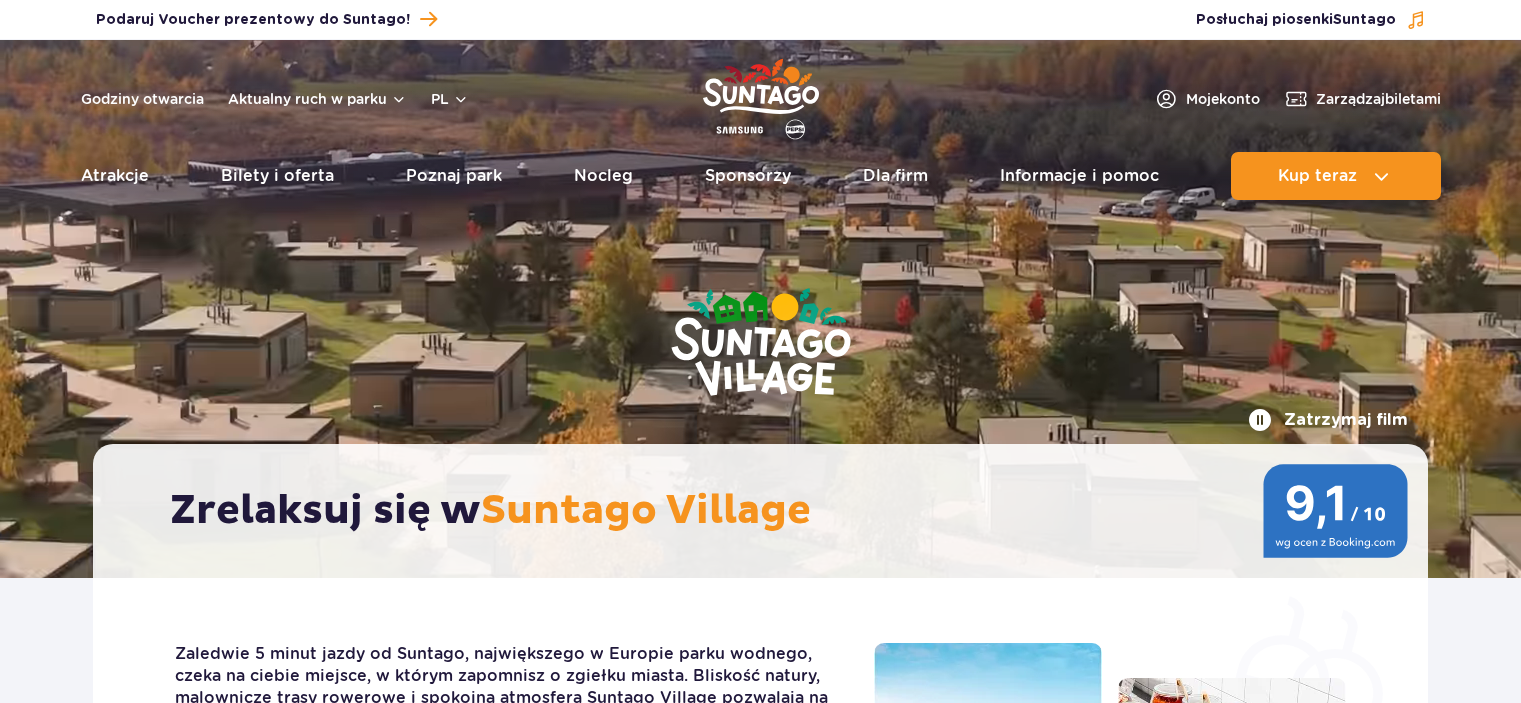 scroll, scrollTop: 0, scrollLeft: 0, axis: both 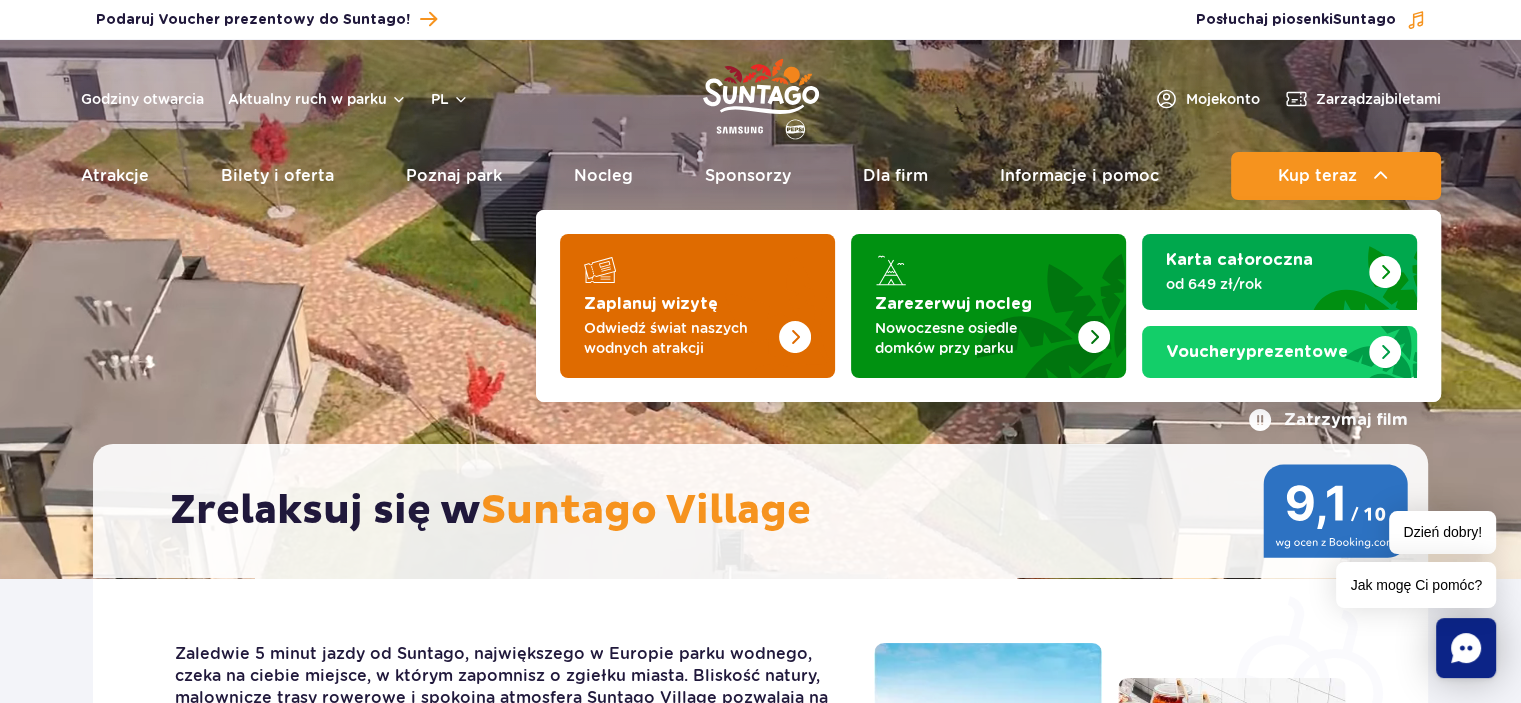 click on "Zaplanuj wizytę
Odwiedź świat naszych wodnych atrakcji" at bounding box center [697, 326] 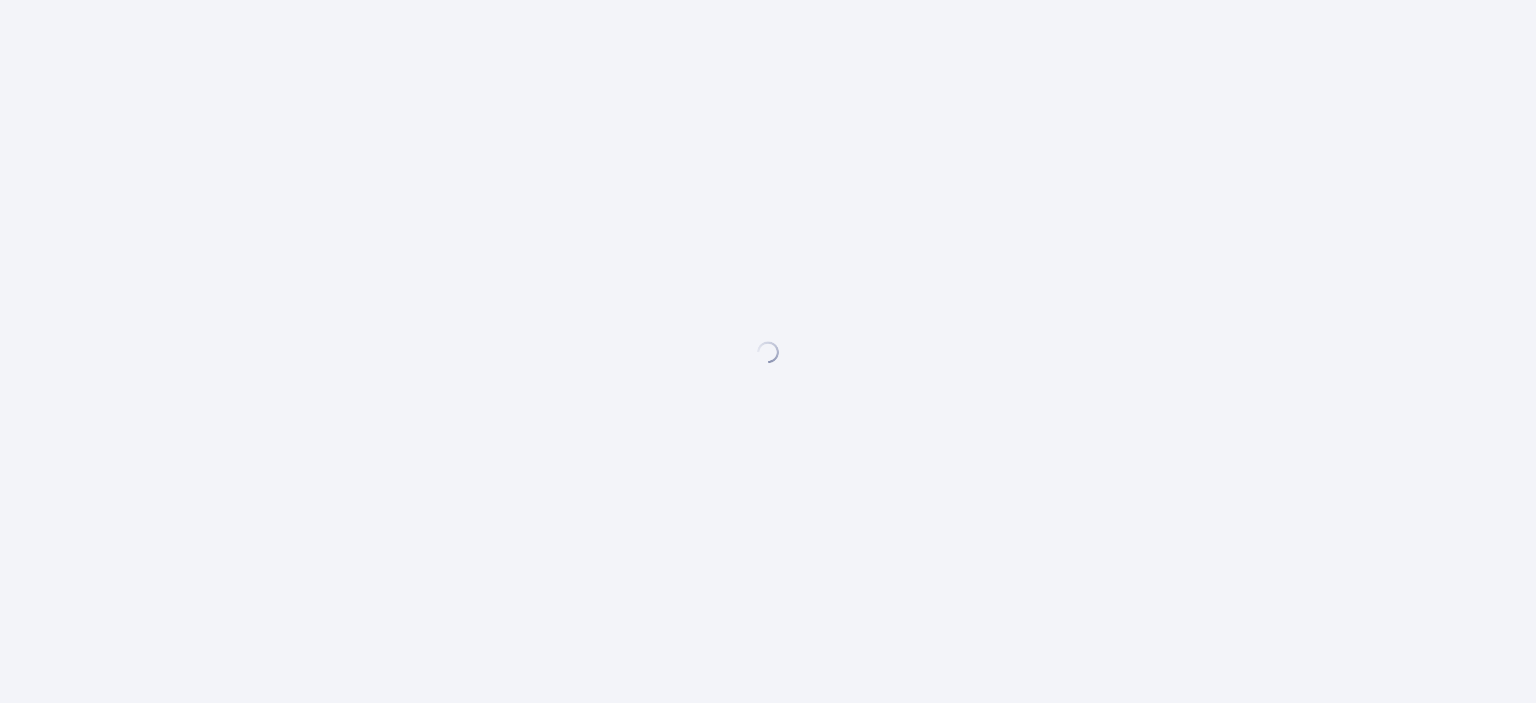 scroll, scrollTop: 0, scrollLeft: 0, axis: both 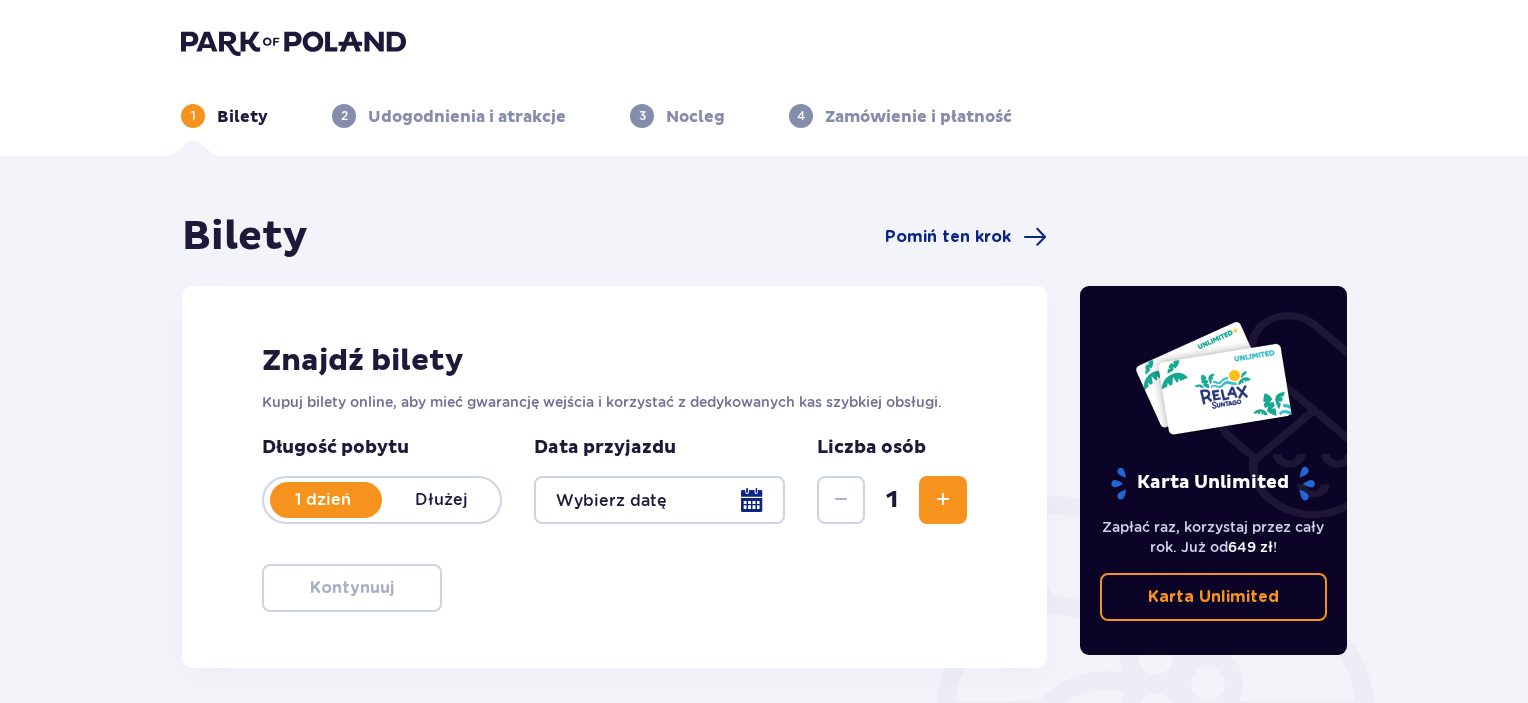 click at bounding box center (659, 500) 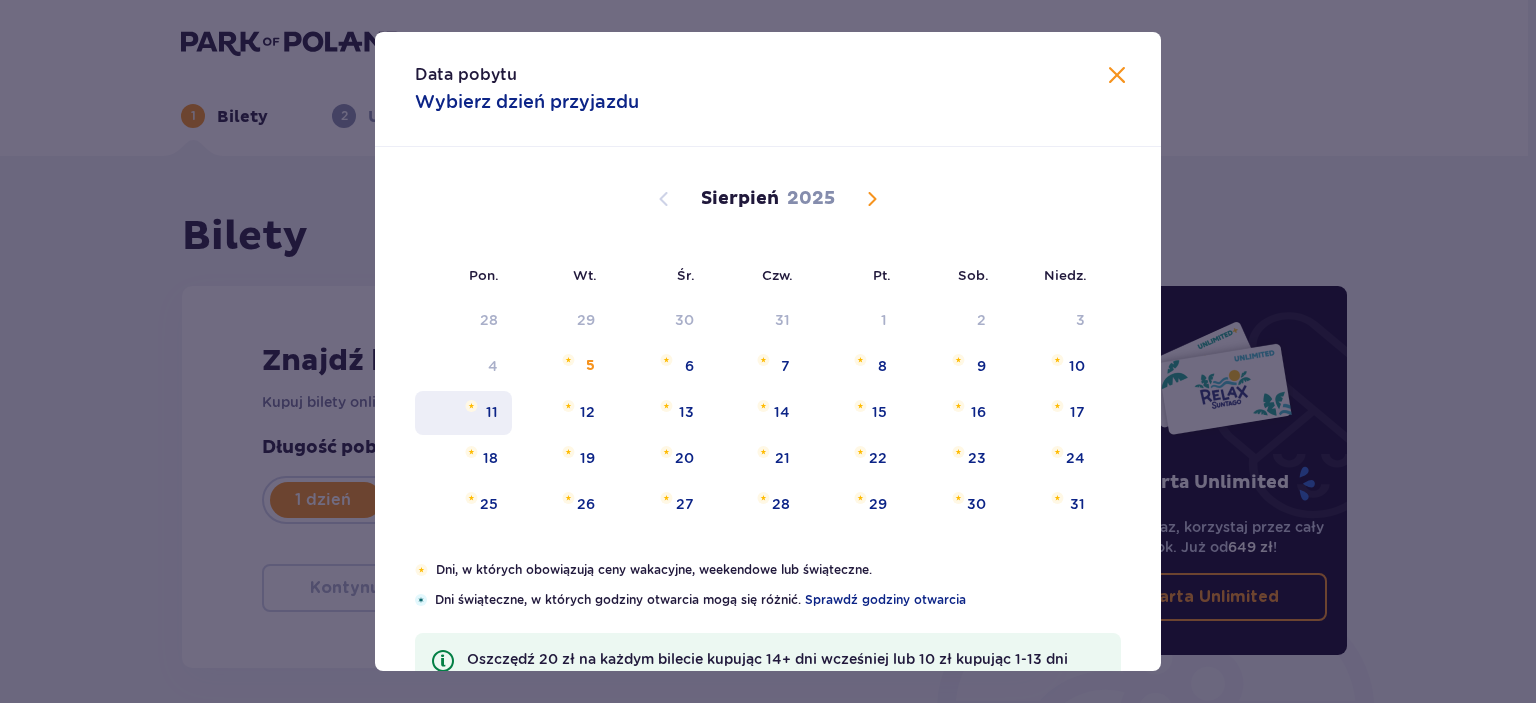 click on "11" at bounding box center (492, 412) 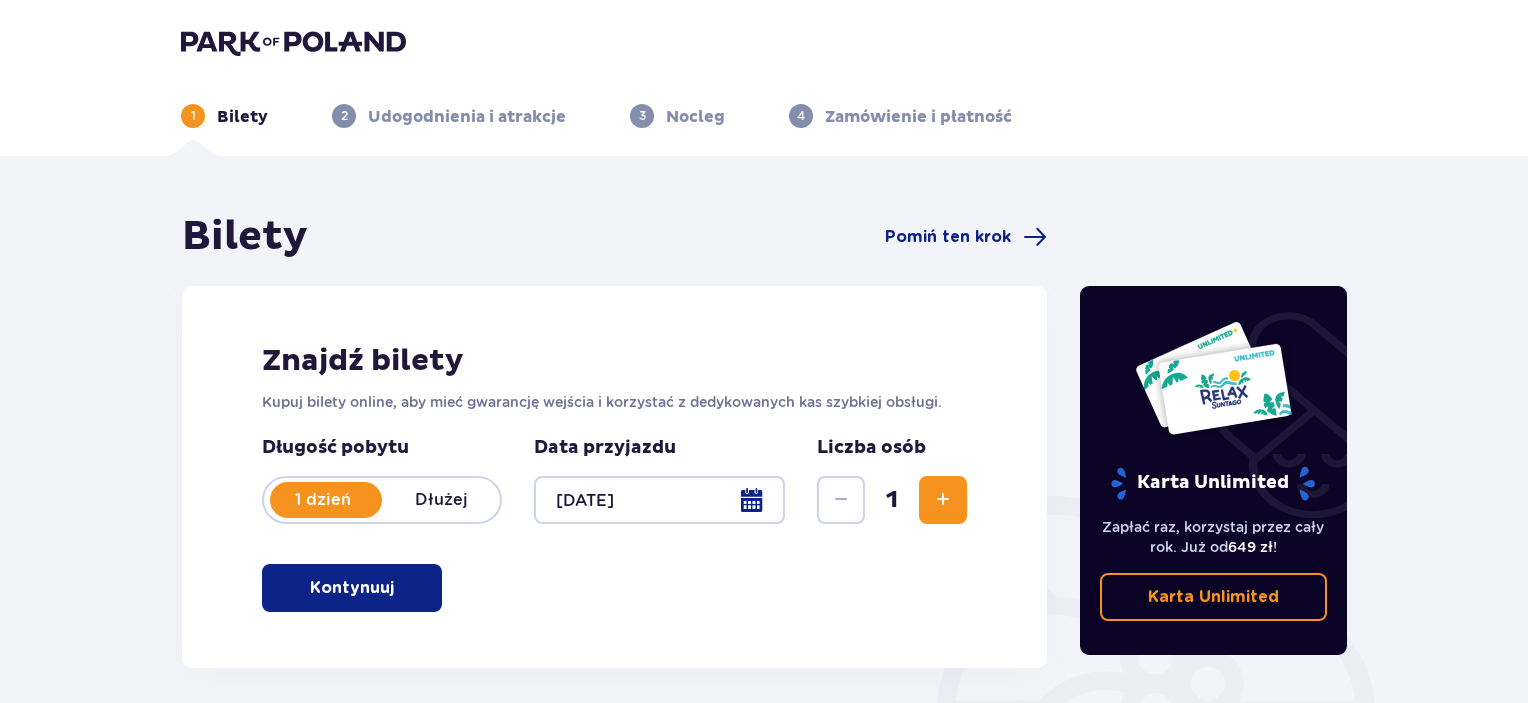 click on "Kupuj bilety online, aby mieć gwarancję wejścia i korzystać z dedykowanych kas szybkiej obsługi." at bounding box center (614, 402) 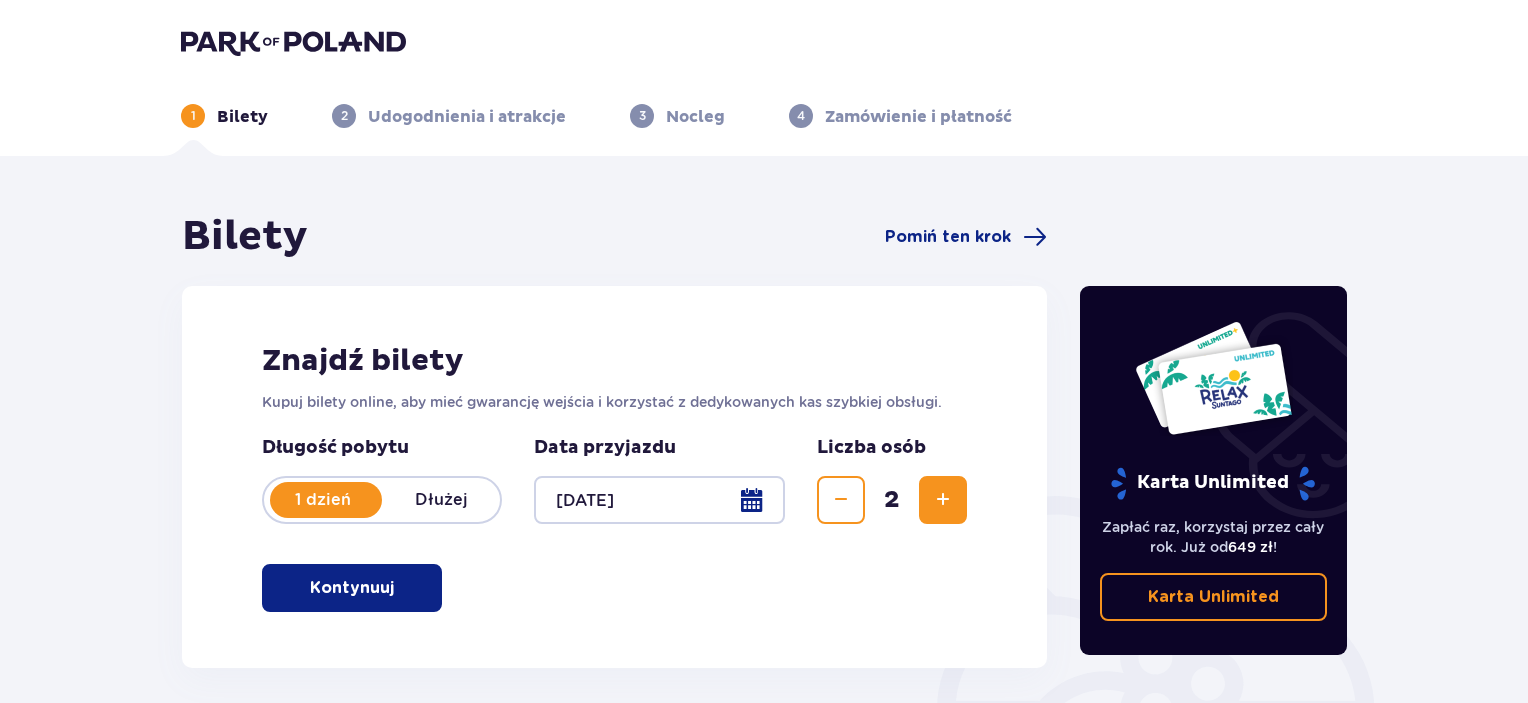 drag, startPoint x: 736, startPoint y: 559, endPoint x: 508, endPoint y: 559, distance: 228 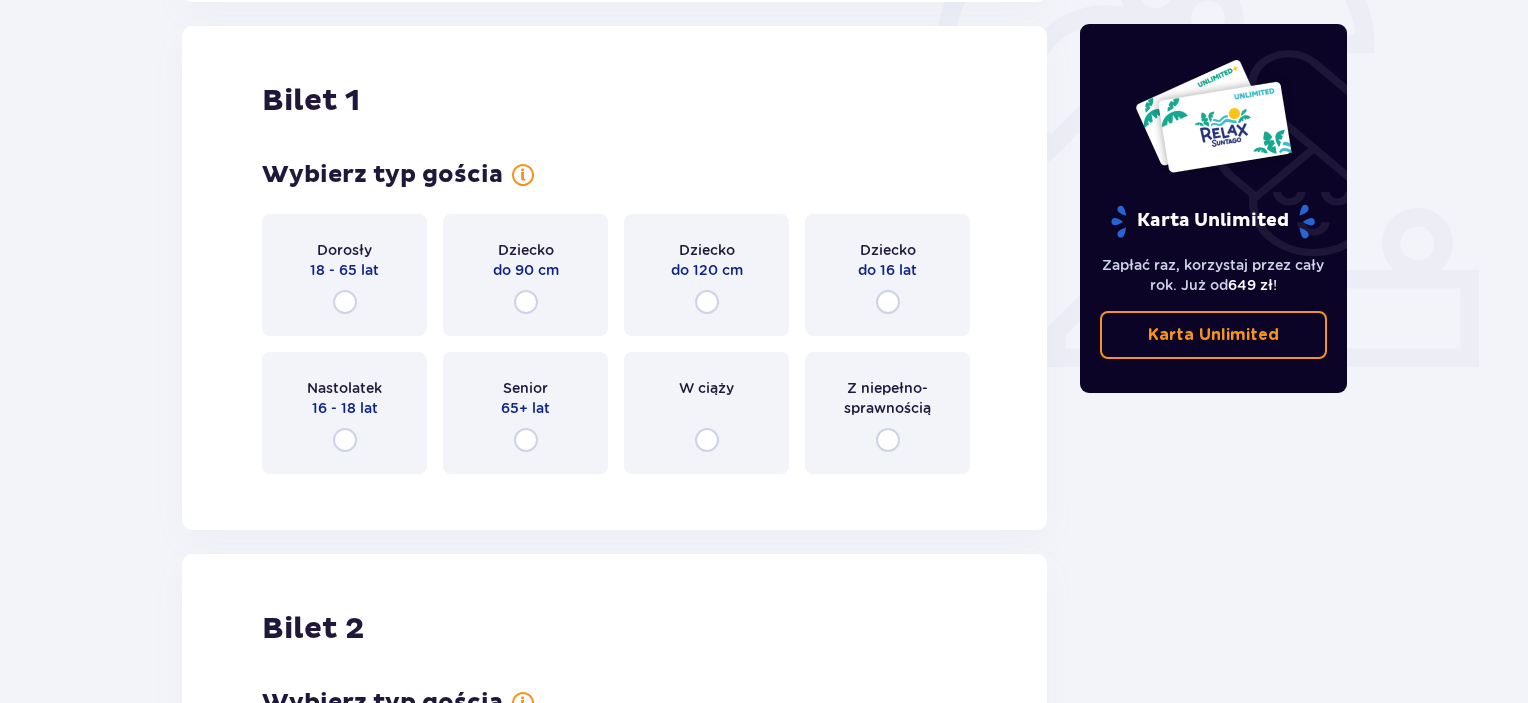 scroll, scrollTop: 668, scrollLeft: 0, axis: vertical 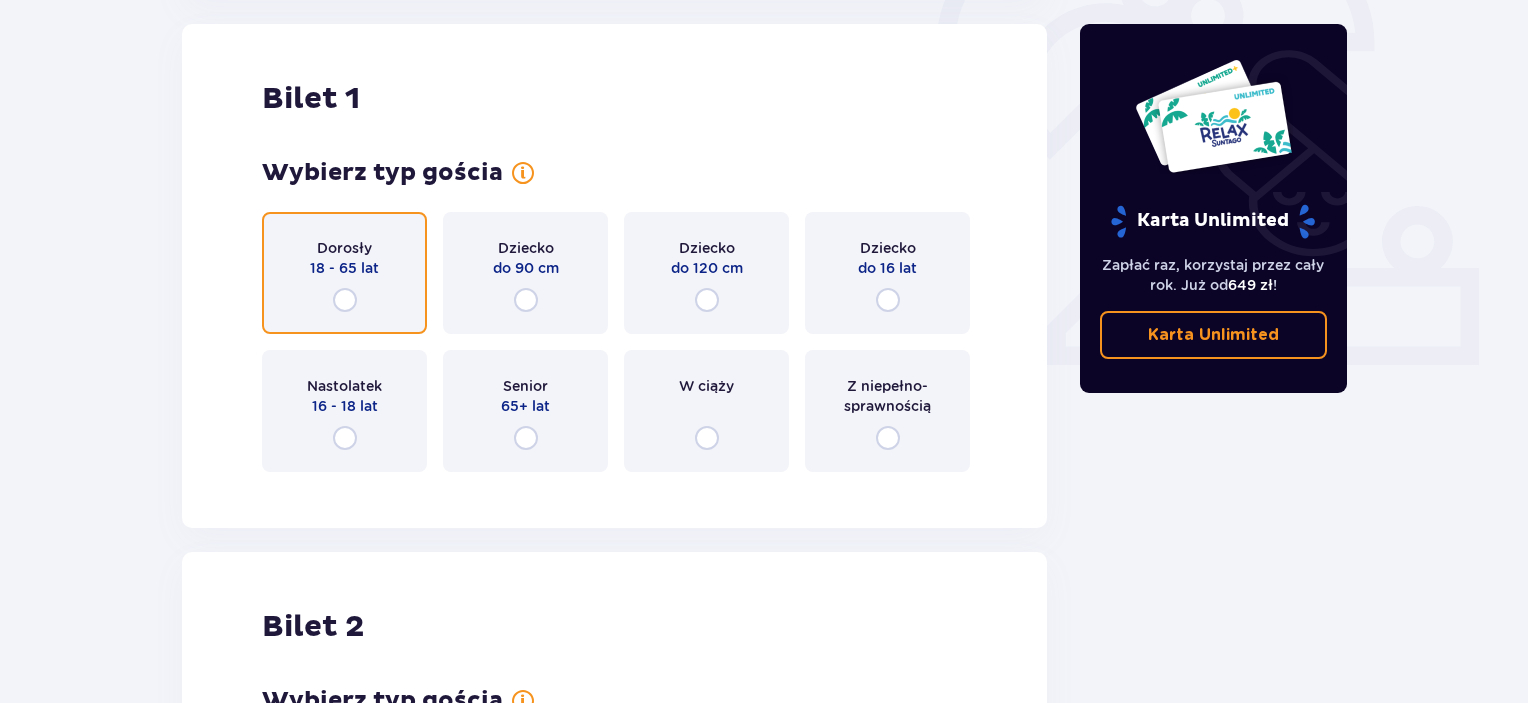 click at bounding box center [345, 300] 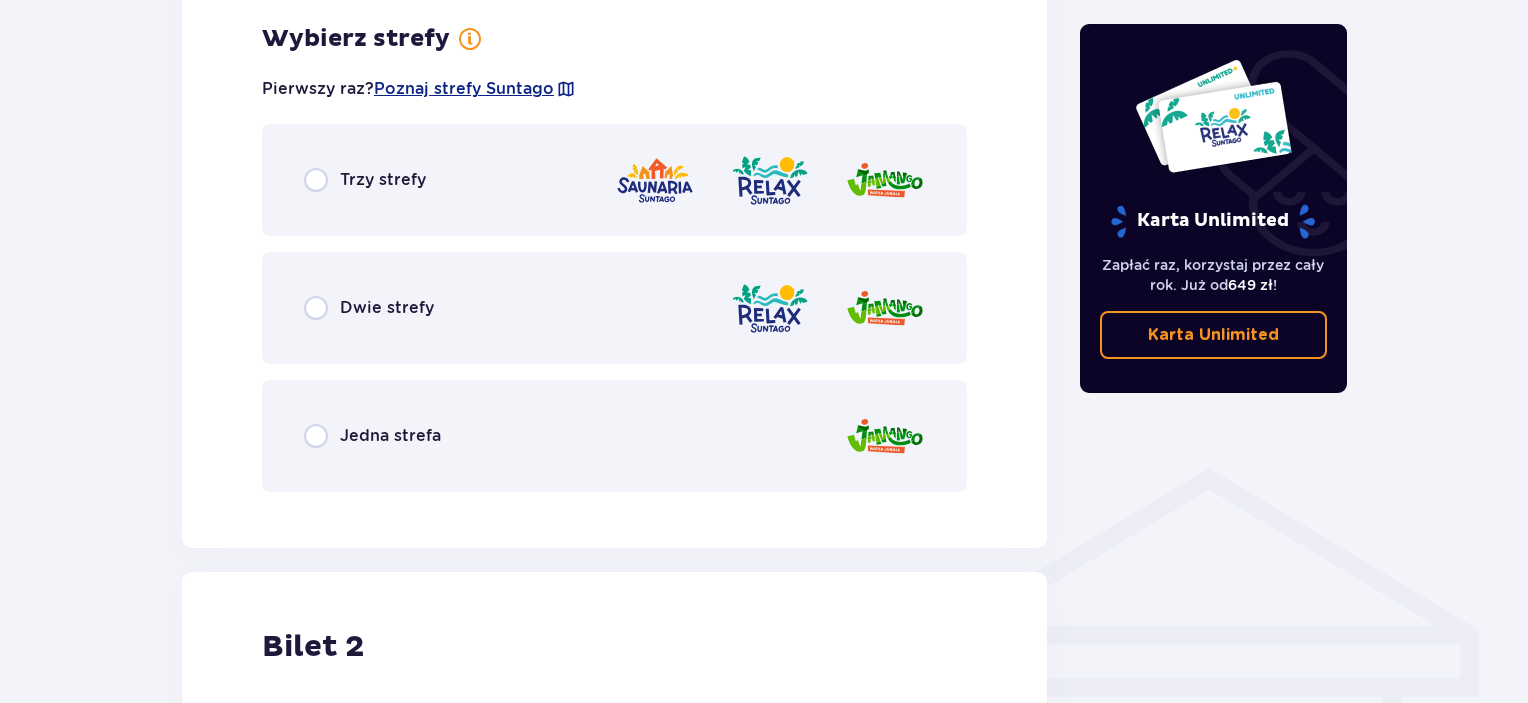 scroll, scrollTop: 789, scrollLeft: 0, axis: vertical 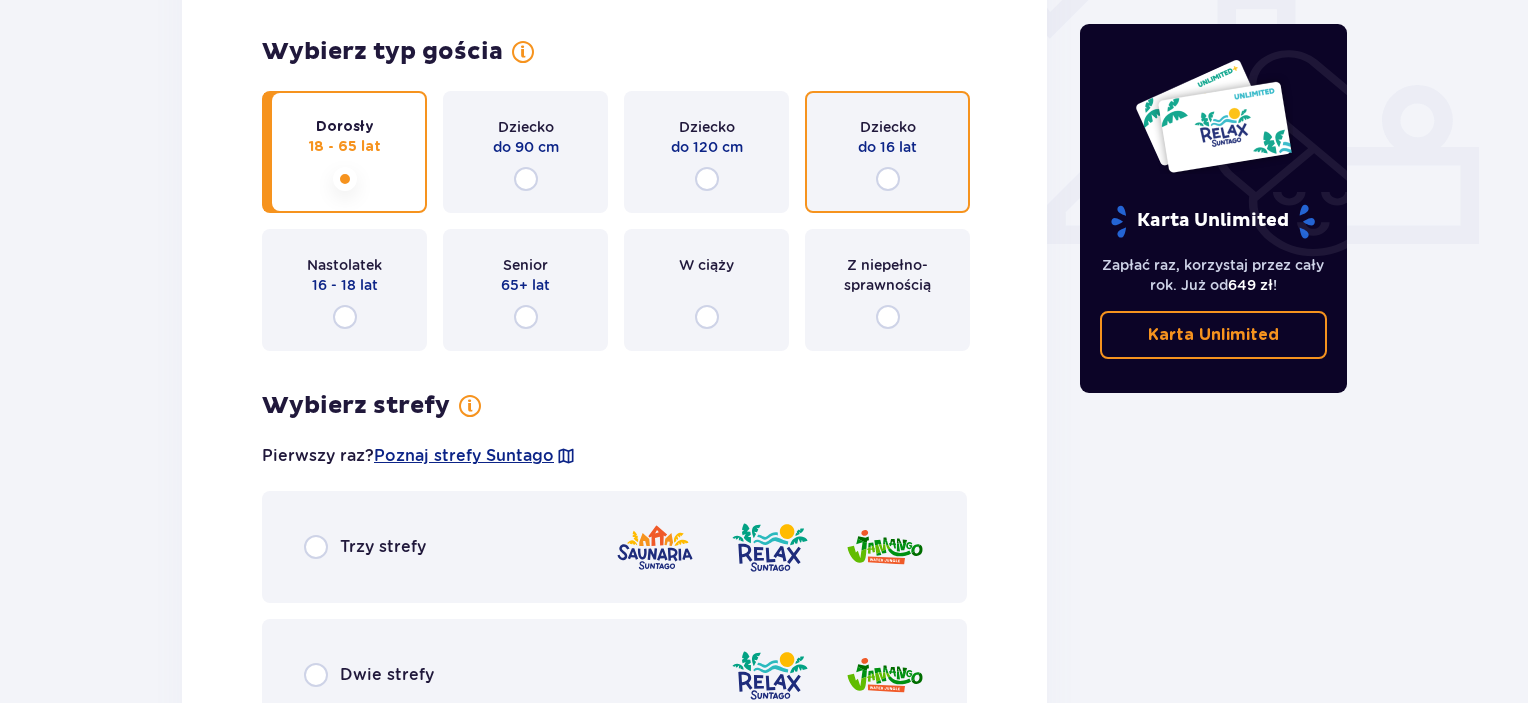 click at bounding box center [888, 179] 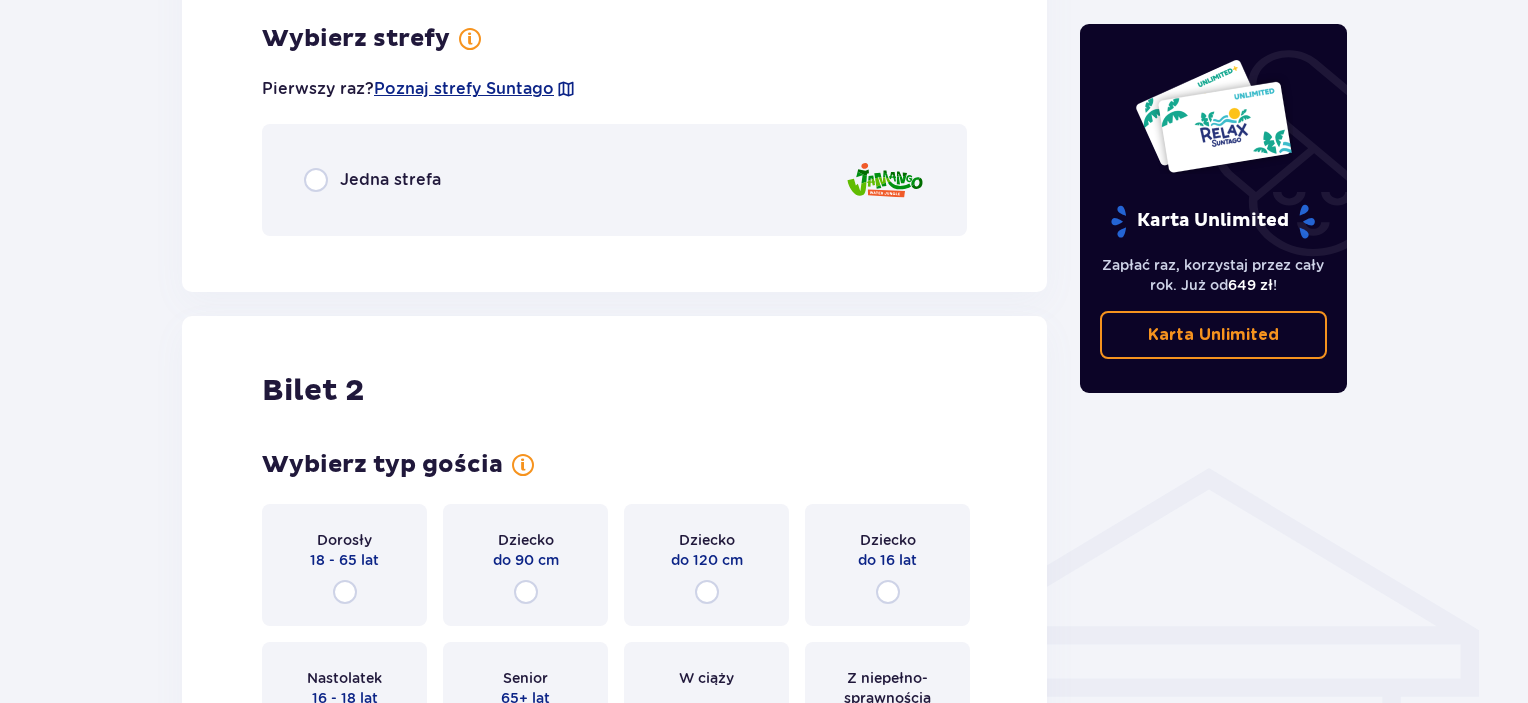 scroll, scrollTop: 788, scrollLeft: 0, axis: vertical 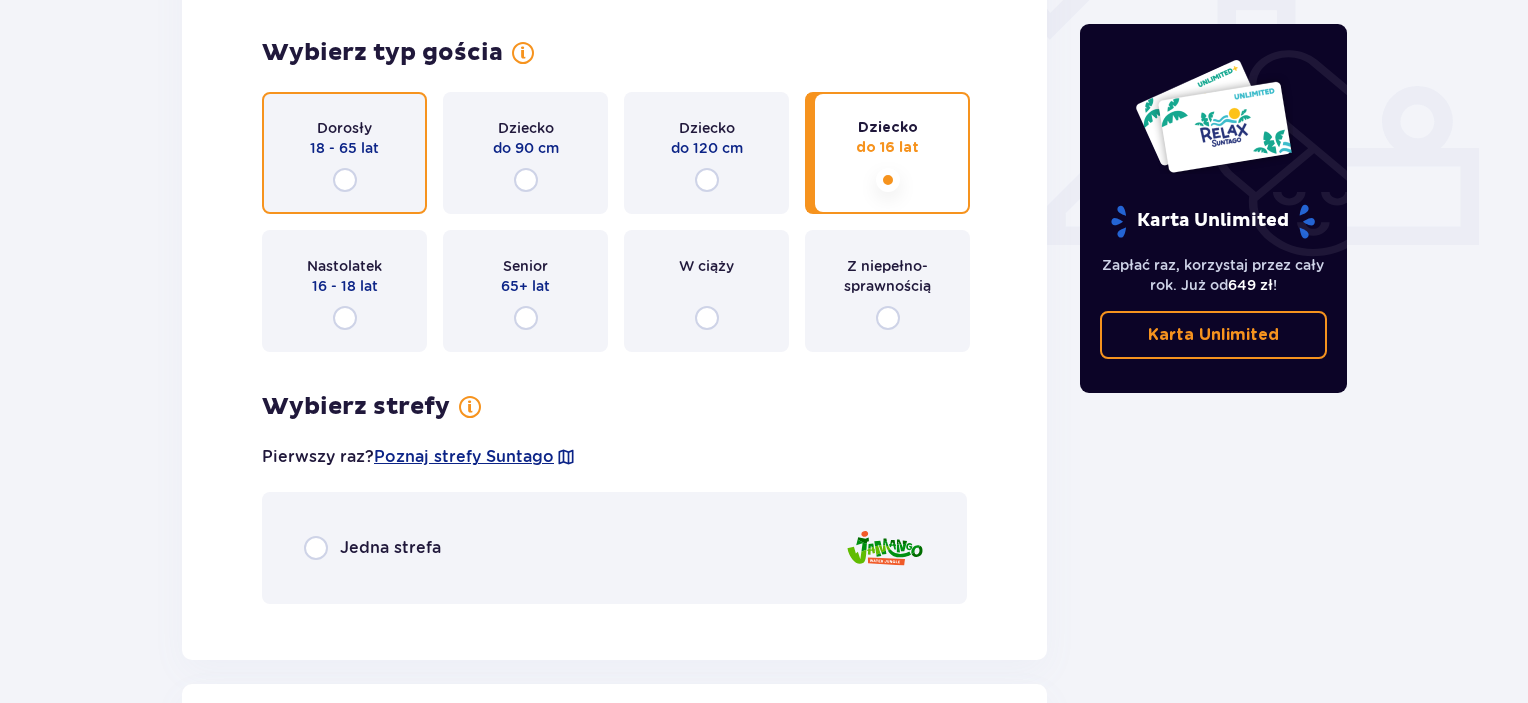 click at bounding box center (345, 180) 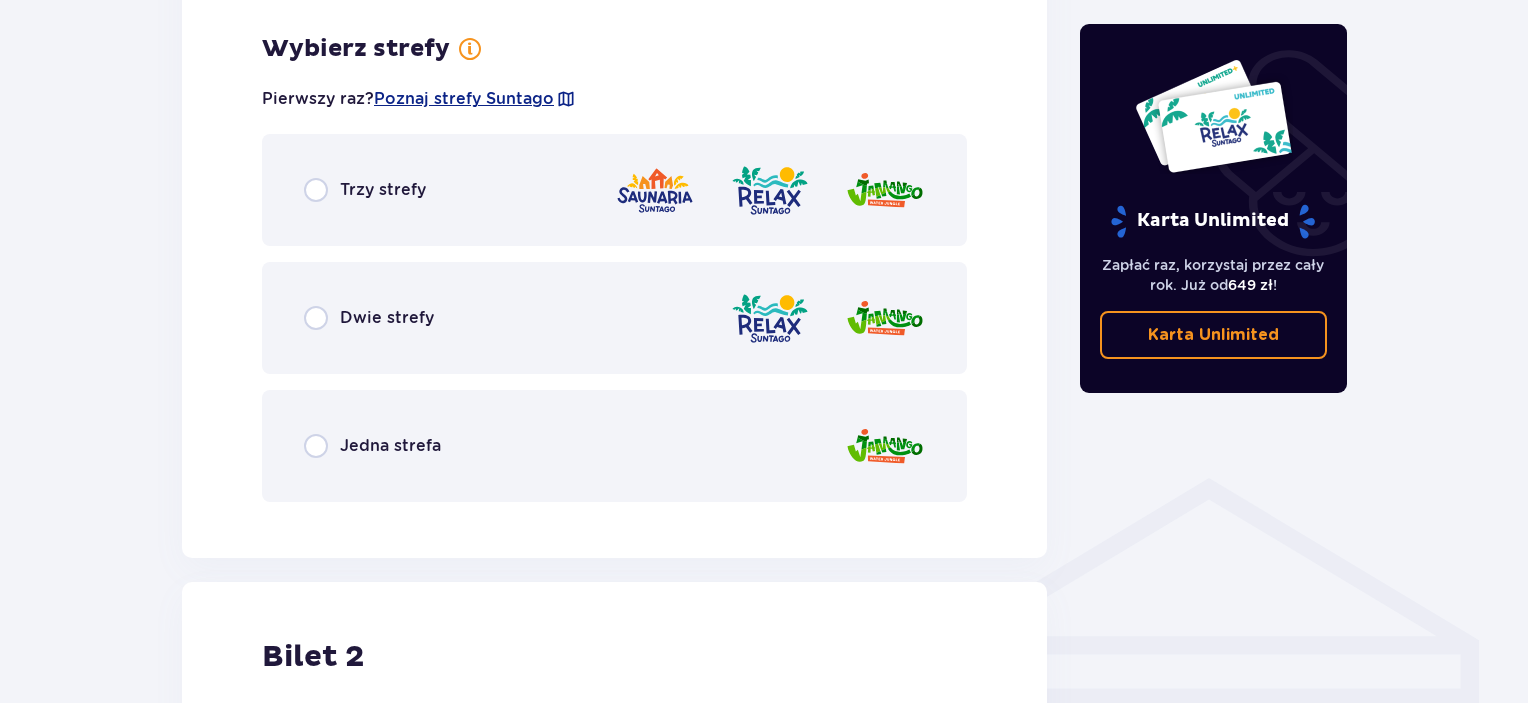 scroll, scrollTop: 1156, scrollLeft: 0, axis: vertical 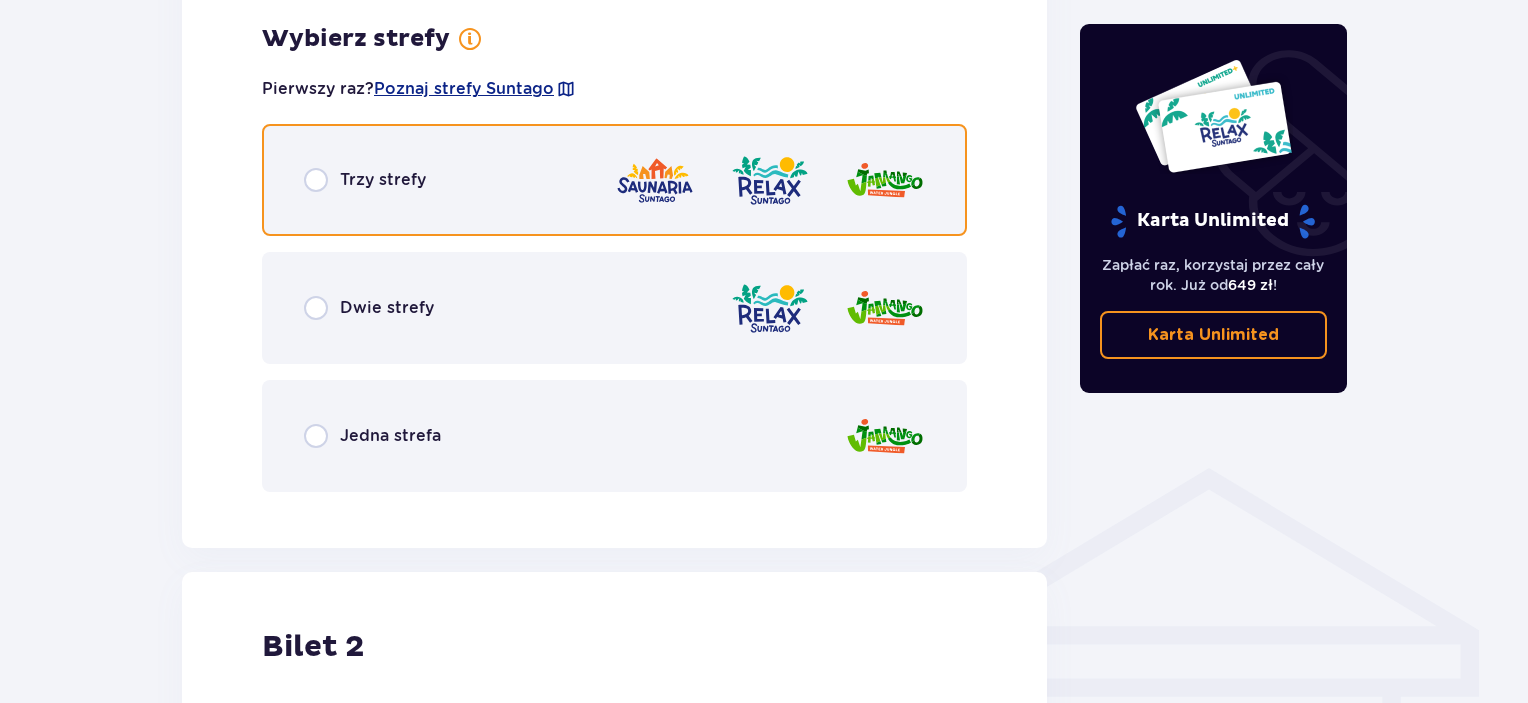 click at bounding box center [316, 180] 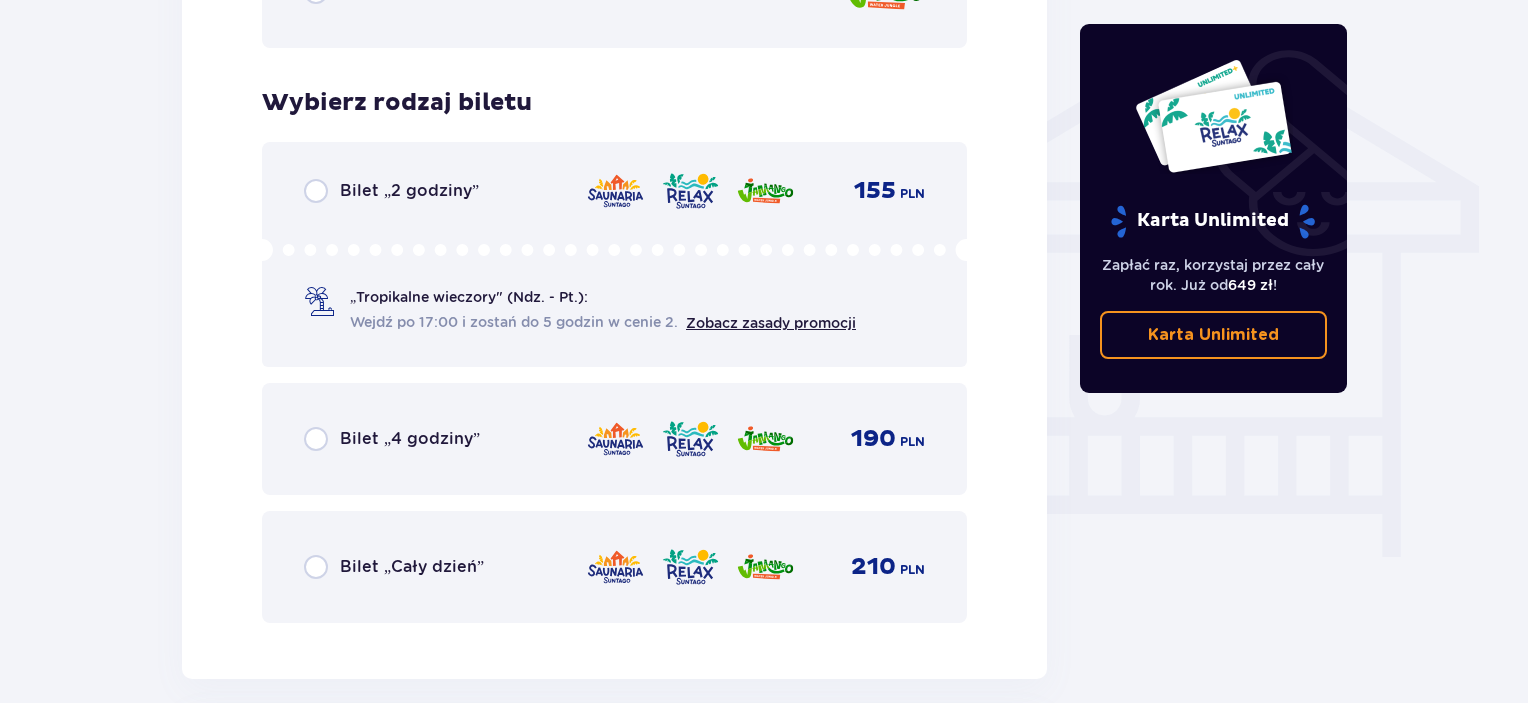 scroll, scrollTop: 1664, scrollLeft: 0, axis: vertical 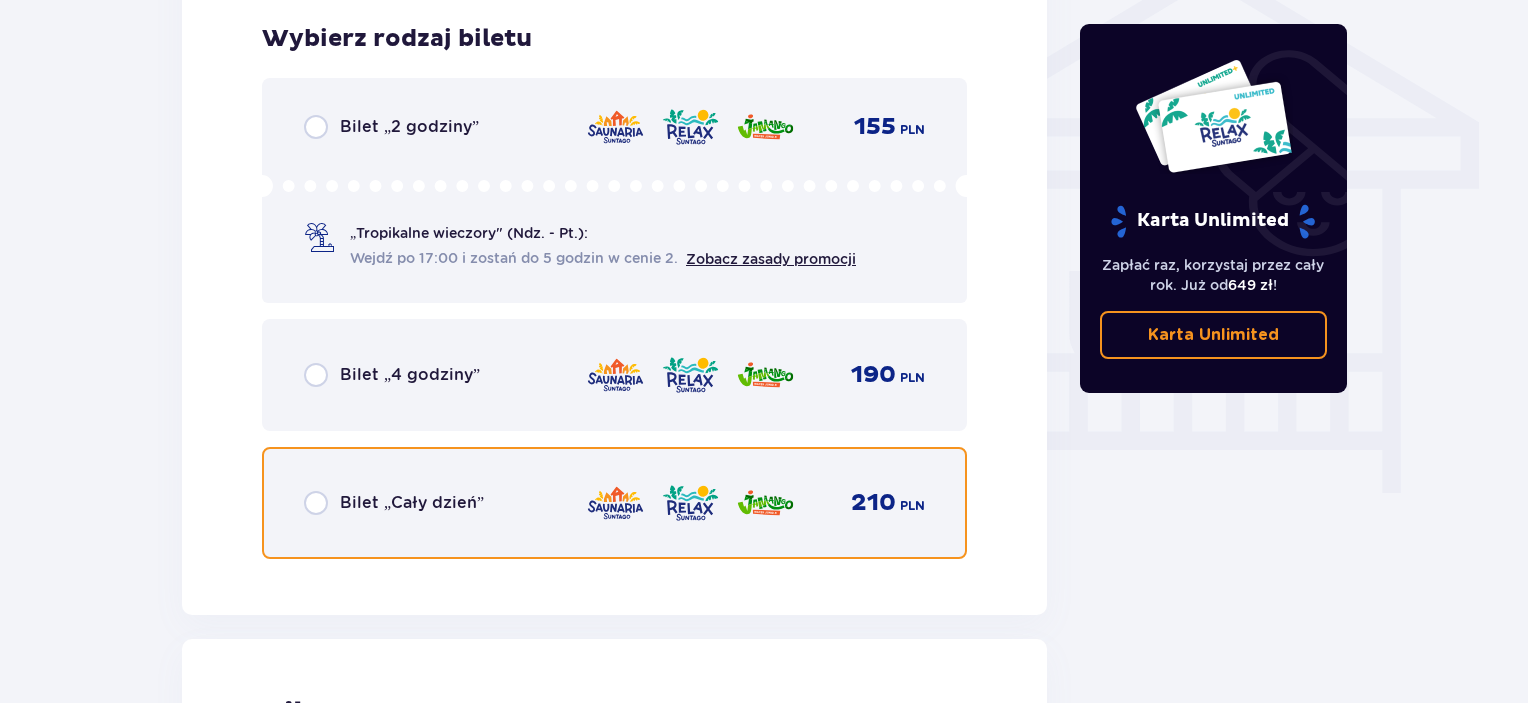 click at bounding box center (316, 503) 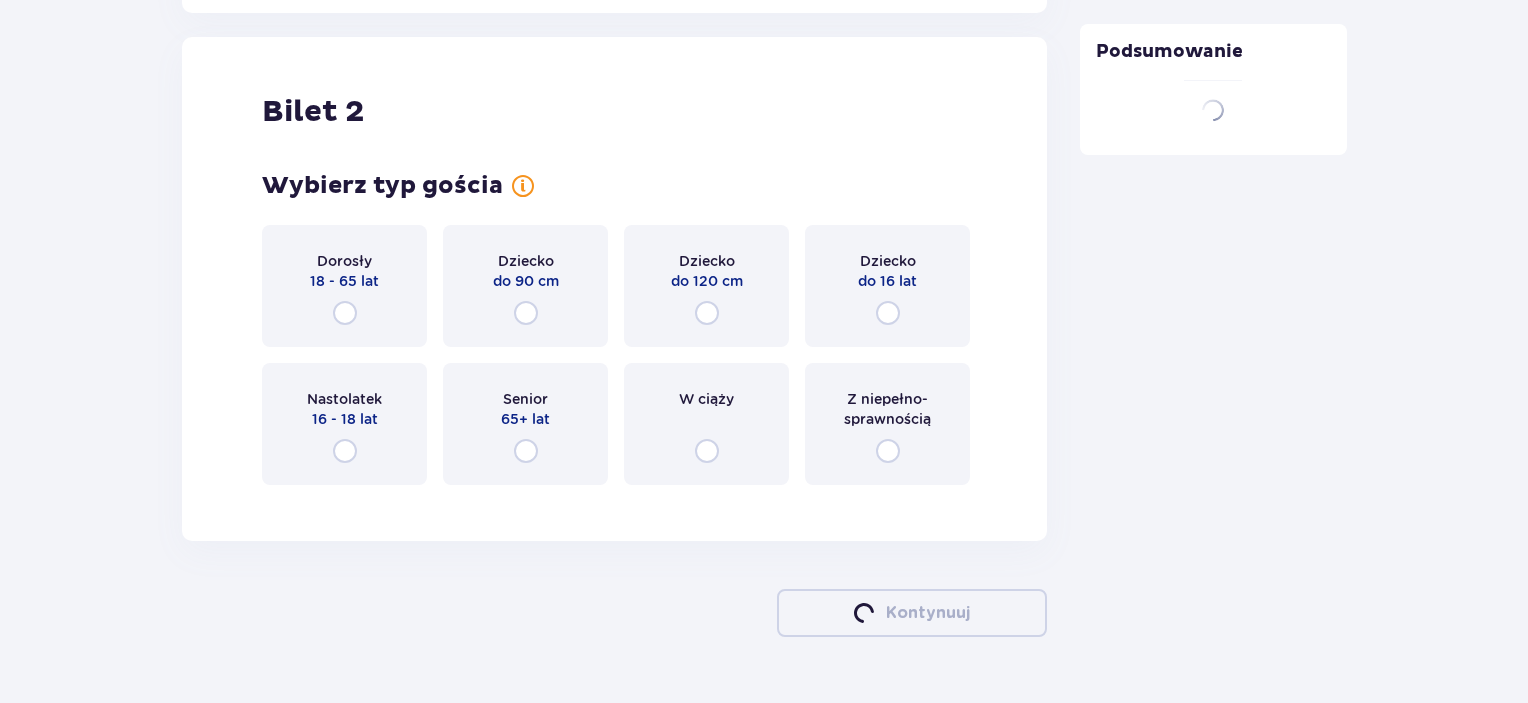 scroll, scrollTop: 2278, scrollLeft: 0, axis: vertical 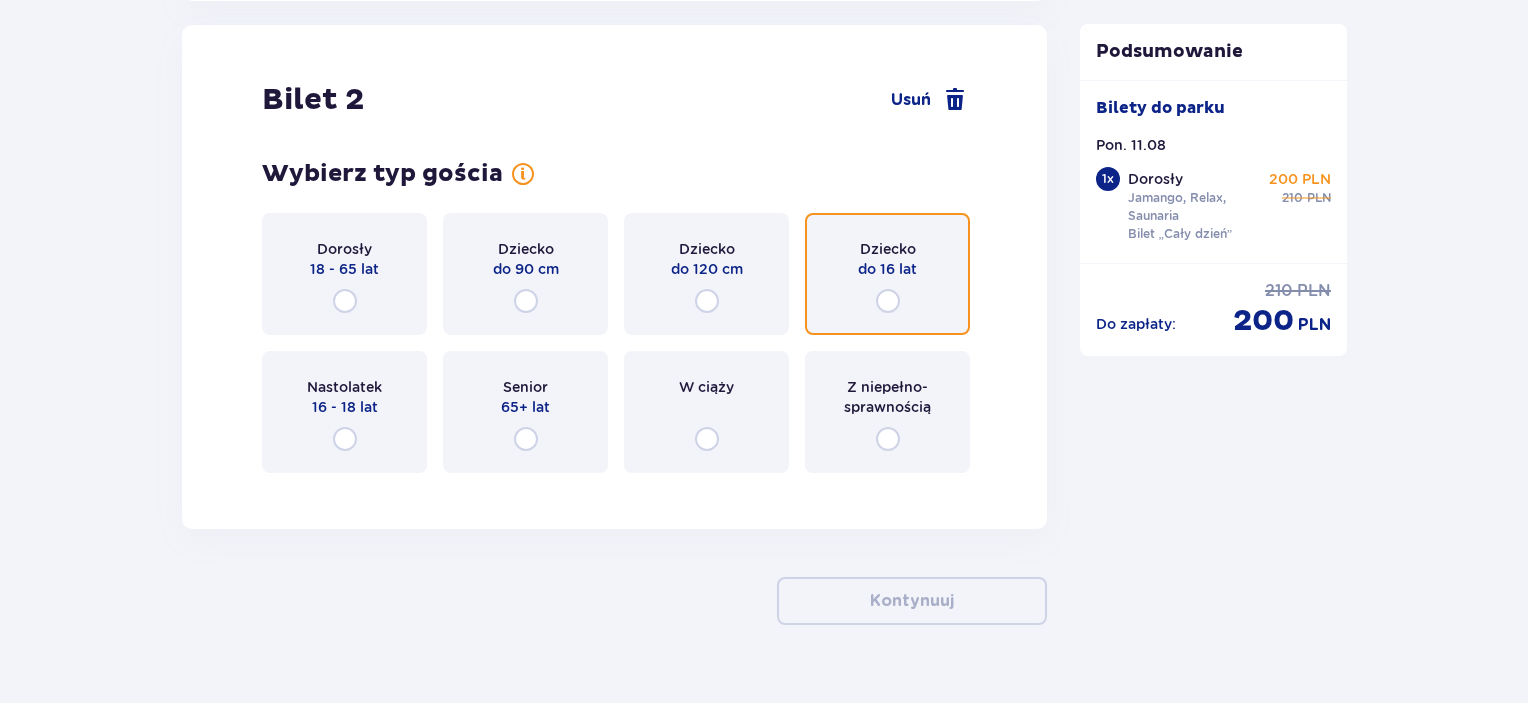 click at bounding box center (888, 301) 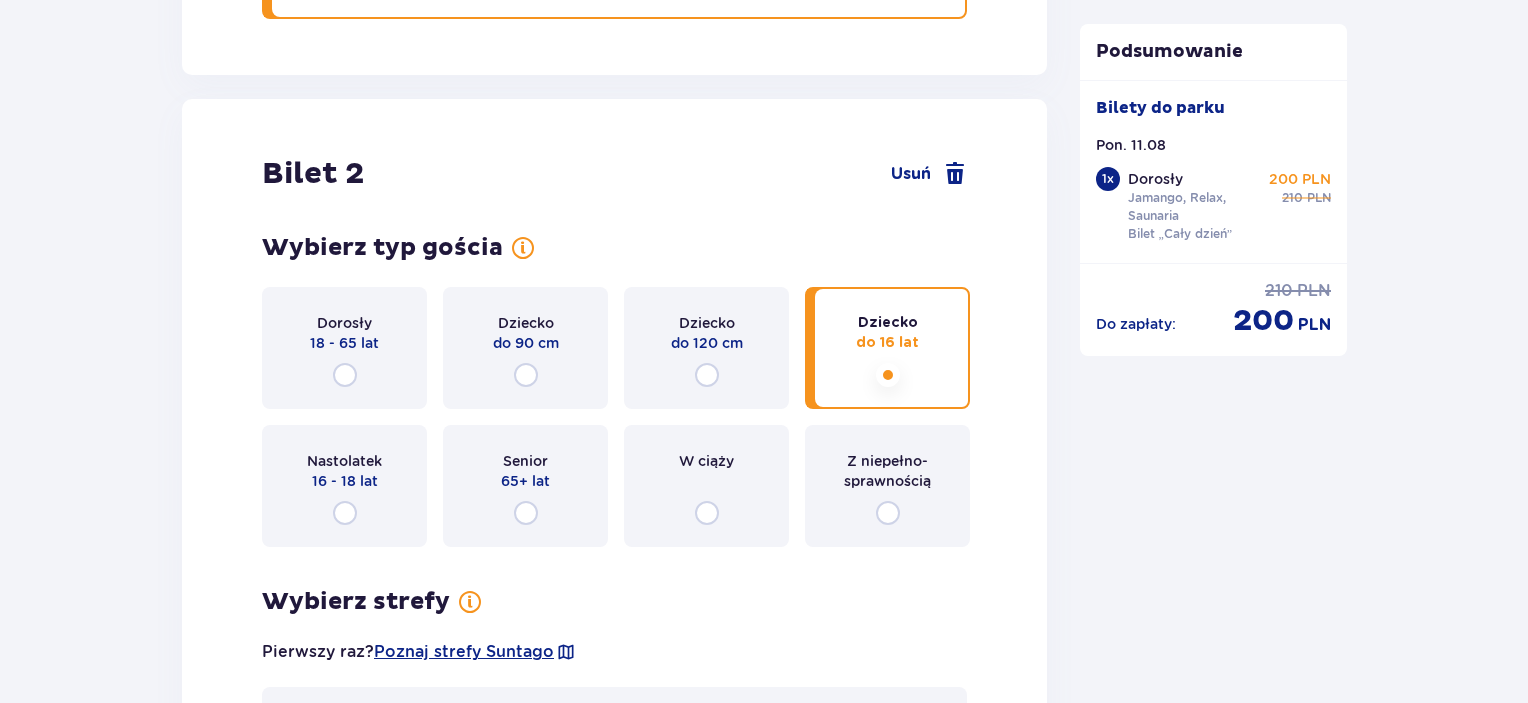 scroll, scrollTop: 2571, scrollLeft: 0, axis: vertical 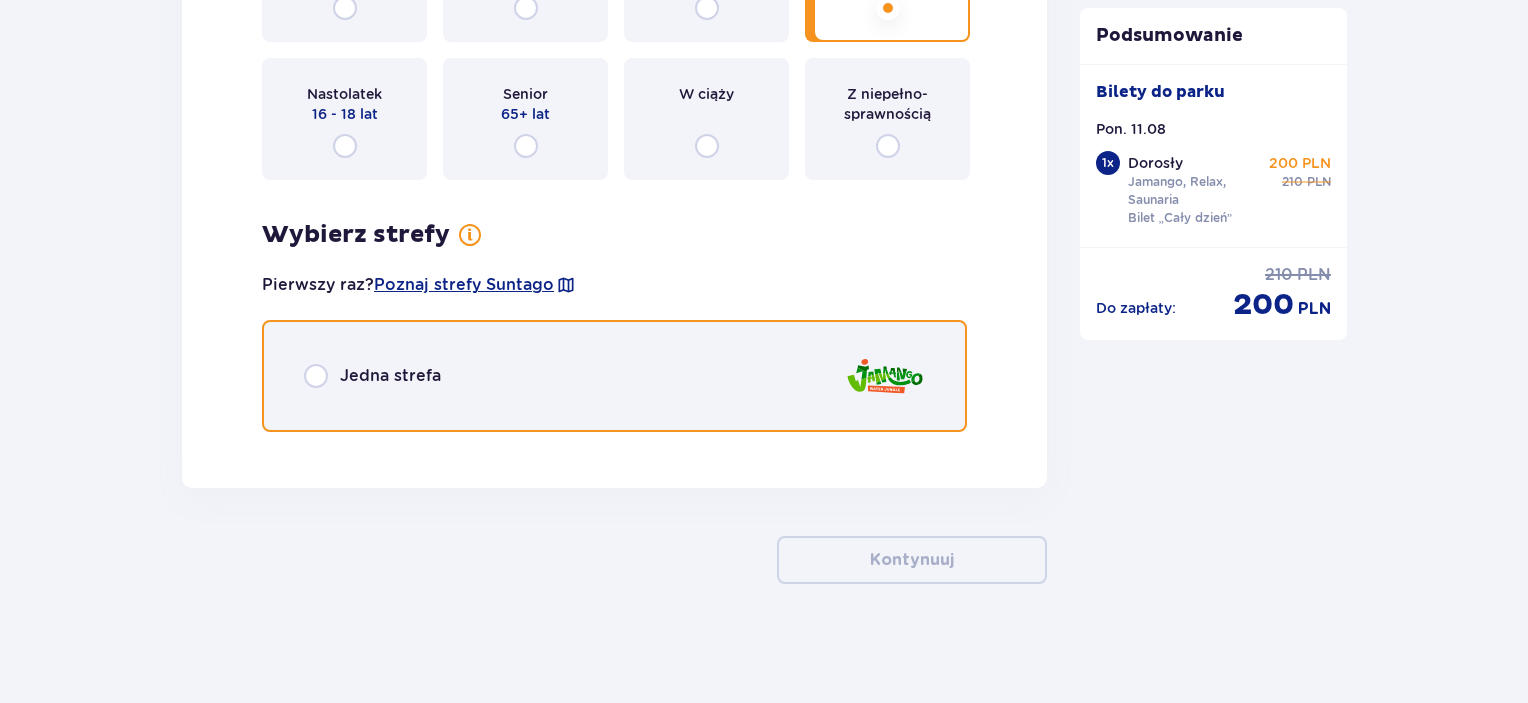 click at bounding box center (316, 376) 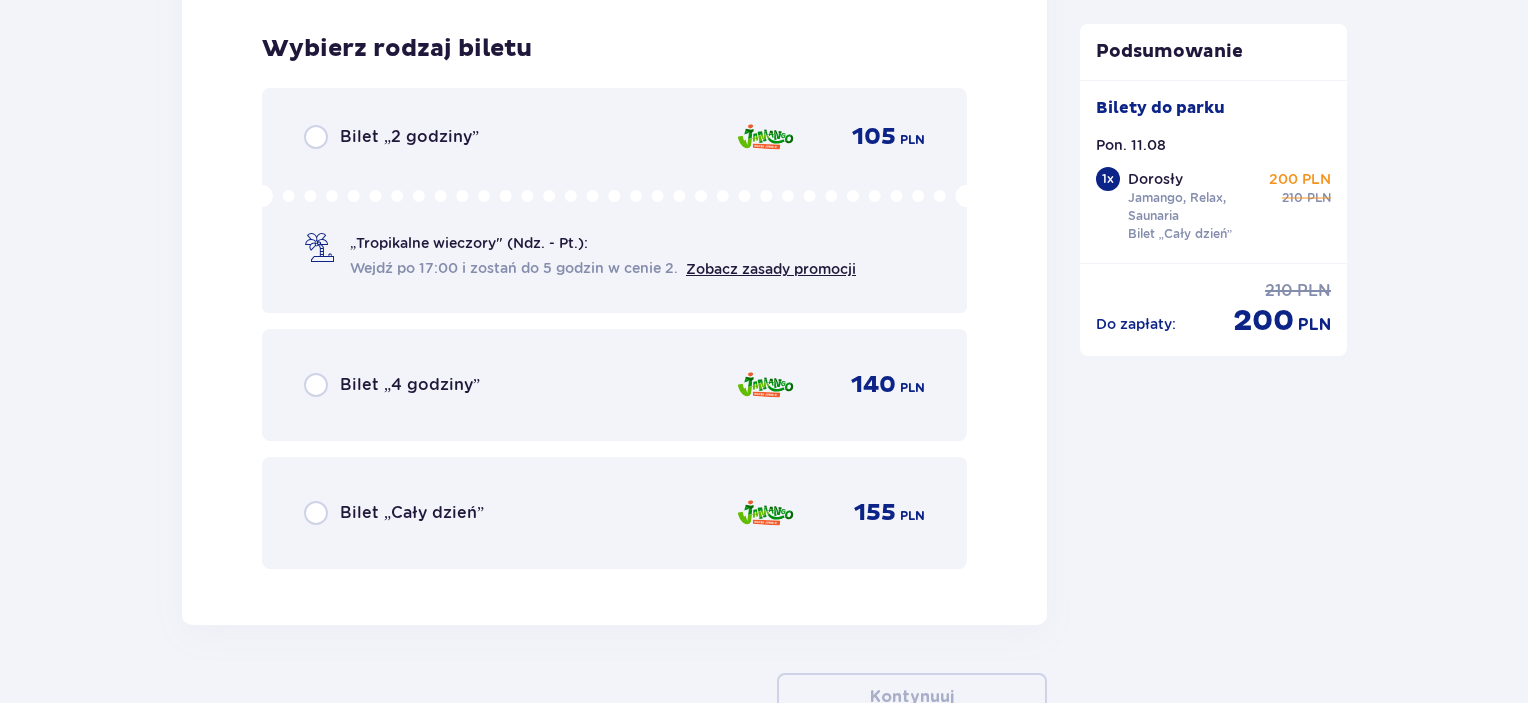 scroll, scrollTop: 3018, scrollLeft: 0, axis: vertical 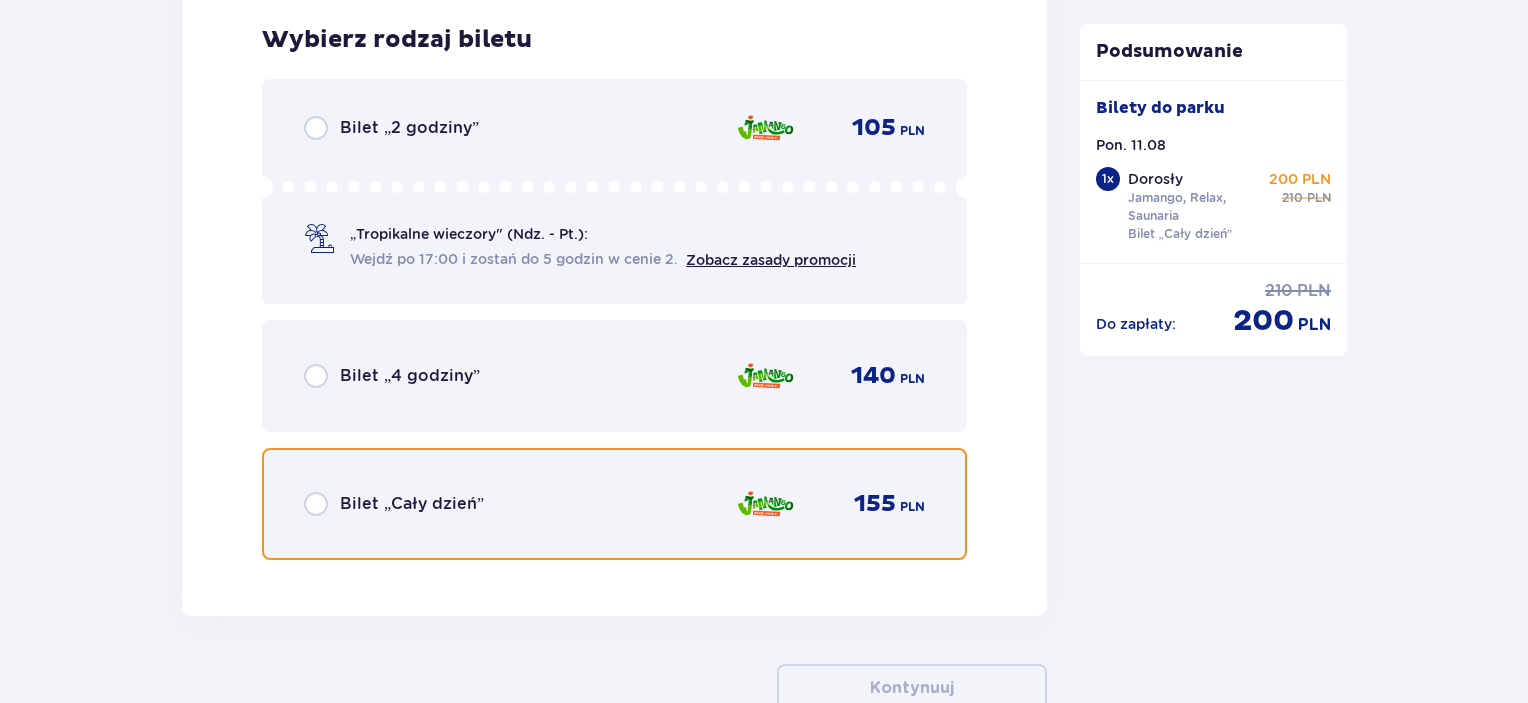 click at bounding box center (316, 504) 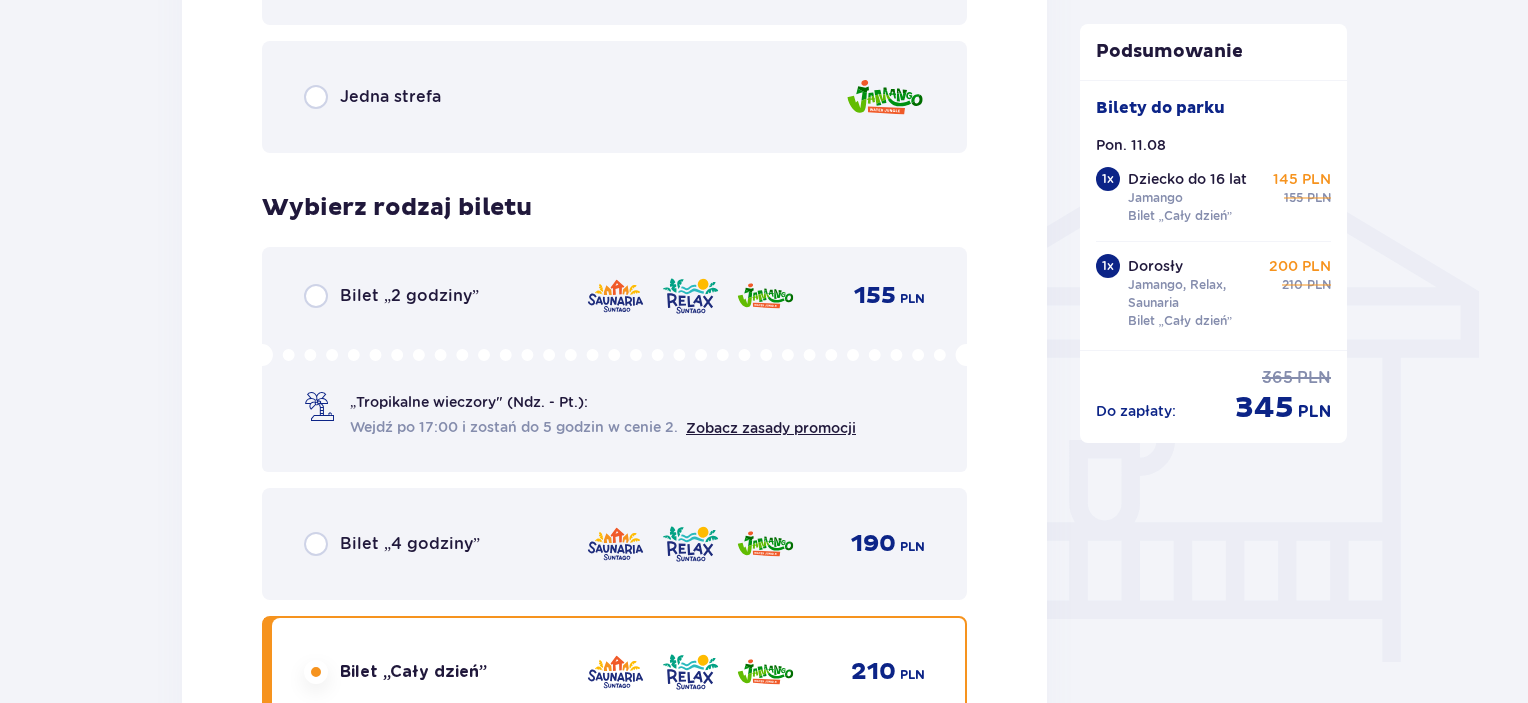 scroll, scrollTop: 1148, scrollLeft: 0, axis: vertical 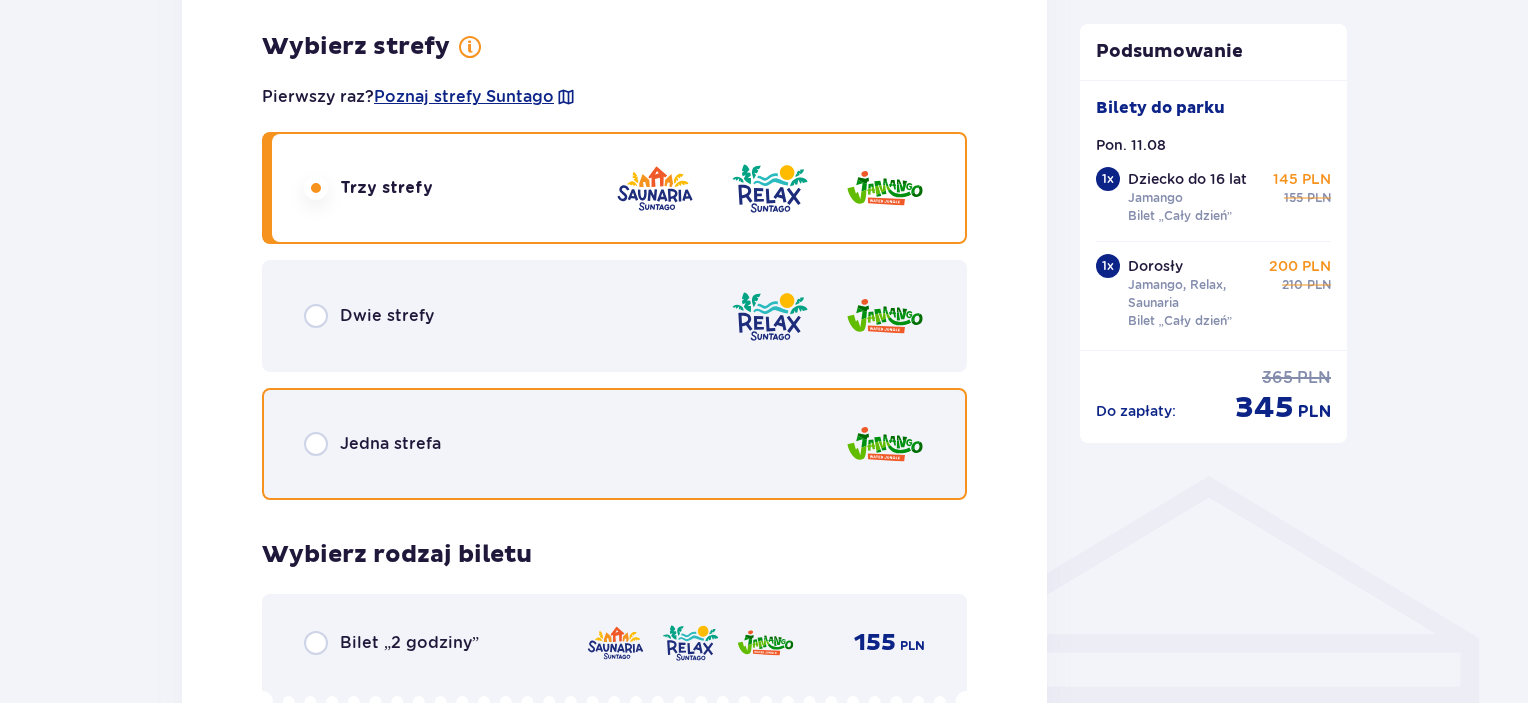 click at bounding box center (316, 444) 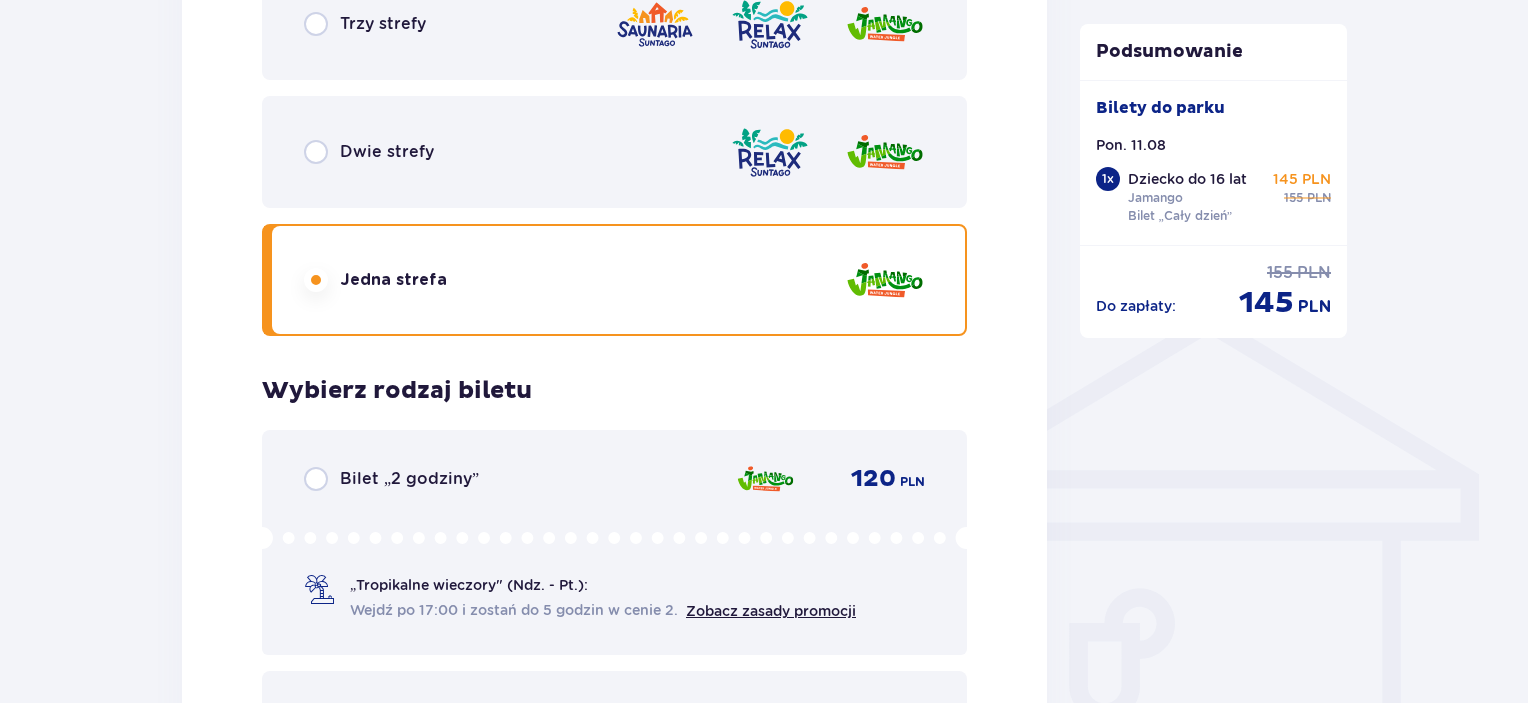 scroll, scrollTop: 1679, scrollLeft: 0, axis: vertical 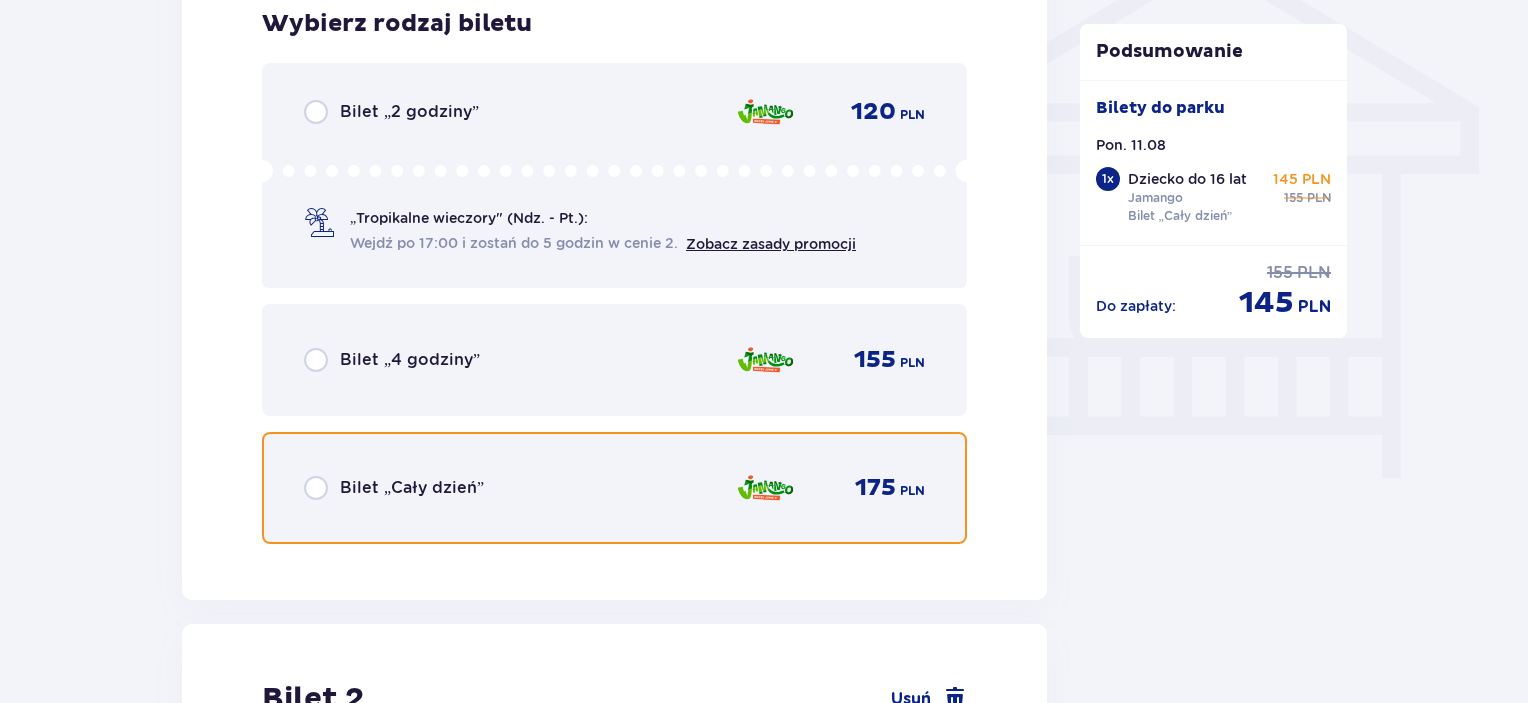 click at bounding box center (316, 488) 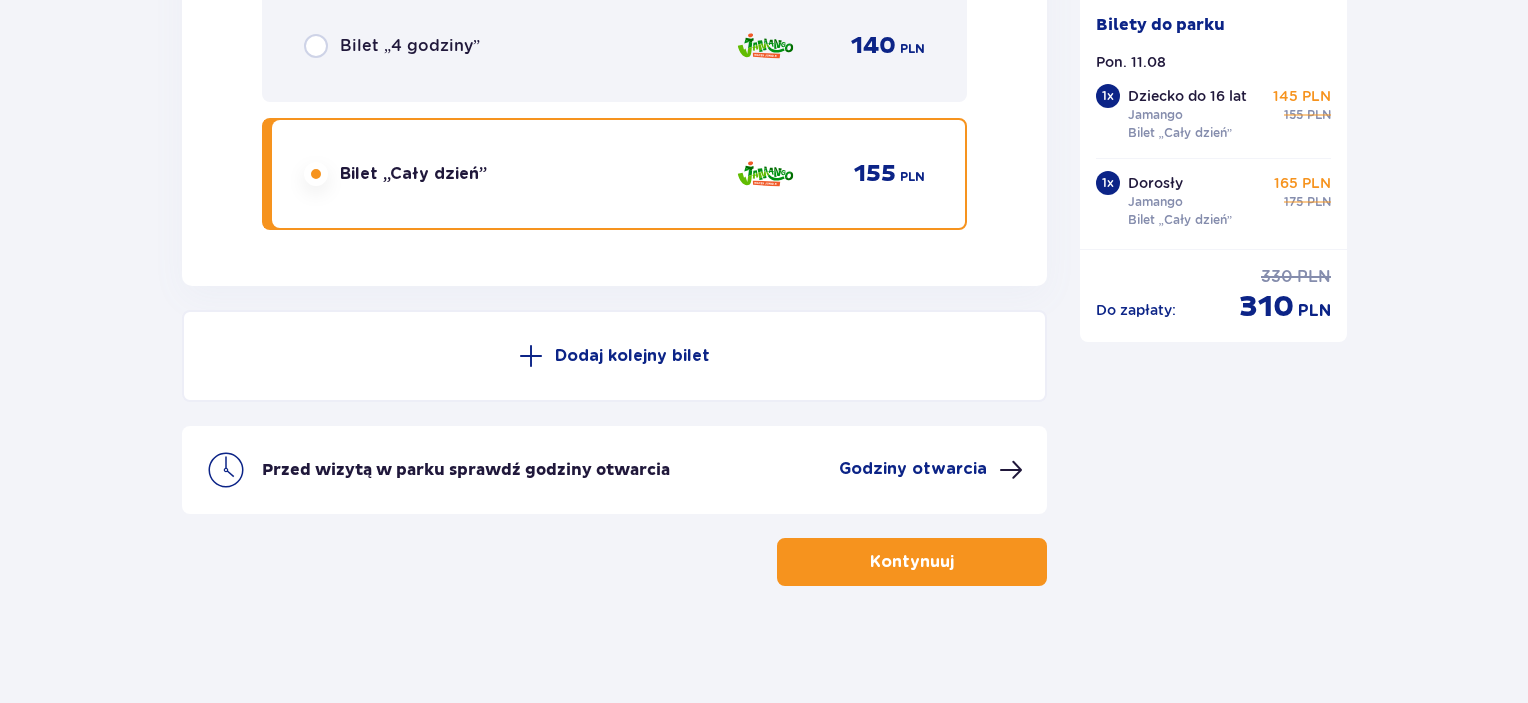 scroll, scrollTop: 2981, scrollLeft: 0, axis: vertical 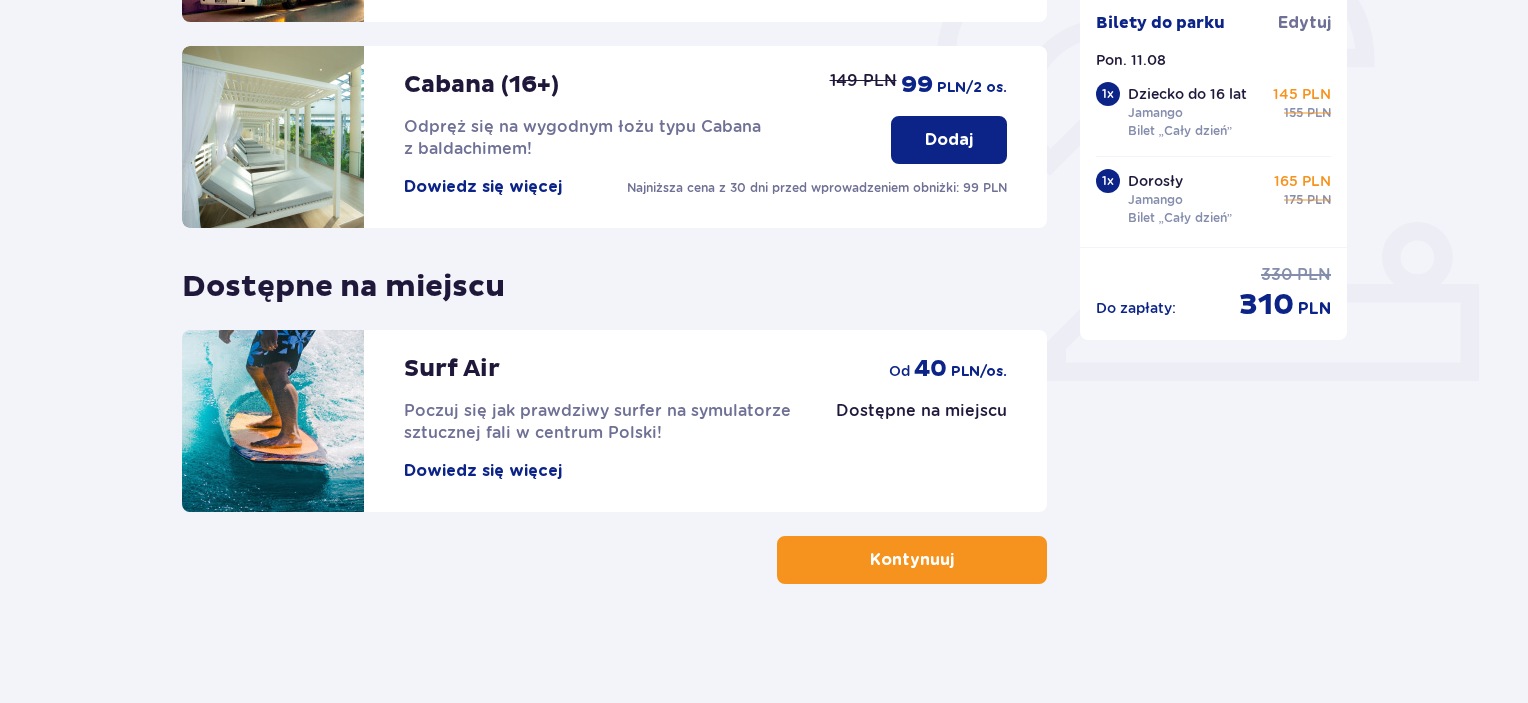click on "Kontynuuj" at bounding box center [912, 560] 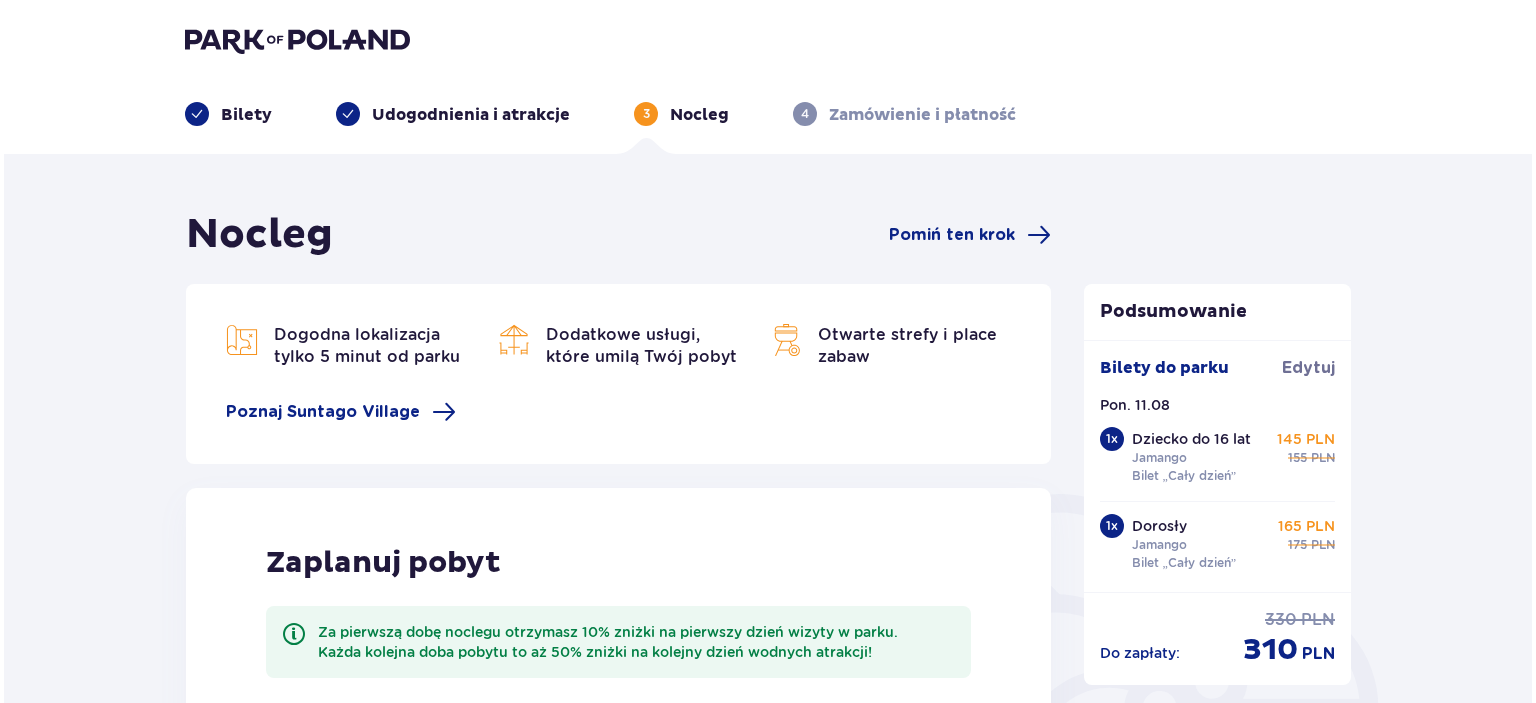scroll, scrollTop: 0, scrollLeft: 0, axis: both 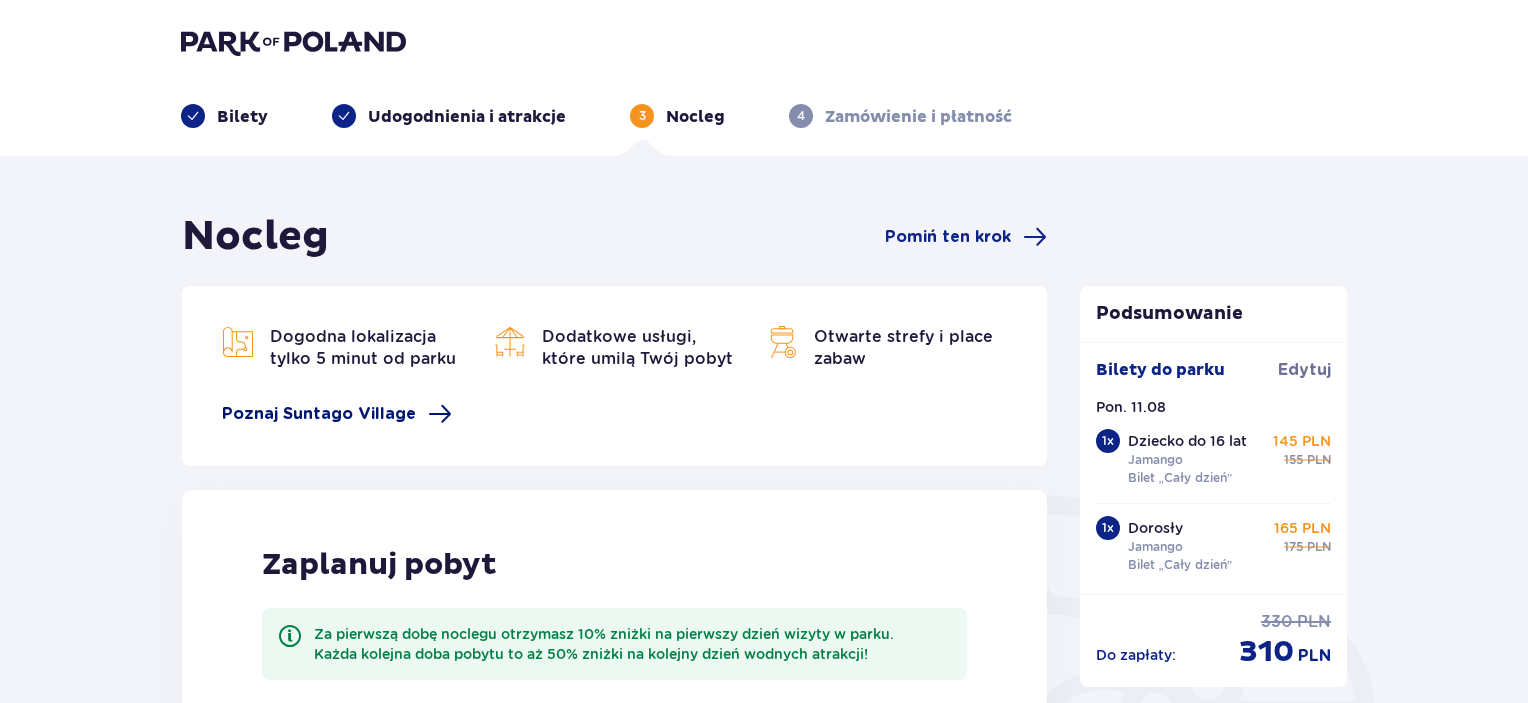 click on "Poznaj Suntago Village" at bounding box center (319, 414) 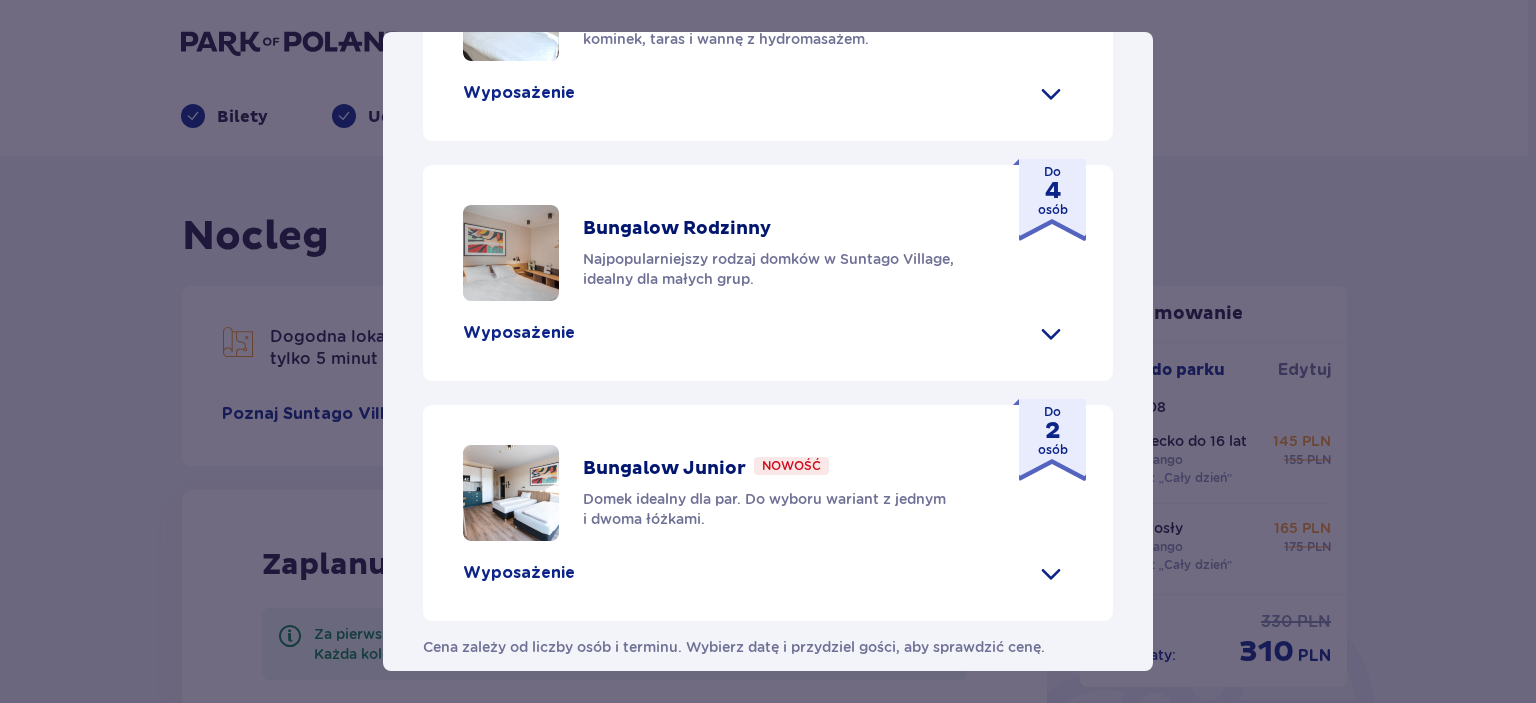 scroll, scrollTop: 1039, scrollLeft: 0, axis: vertical 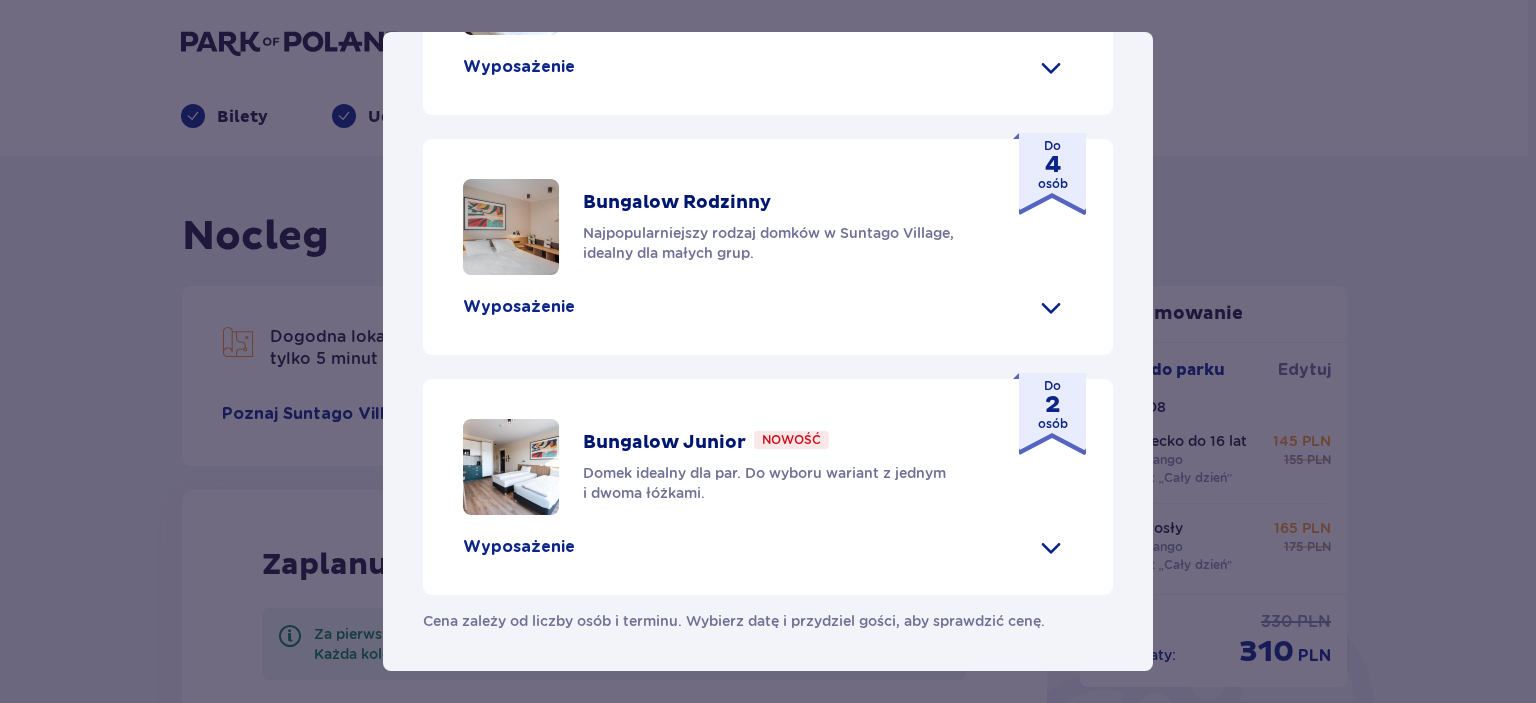 click at bounding box center [1051, 547] 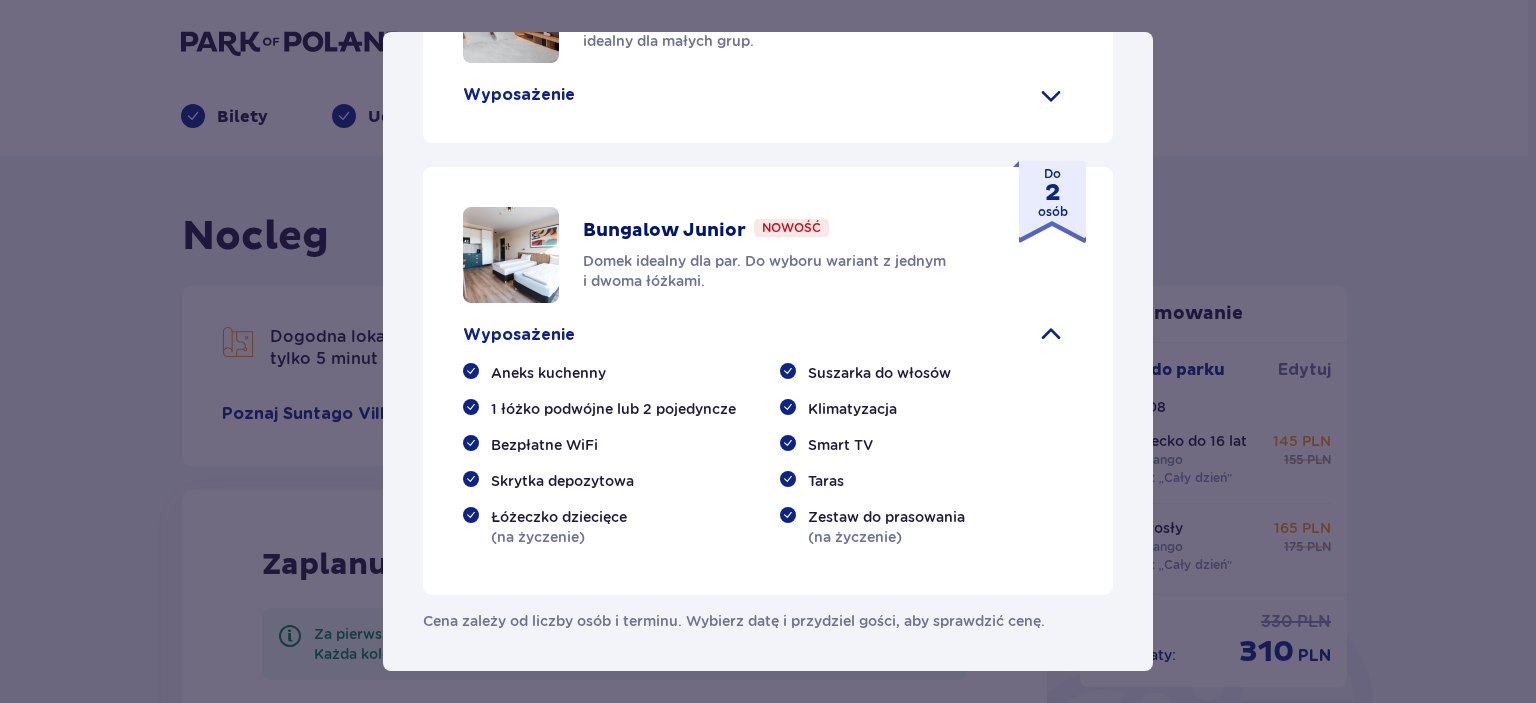 scroll, scrollTop: 1251, scrollLeft: 0, axis: vertical 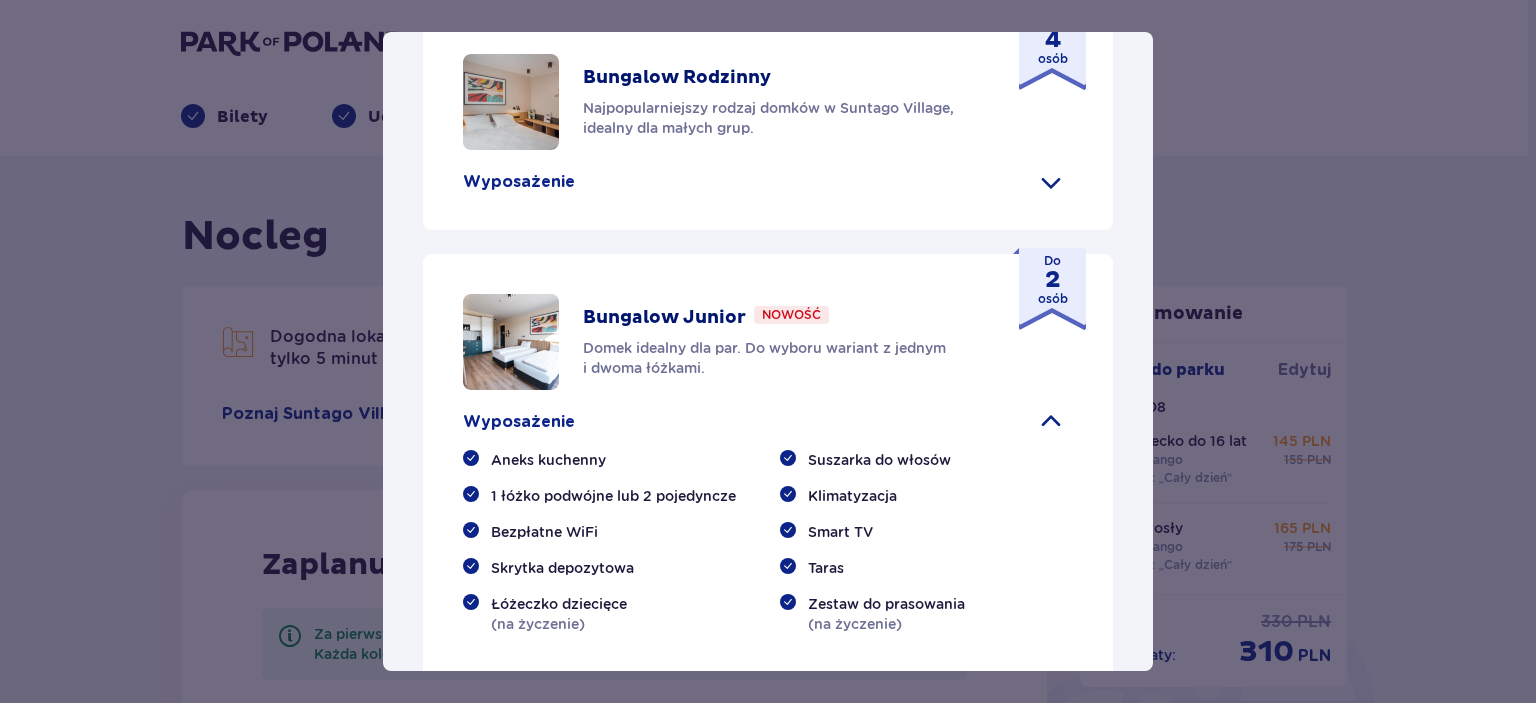 click on "2" at bounding box center (1053, 280) 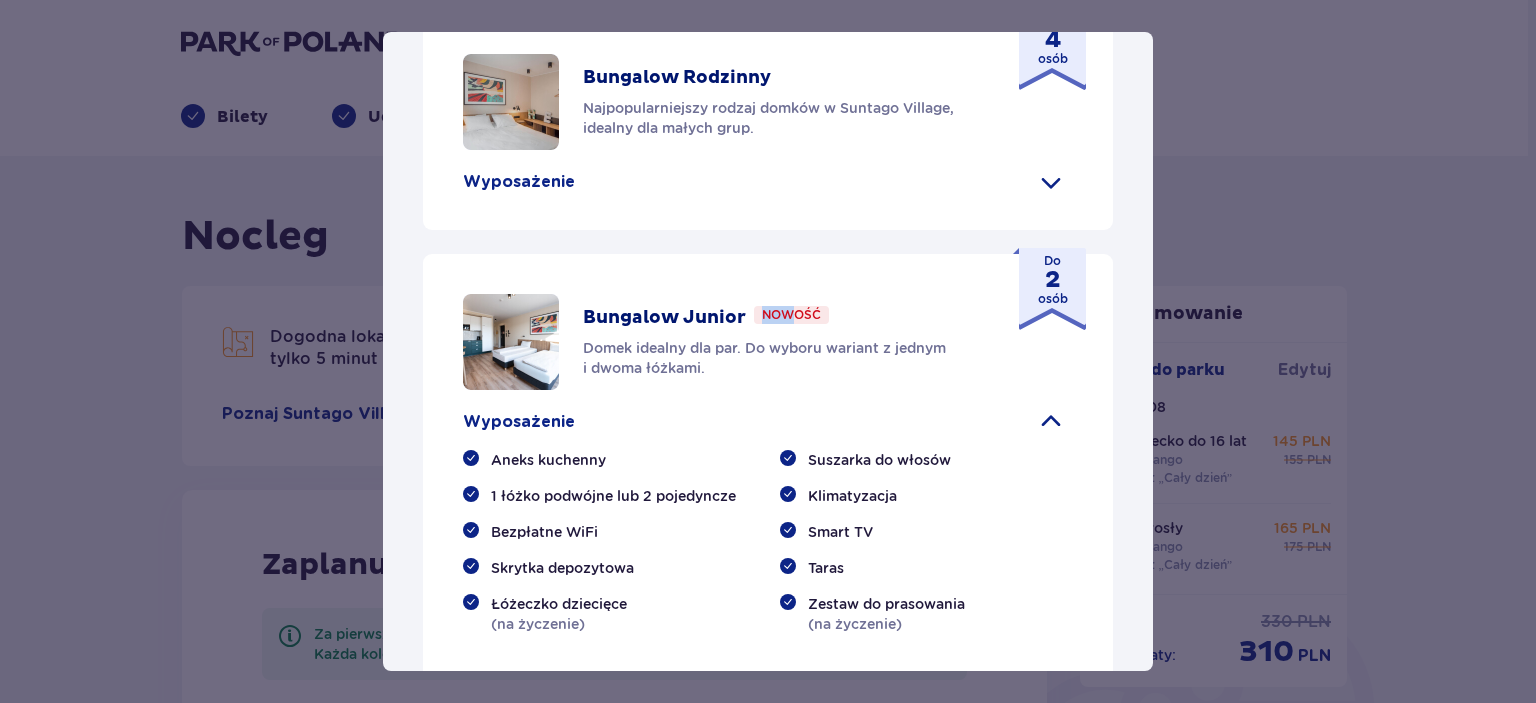 click at bounding box center [511, 342] 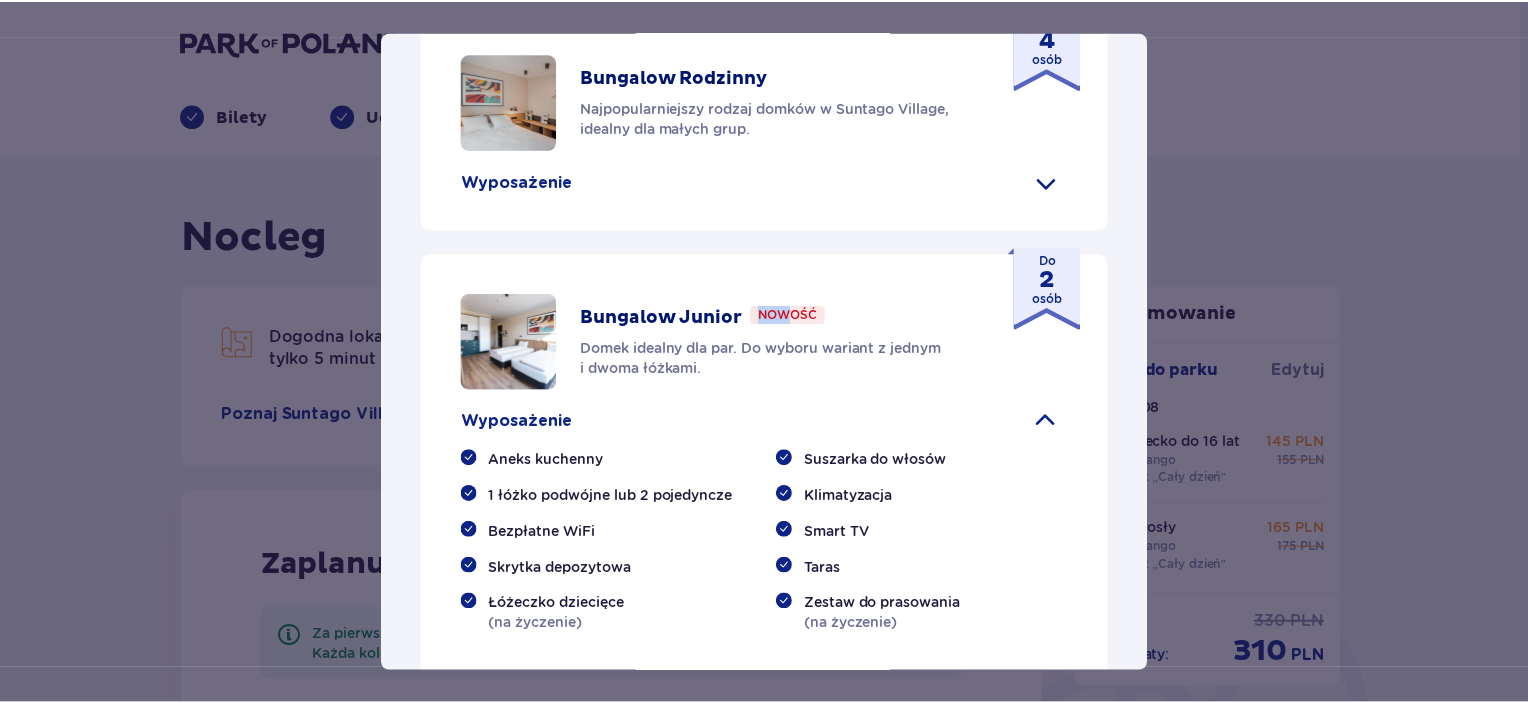 scroll, scrollTop: 1251, scrollLeft: 0, axis: vertical 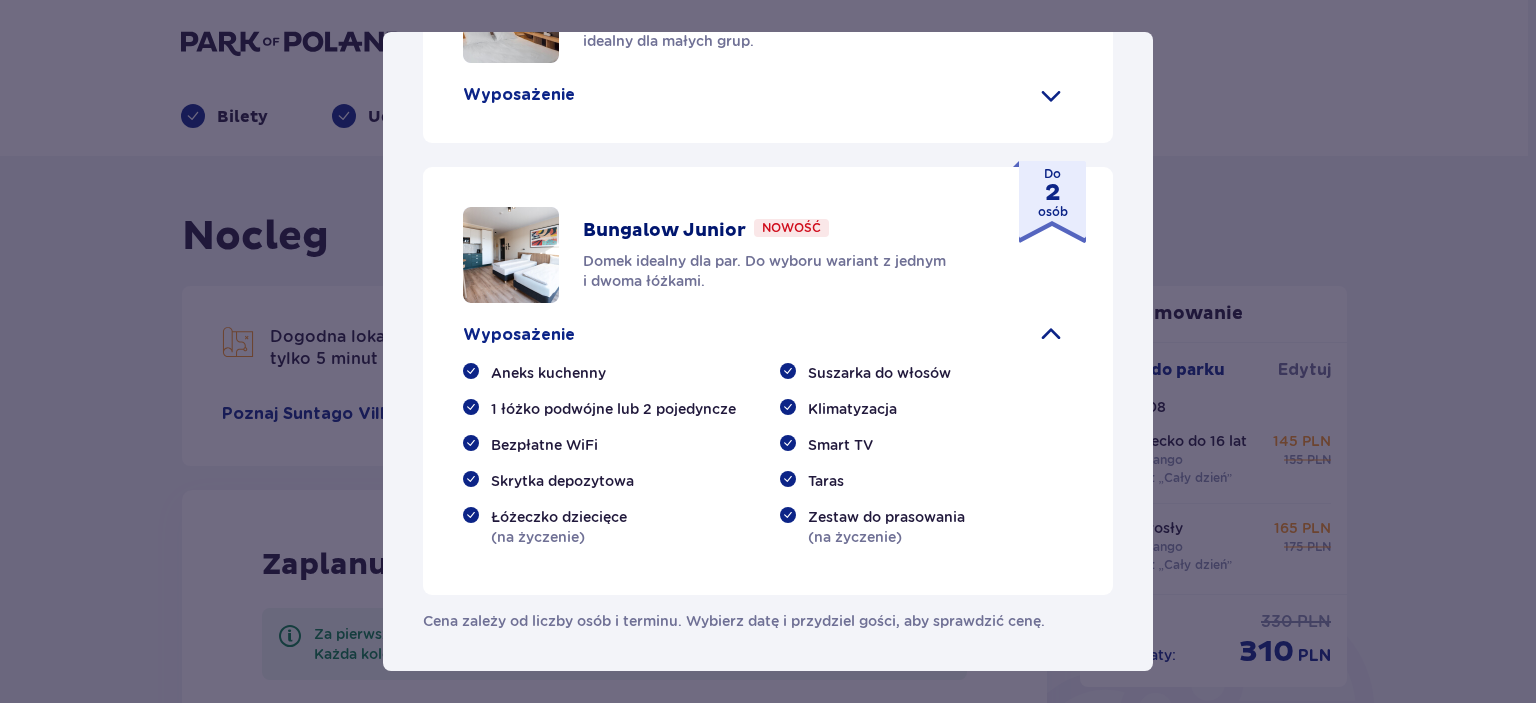 click on "Aneks kuchenny" at bounding box center (609, 373) 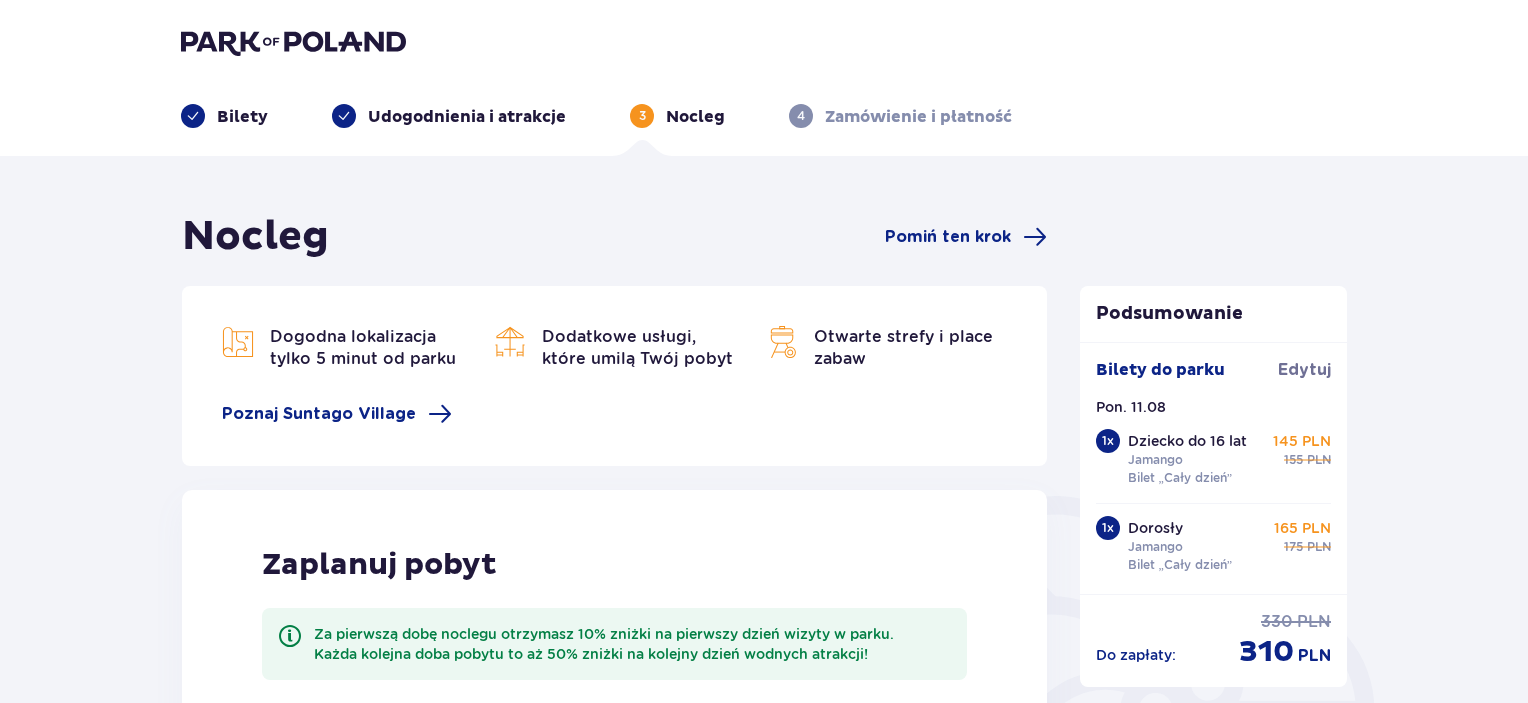scroll, scrollTop: 366, scrollLeft: 0, axis: vertical 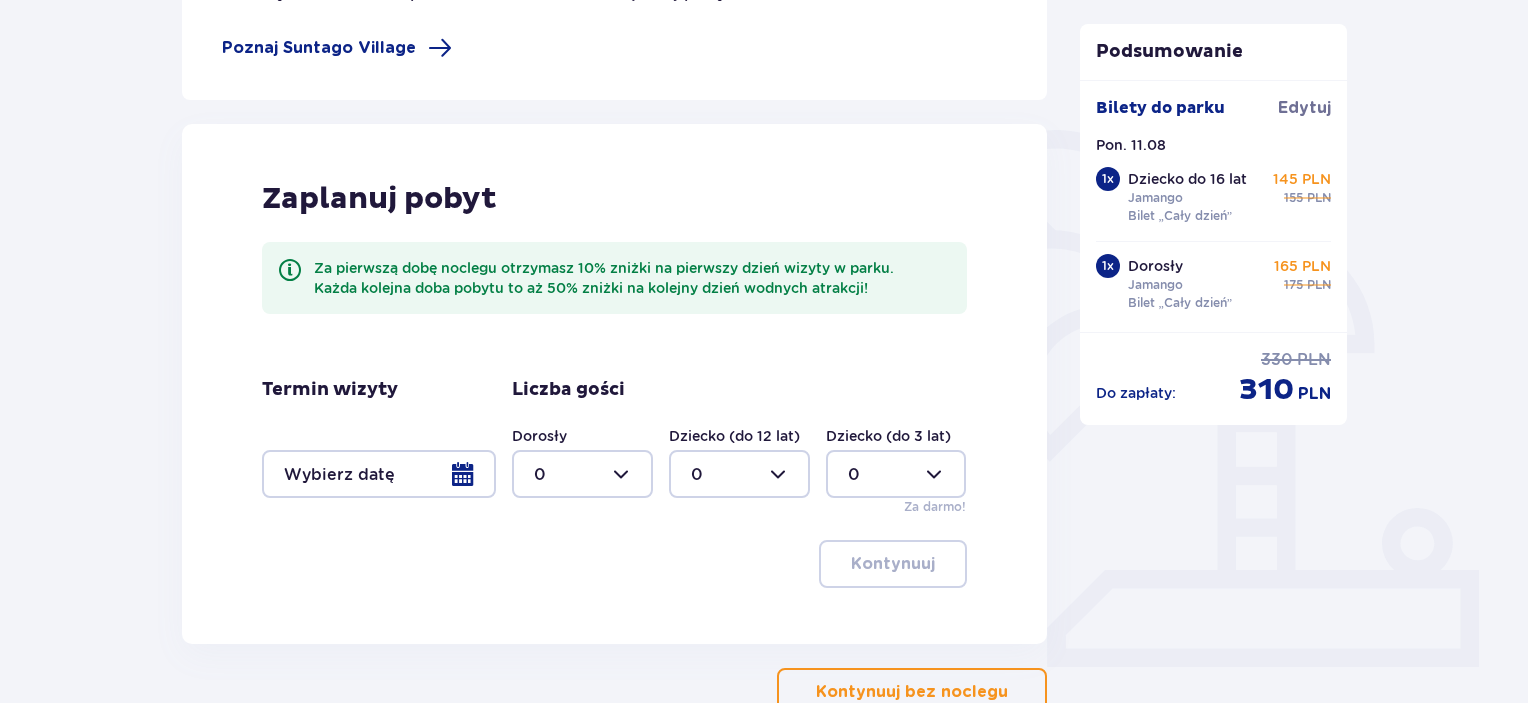click at bounding box center (379, 474) 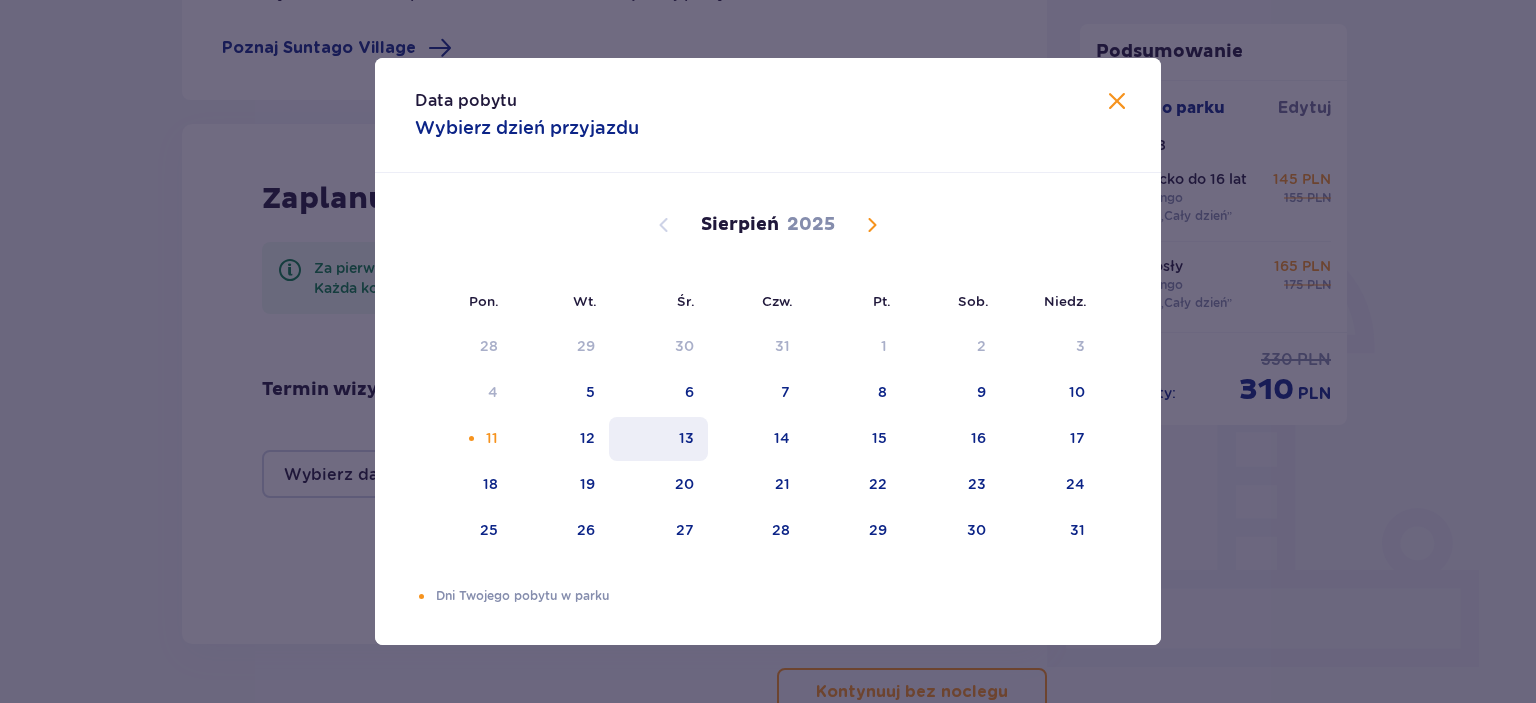click on "13" at bounding box center [686, 438] 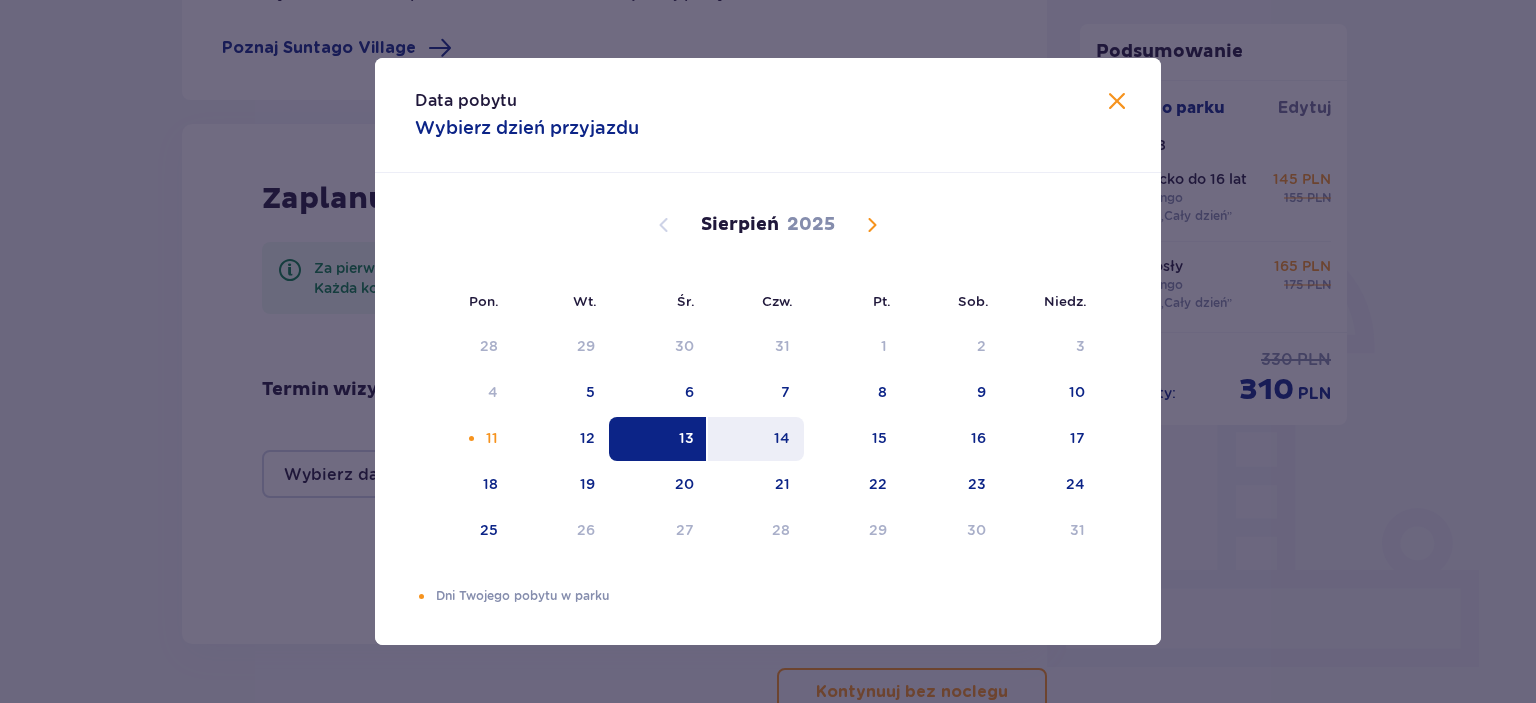 click on "14" at bounding box center [782, 438] 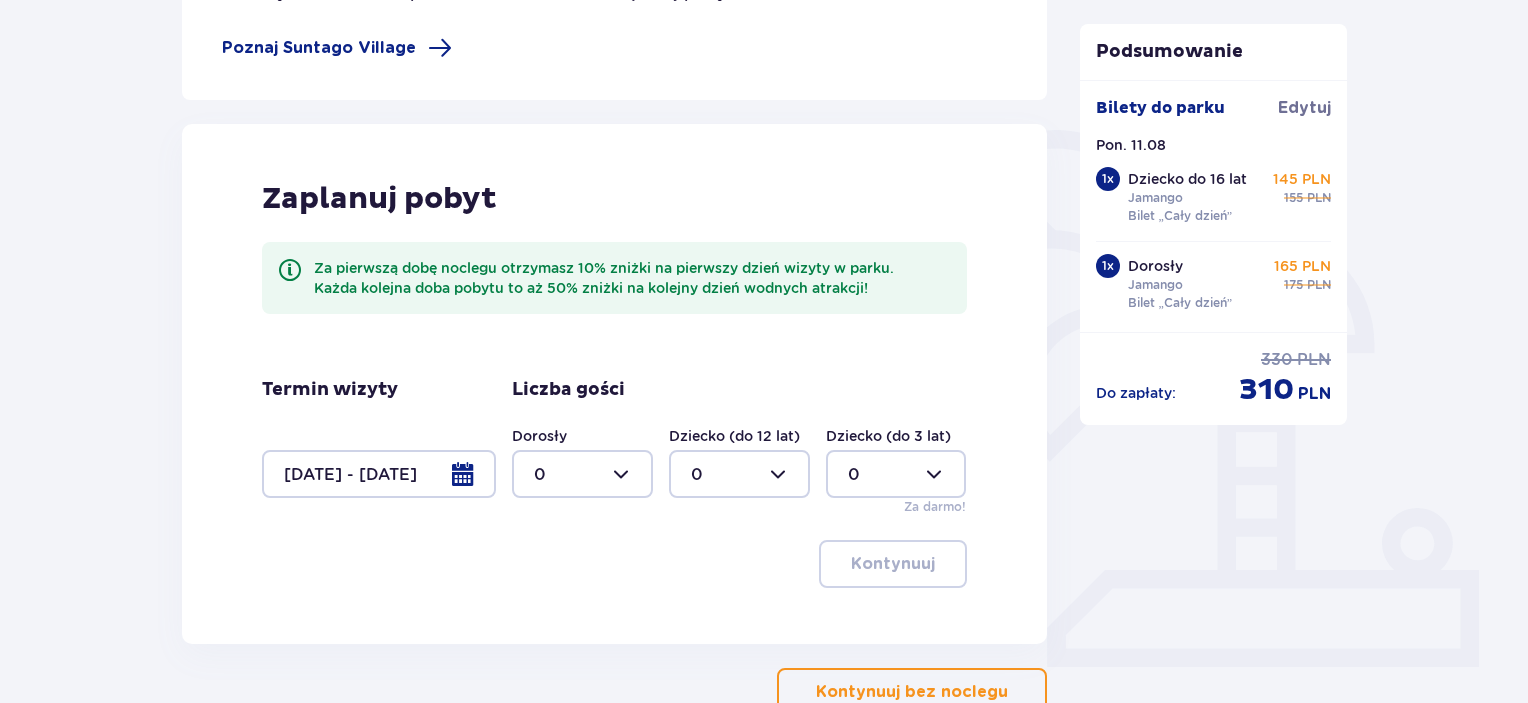 click at bounding box center (582, 474) 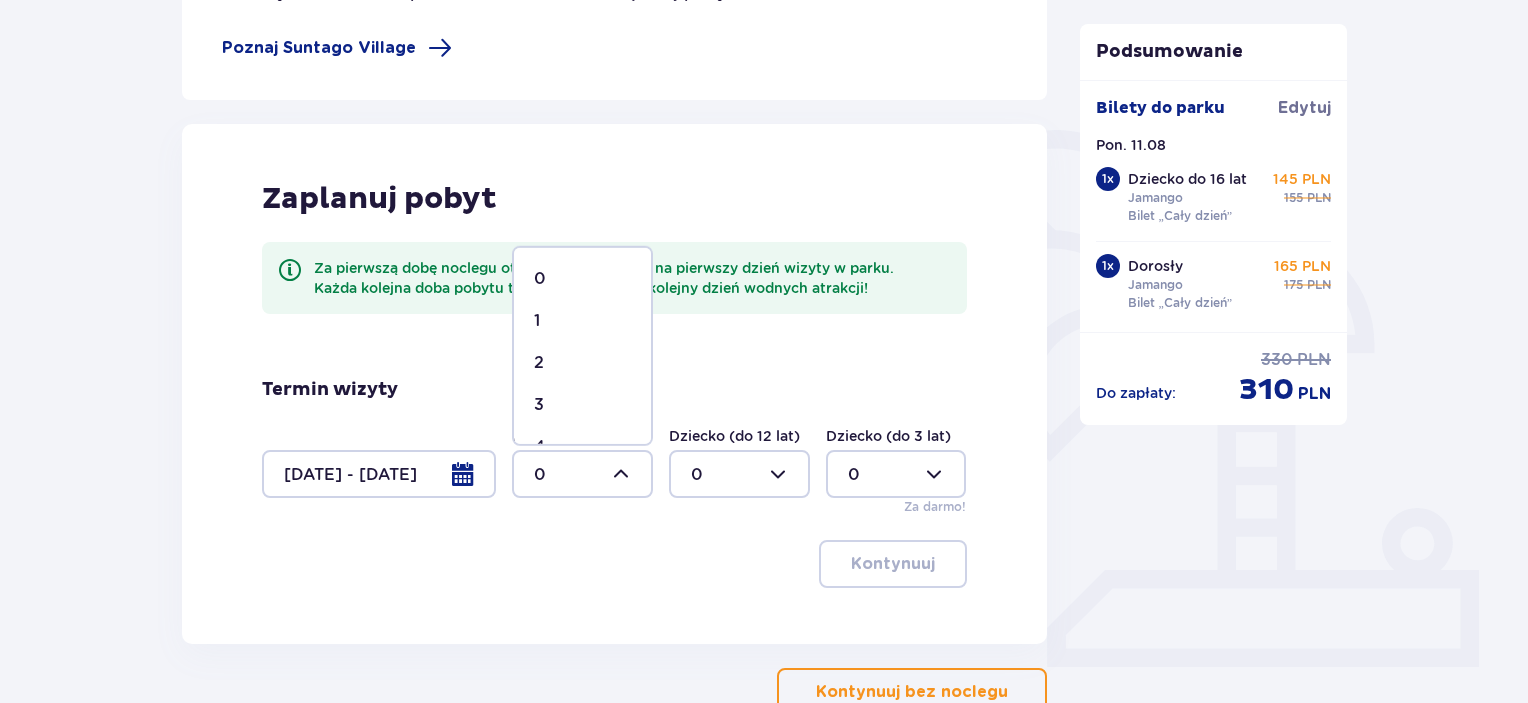 click on "1" at bounding box center (582, 321) 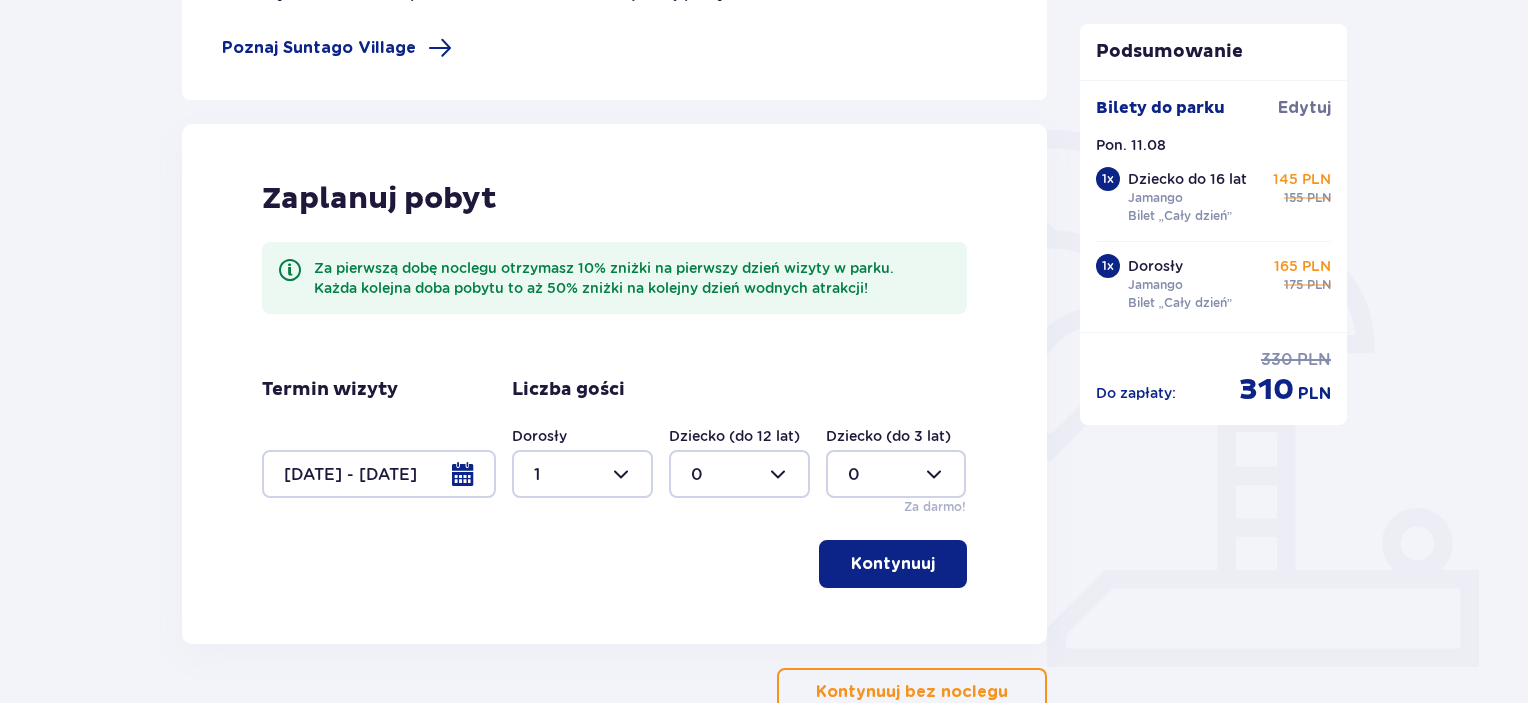 click at bounding box center (739, 474) 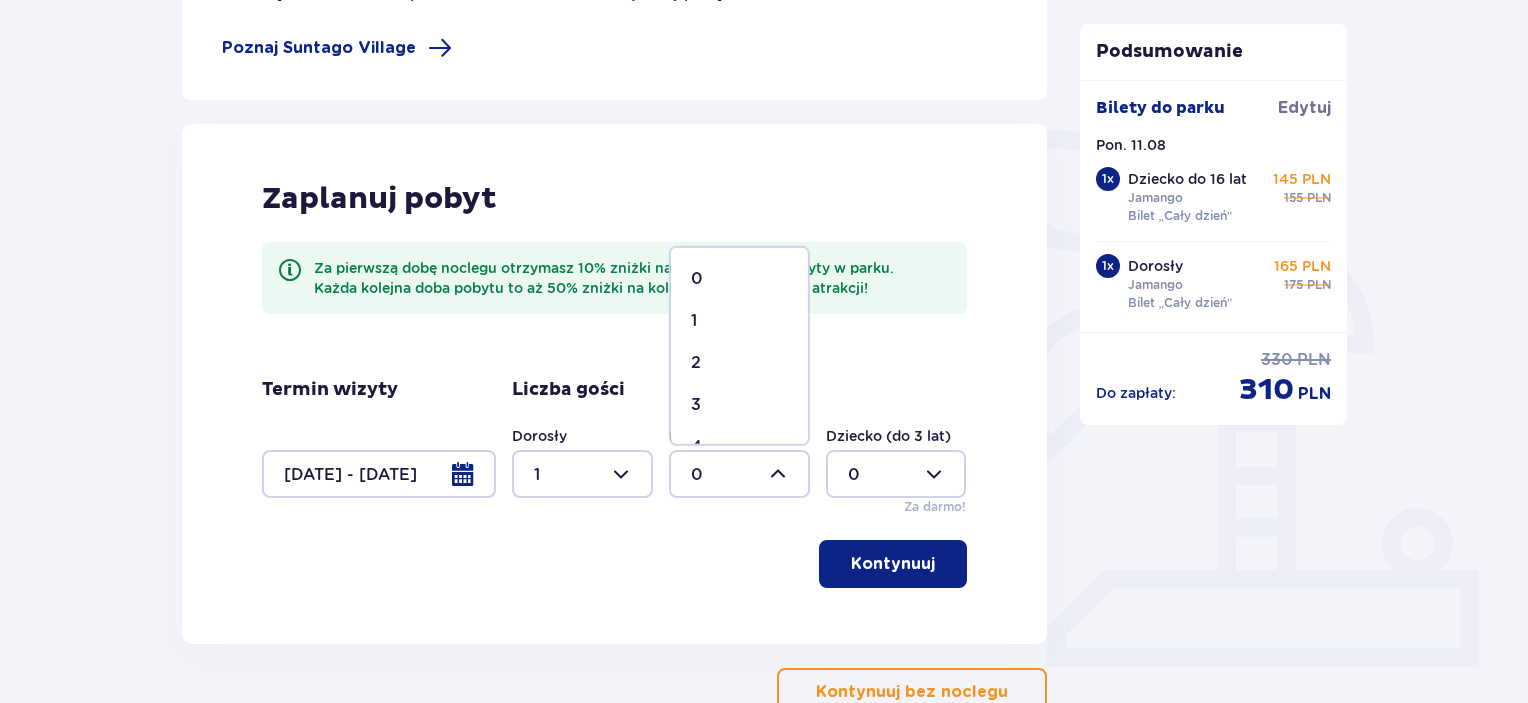 click at bounding box center [739, 474] 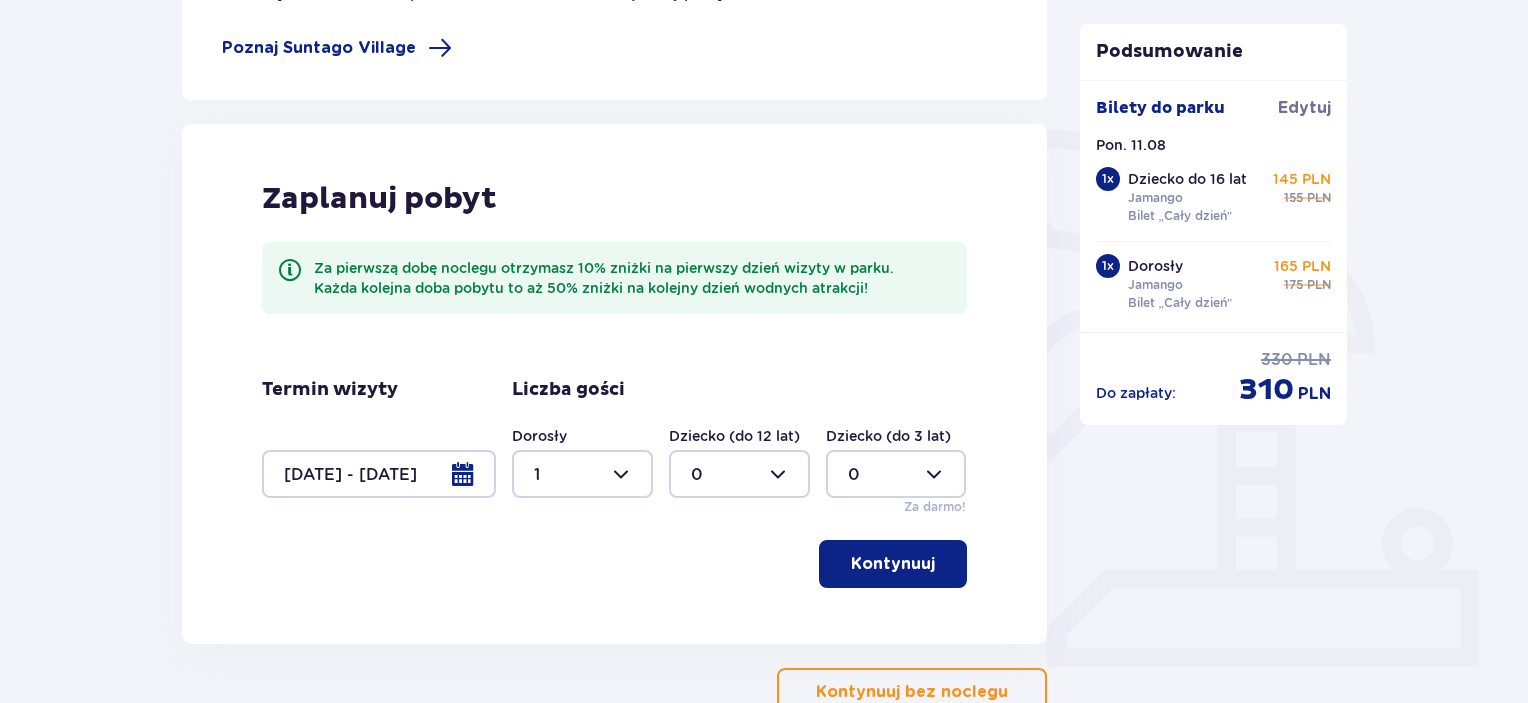 click at bounding box center (582, 474) 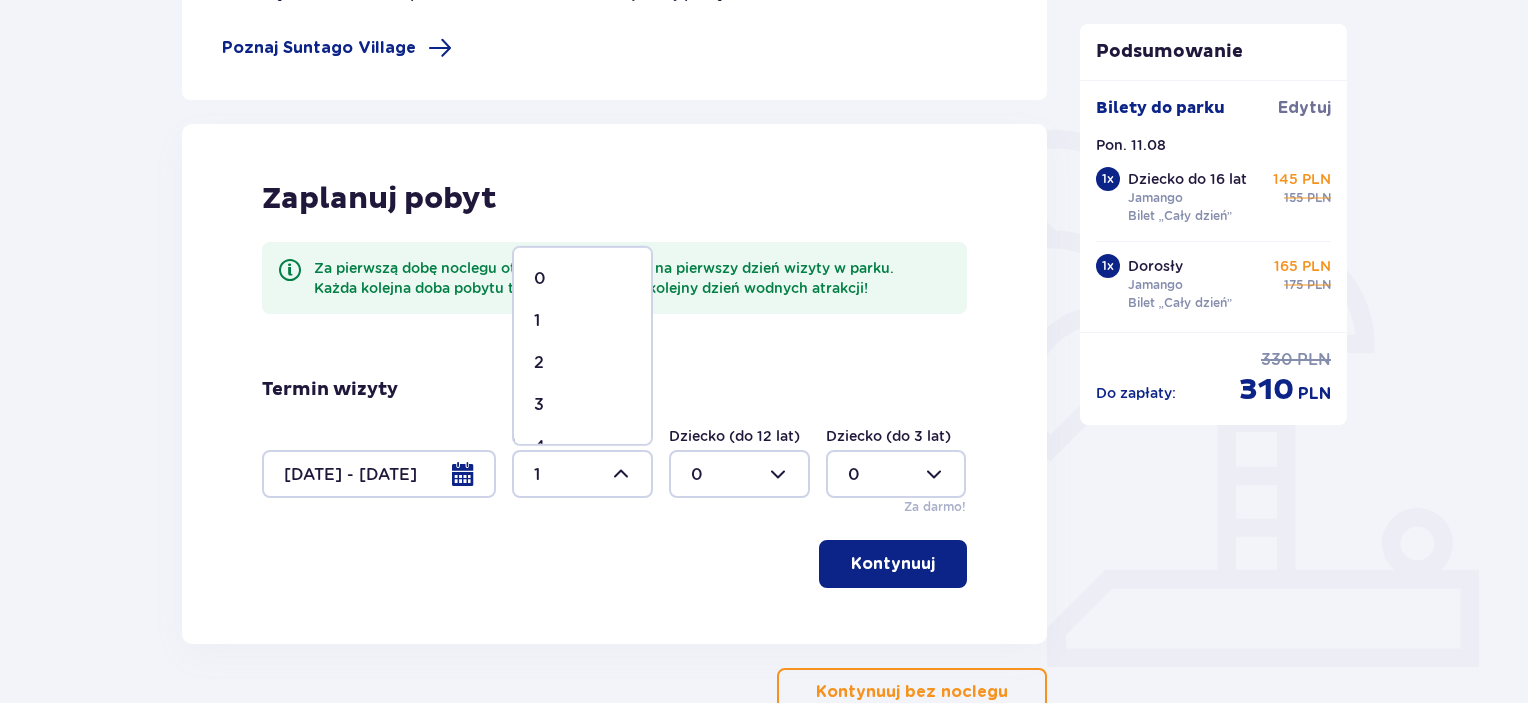 click on "2" at bounding box center (582, 363) 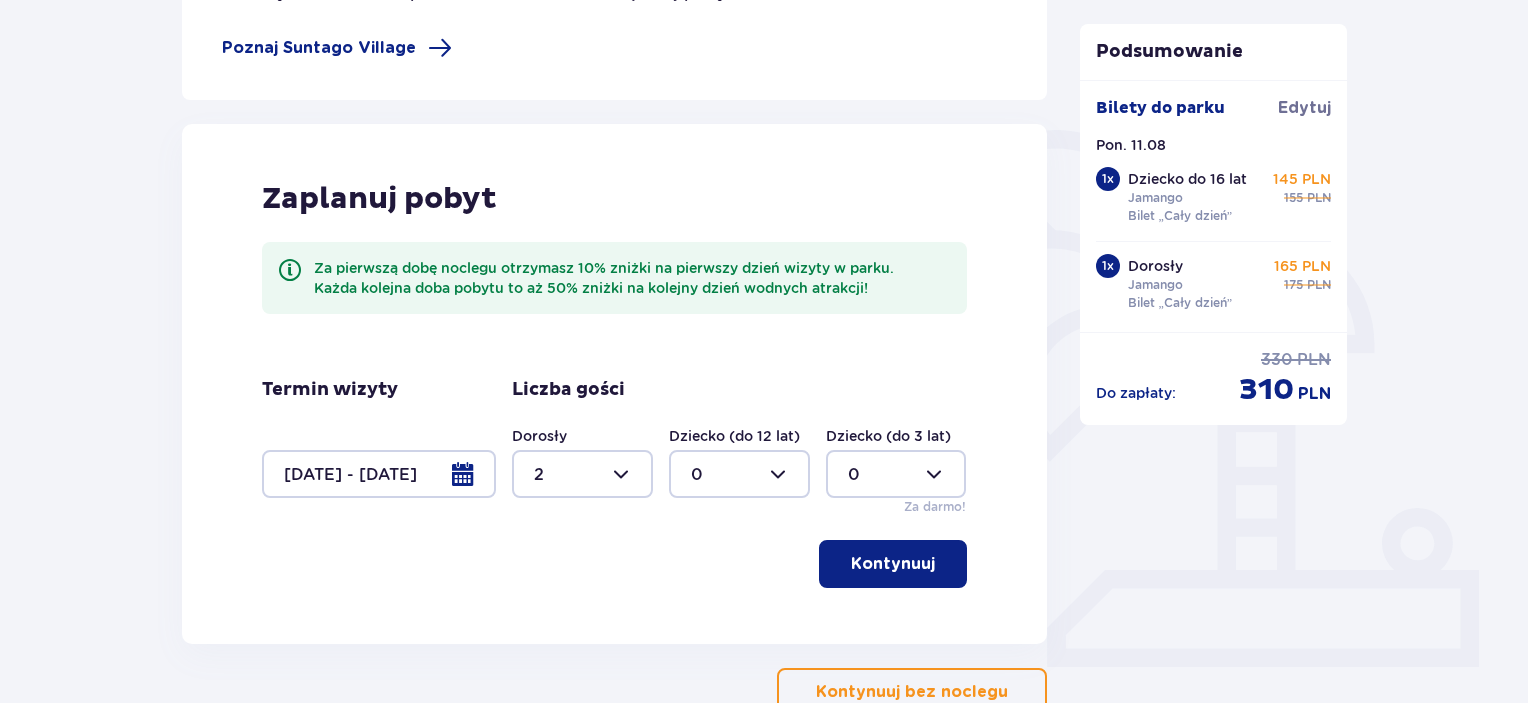 click on "Kontynuuj" at bounding box center (614, 564) 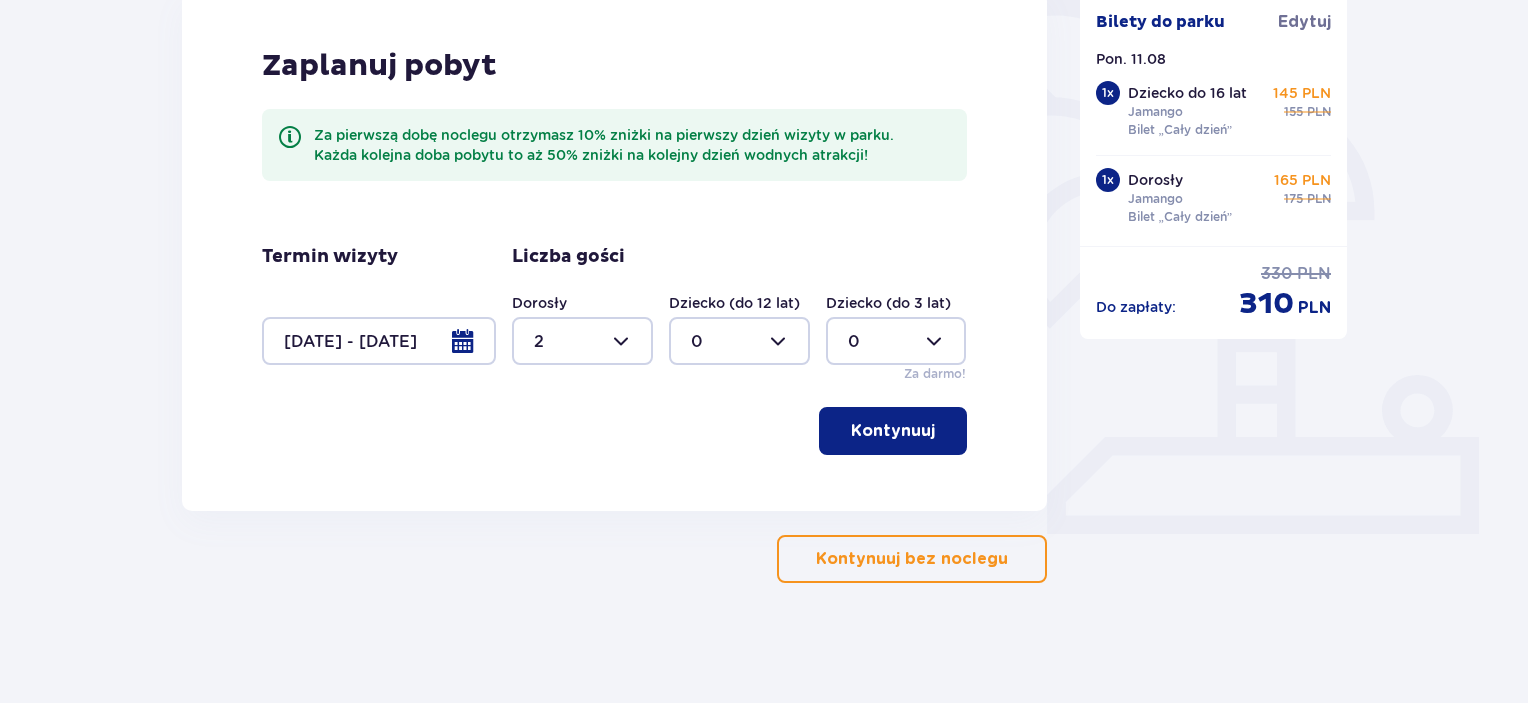 click on "Kontynuuj" at bounding box center [893, 431] 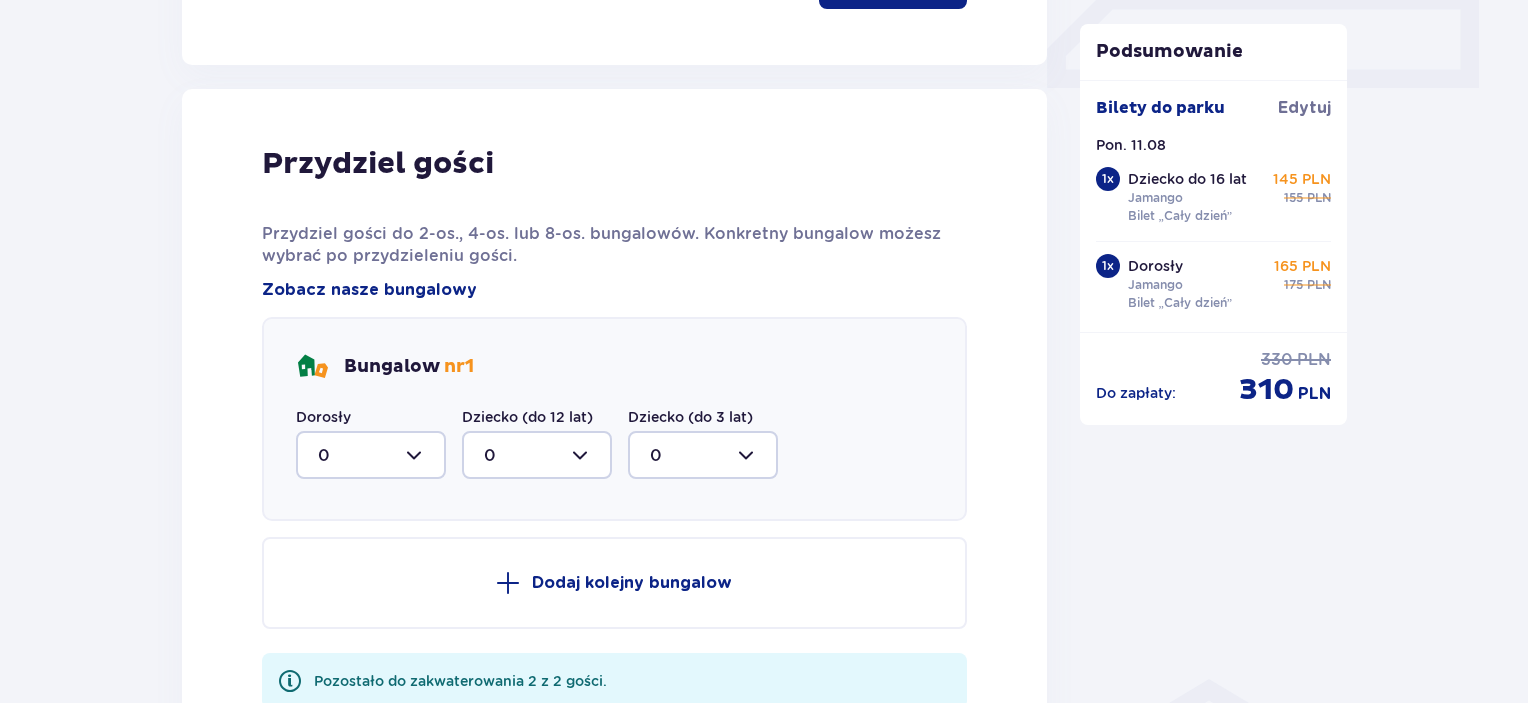 scroll, scrollTop: 1010, scrollLeft: 0, axis: vertical 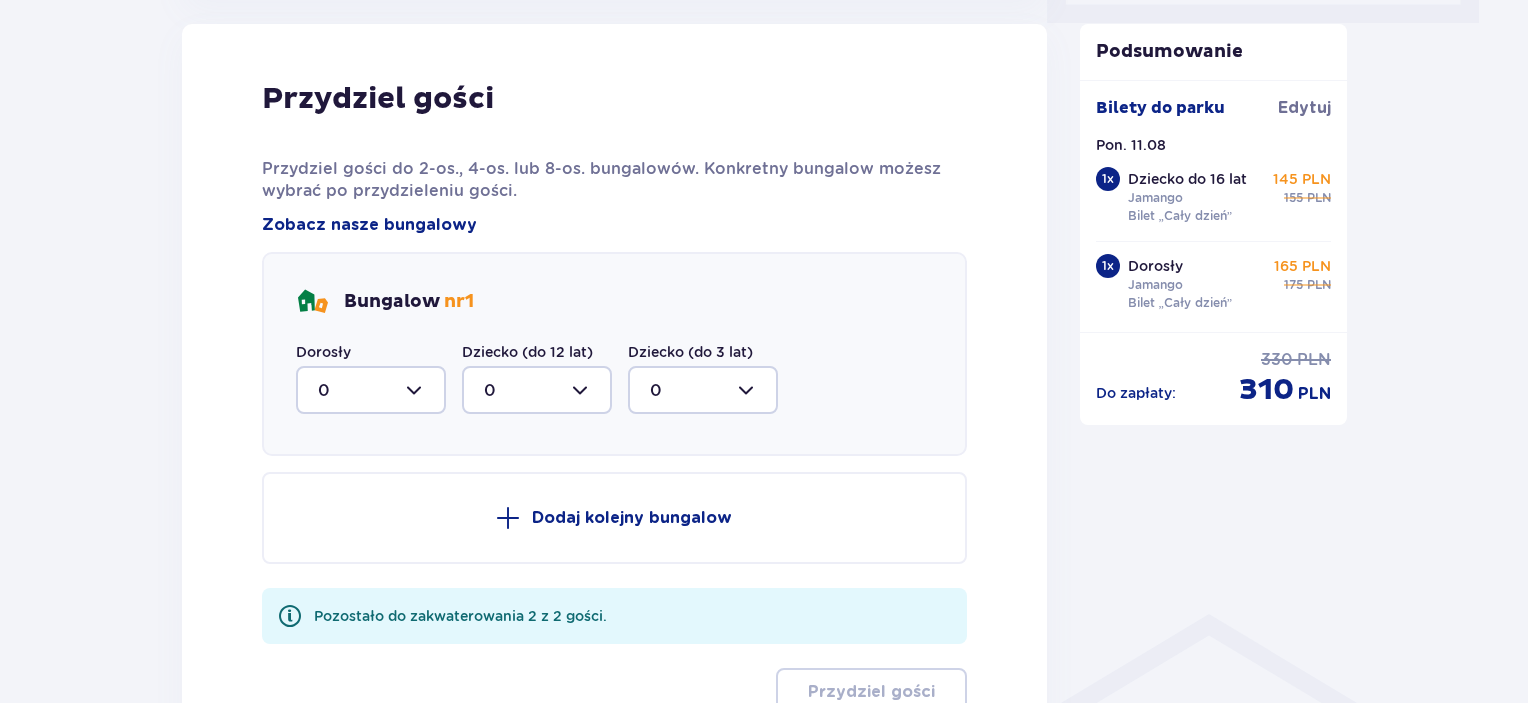 click at bounding box center (371, 390) 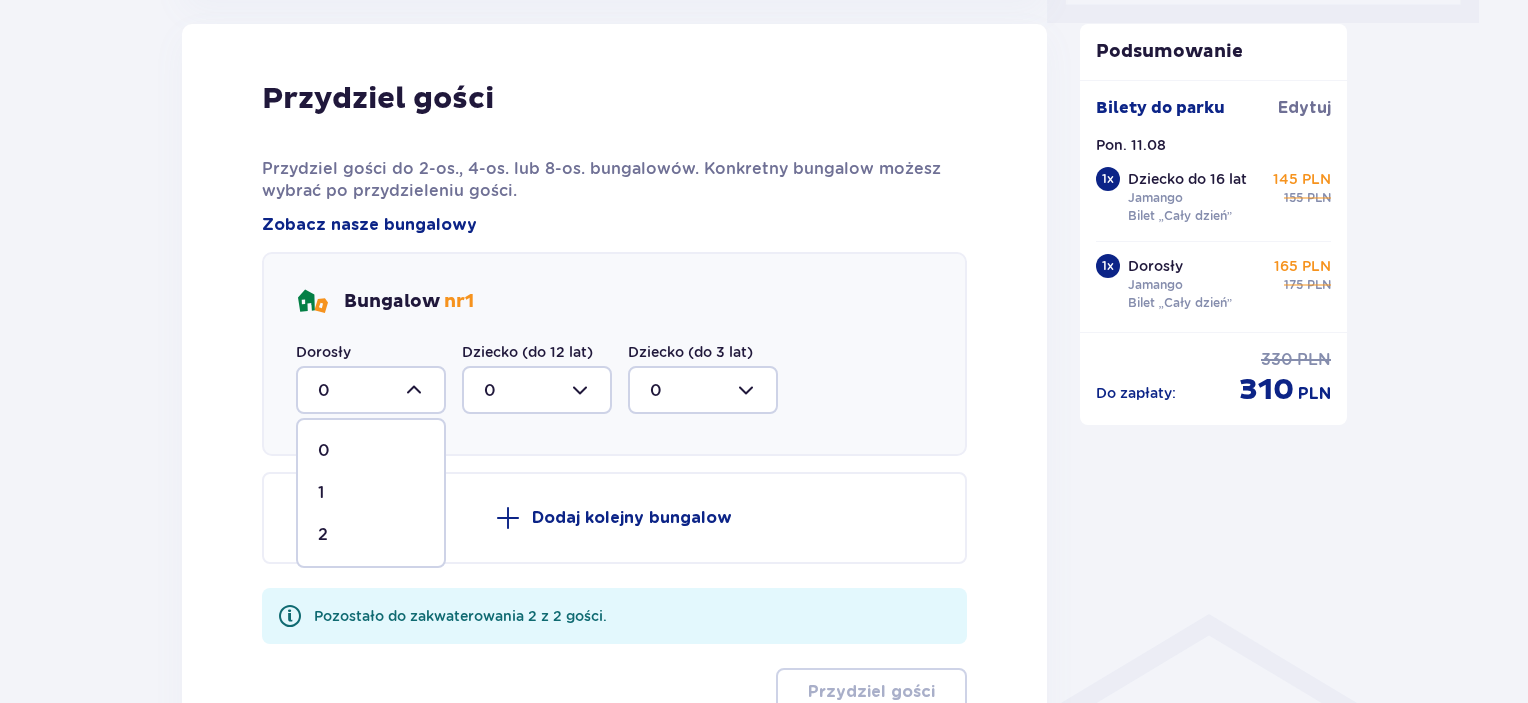 click on "2" at bounding box center (371, 535) 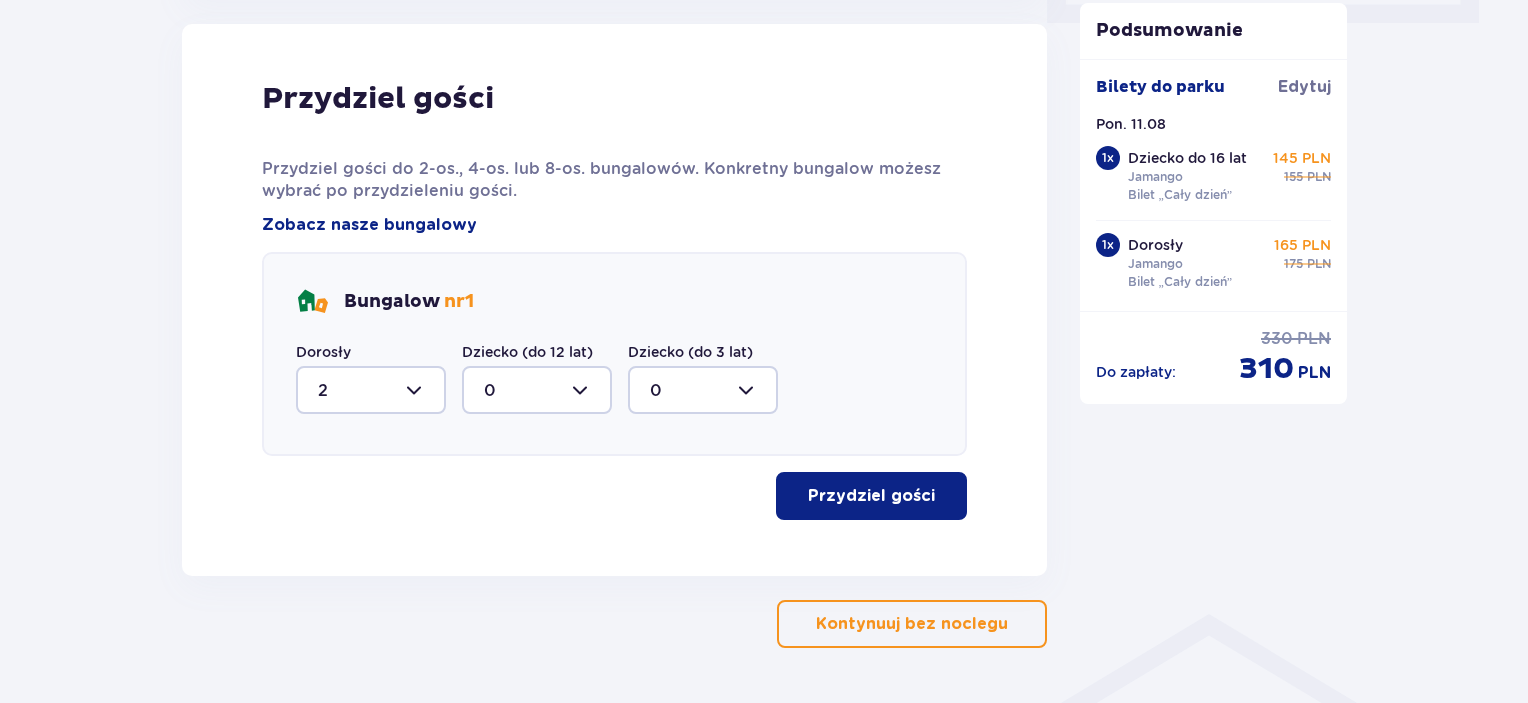 click on "Podsumowanie Bilety do parku Edytuj Pon. 11.08   1 x Dziecko do 16 lat Jamango Bilet „Cały dzień” 145 PLN 155 PLN 1 x Dorosły Jamango Bilet „Cały dzień” 165 PLN 175 PLN Do zapłaty : 330 PLN 310 PLN" at bounding box center (1214, -75) 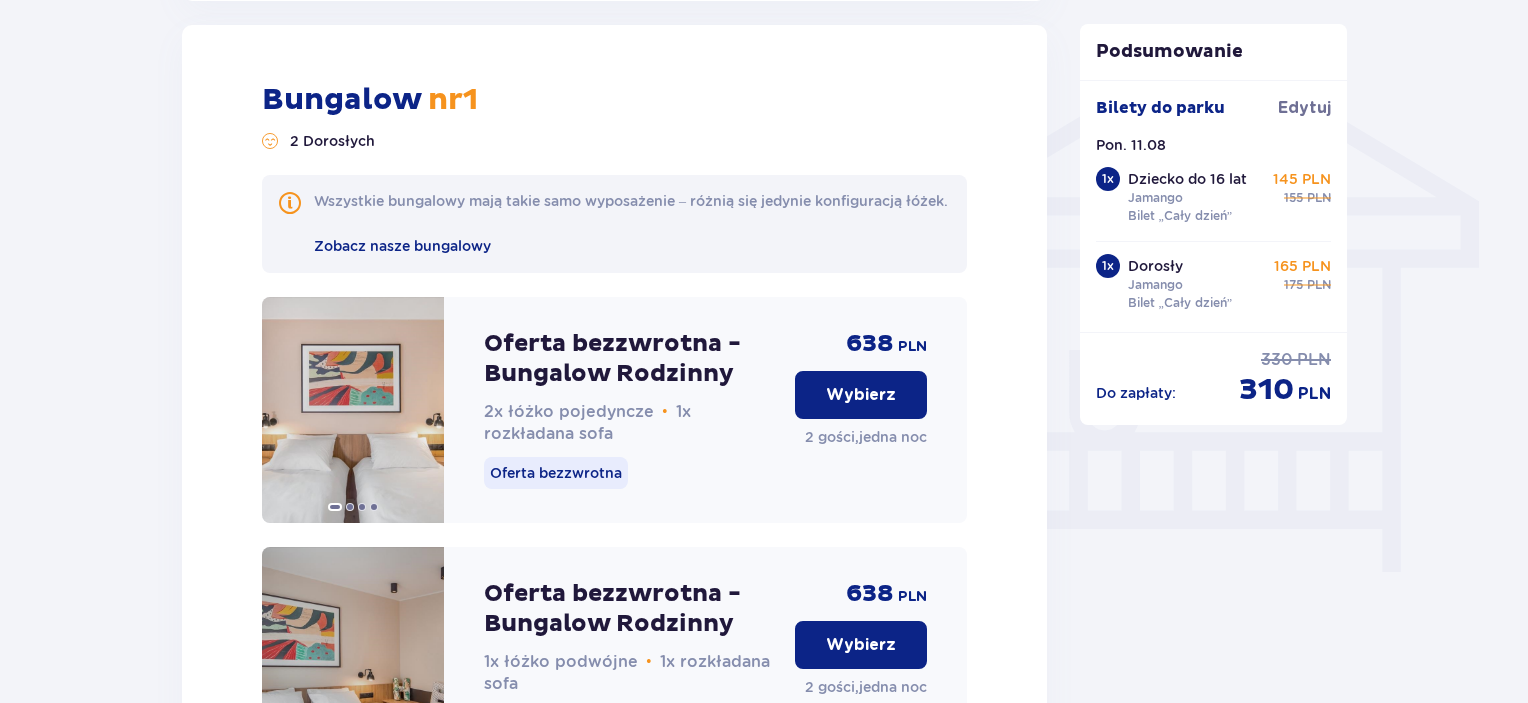 scroll, scrollTop: 1952, scrollLeft: 0, axis: vertical 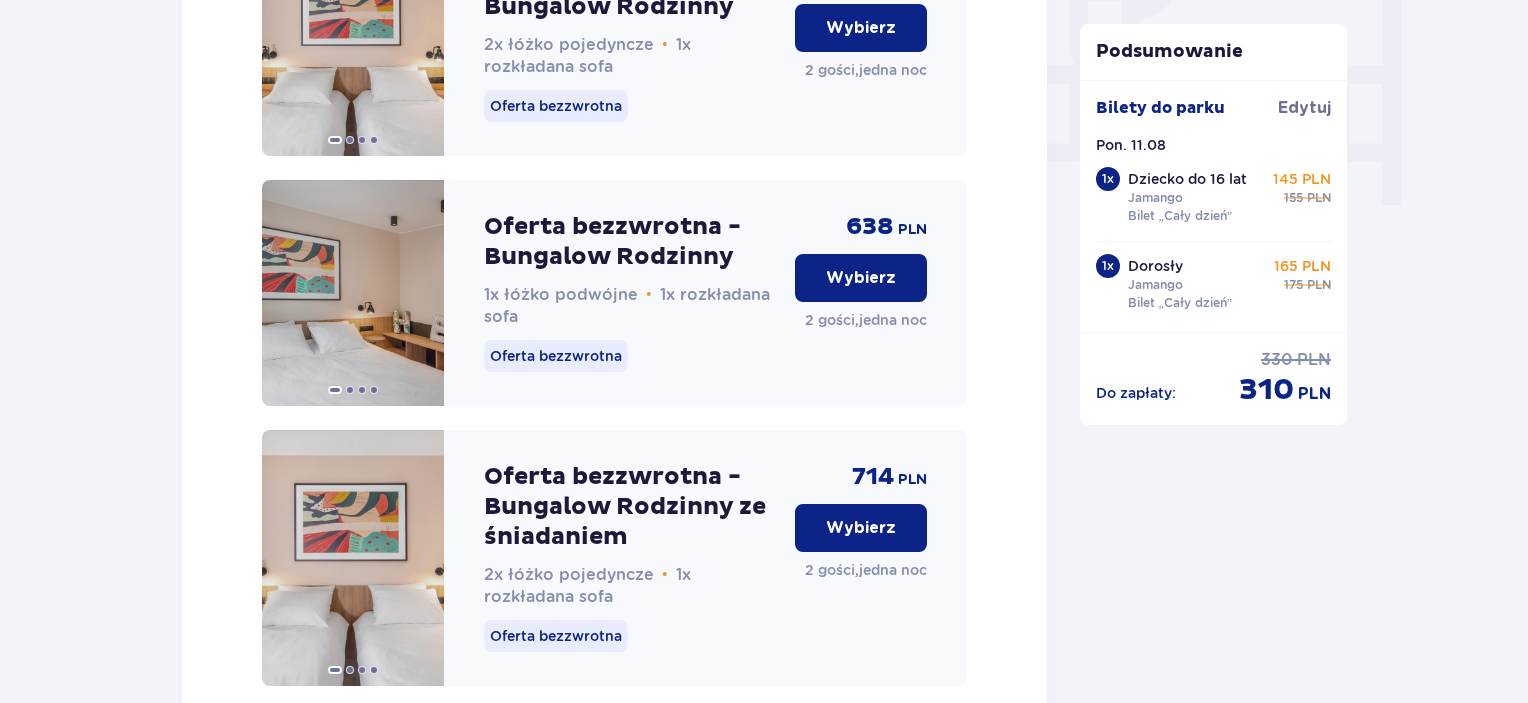 click on "Wybierz" at bounding box center [861, 278] 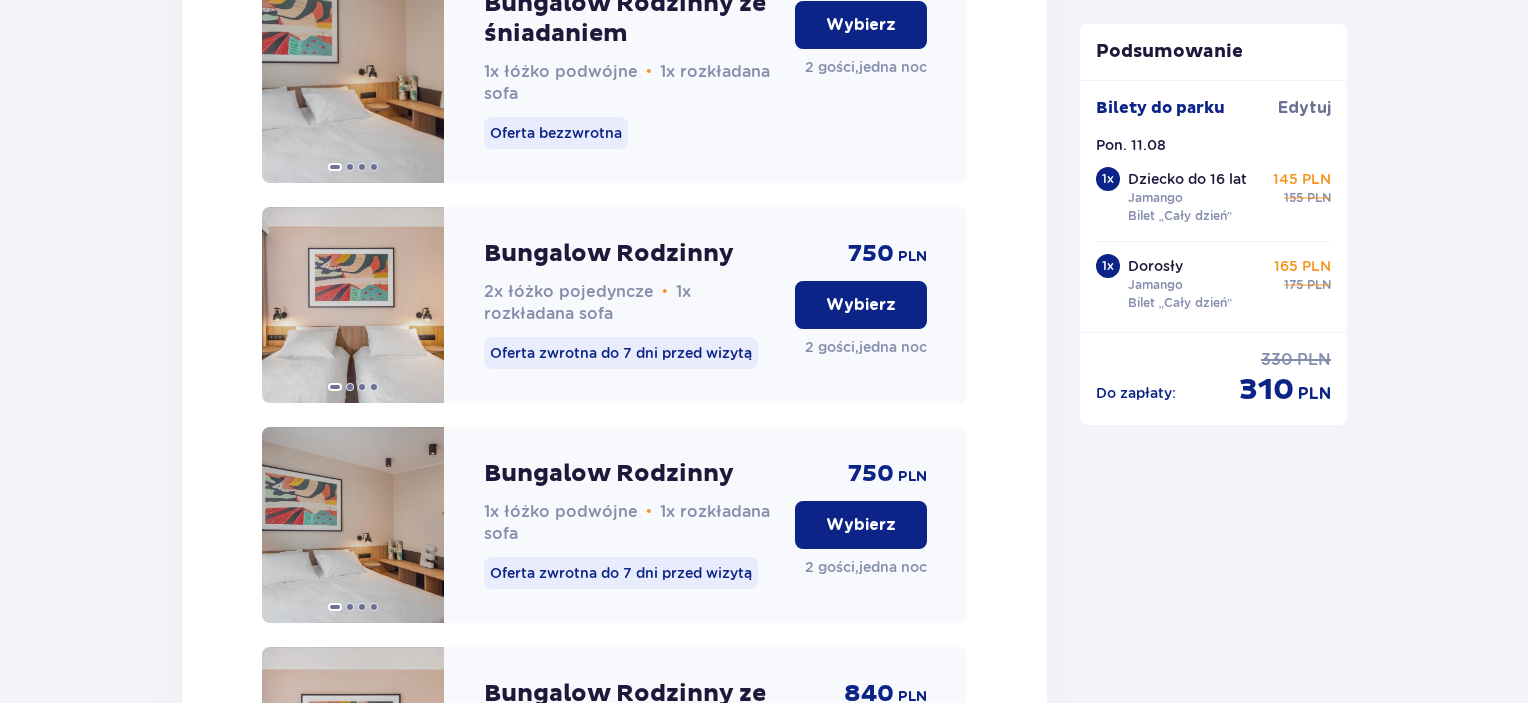 scroll, scrollTop: 2368, scrollLeft: 0, axis: vertical 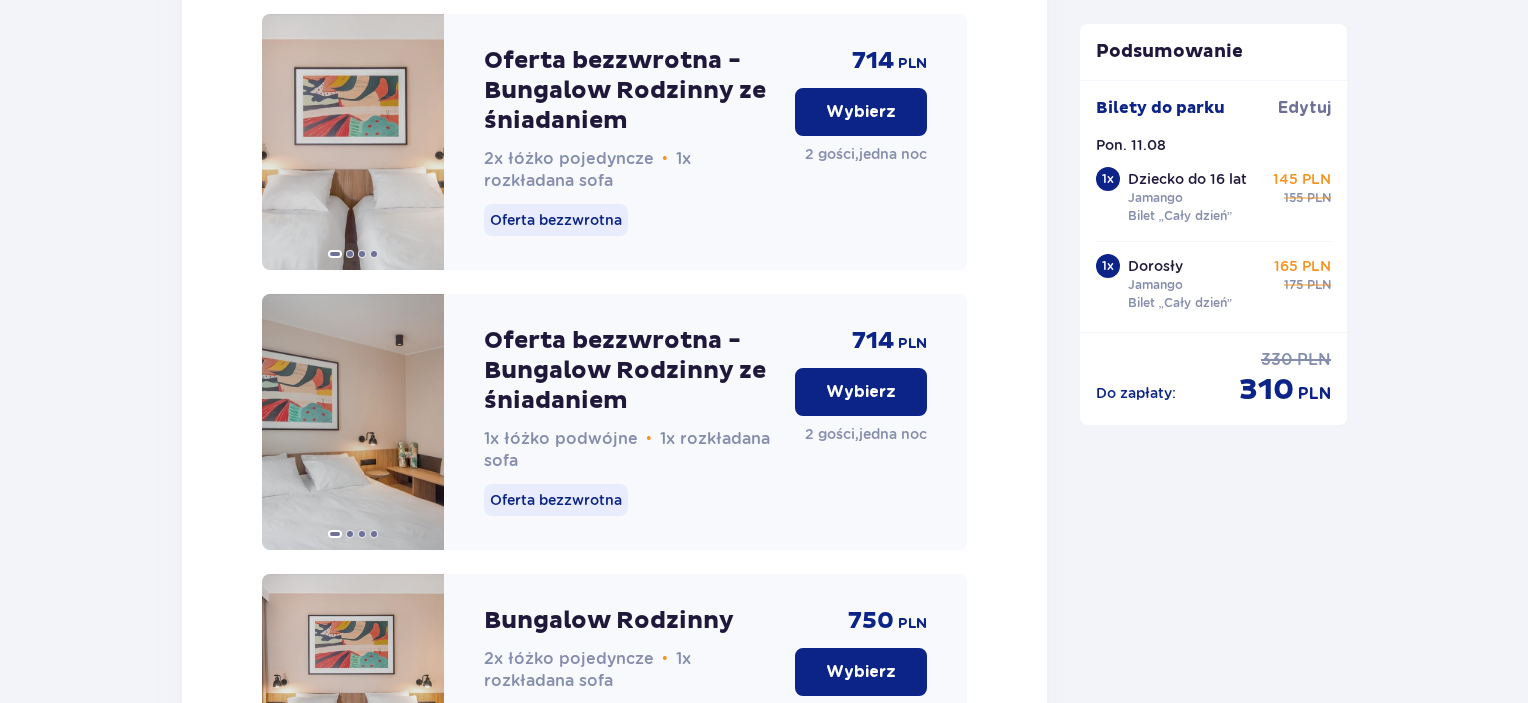 click on "Podsumowanie Bilety do parku Edytuj Pon. 11.08   1 x Dziecko do 16 lat Jamango Bilet „Cały dzień” 145 PLN 155 PLN 1 x Dorosły Jamango Bilet „Cały dzień” 165 PLN 175 PLN Do zapłaty : 330 PLN 310 PLN" at bounding box center [1214, -249] 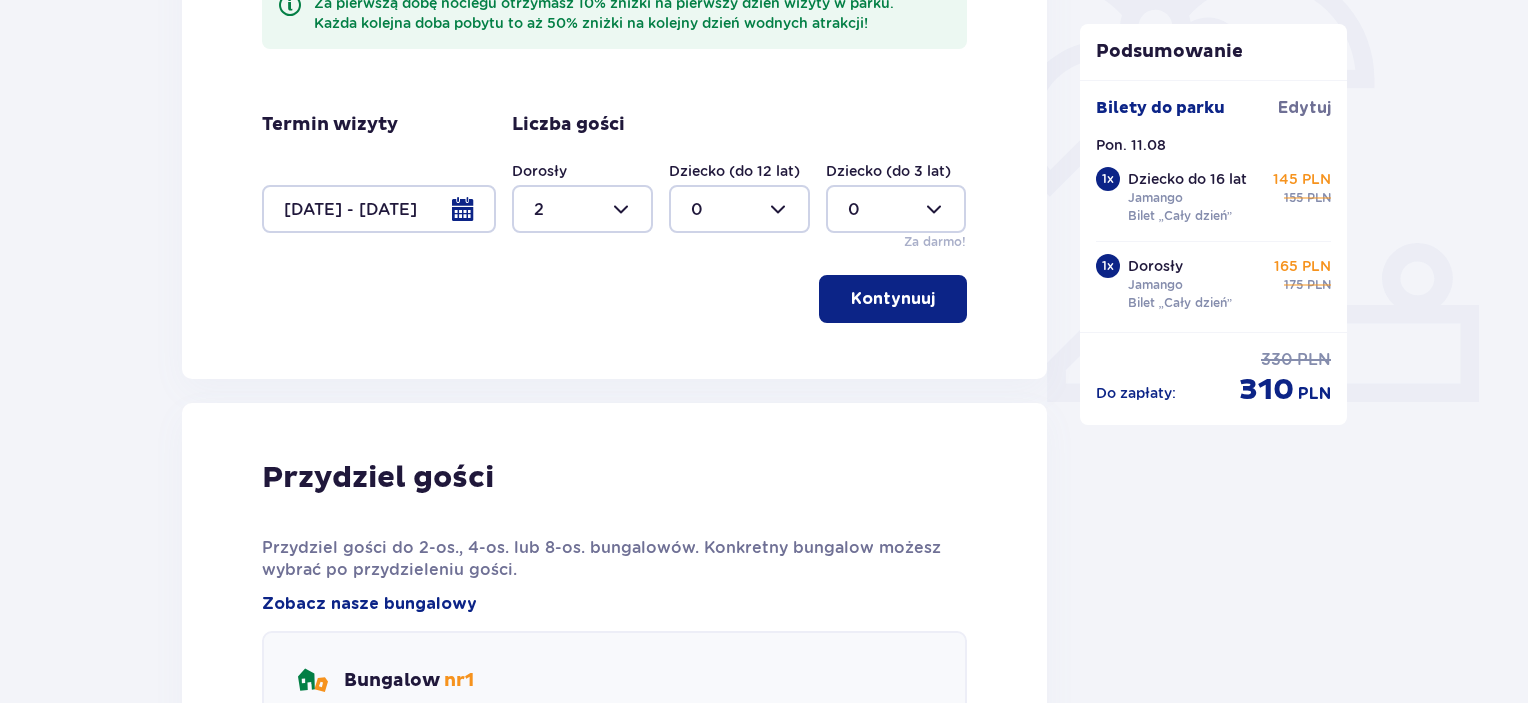 scroll, scrollTop: 0, scrollLeft: 0, axis: both 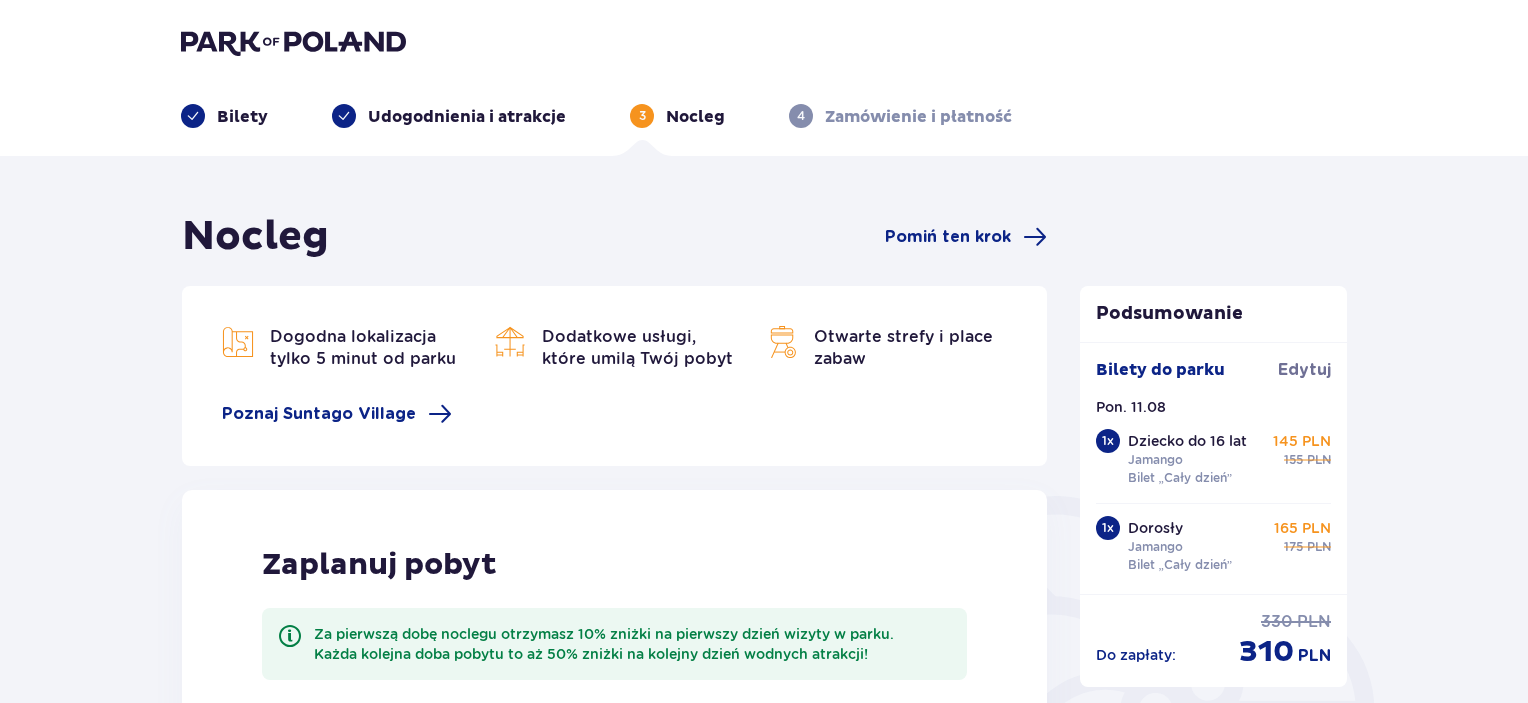click at bounding box center [293, 42] 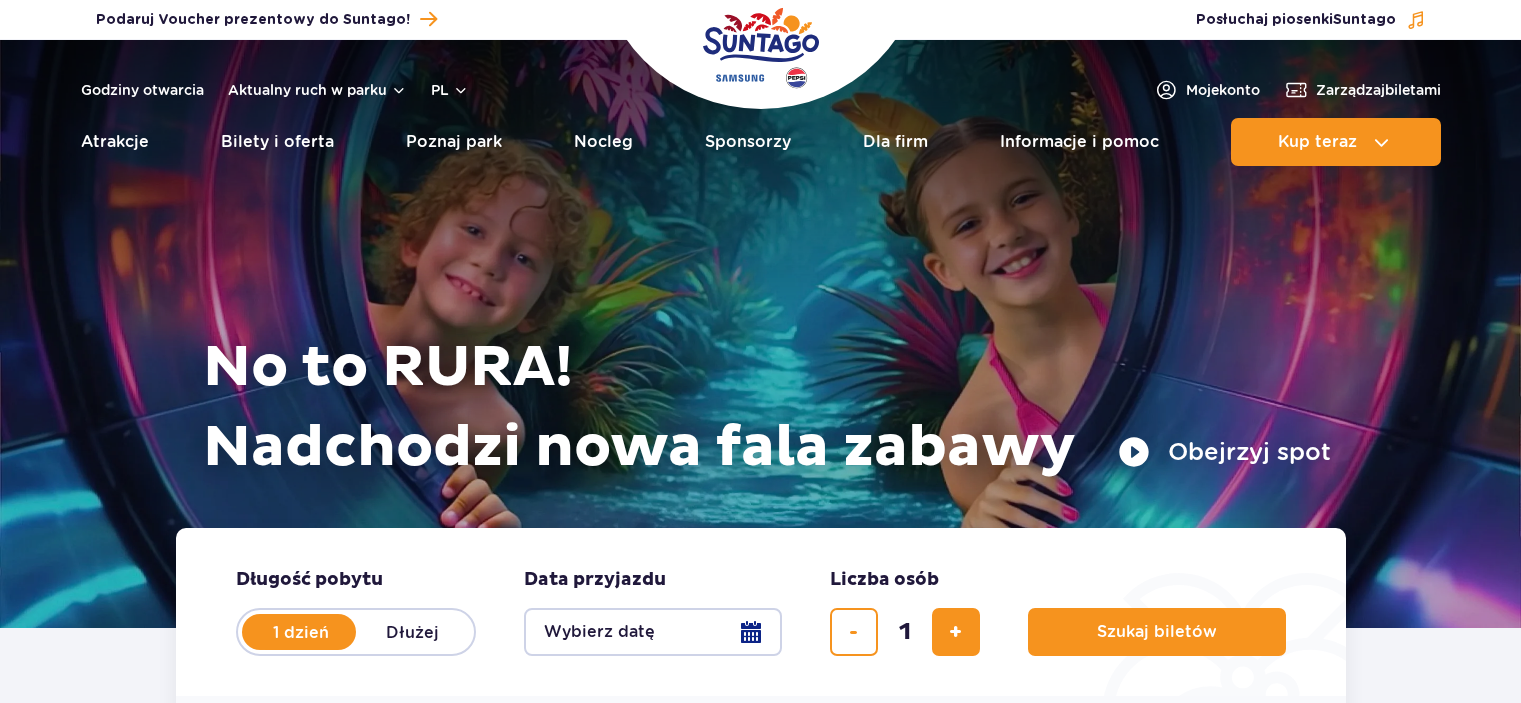scroll, scrollTop: 0, scrollLeft: 0, axis: both 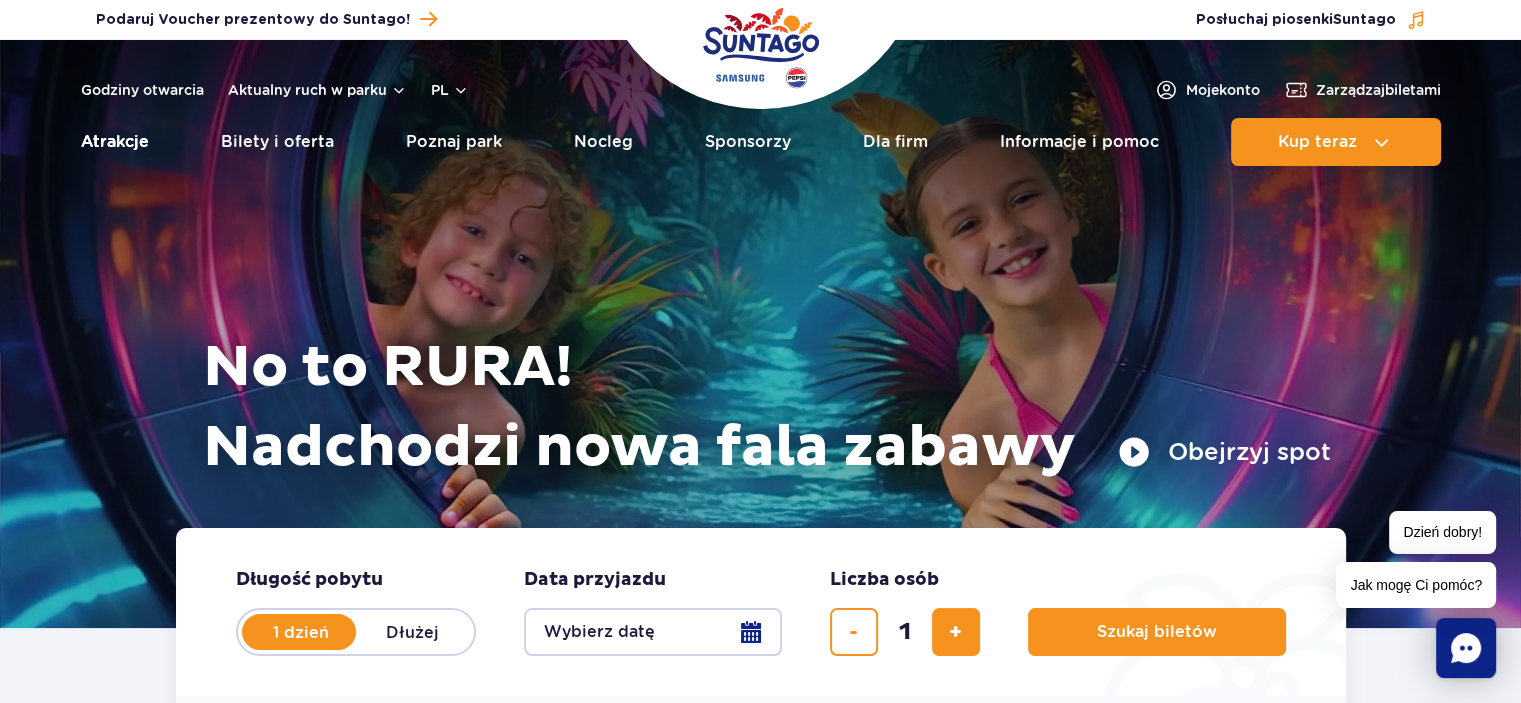 click on "Atrakcje" at bounding box center [115, 142] 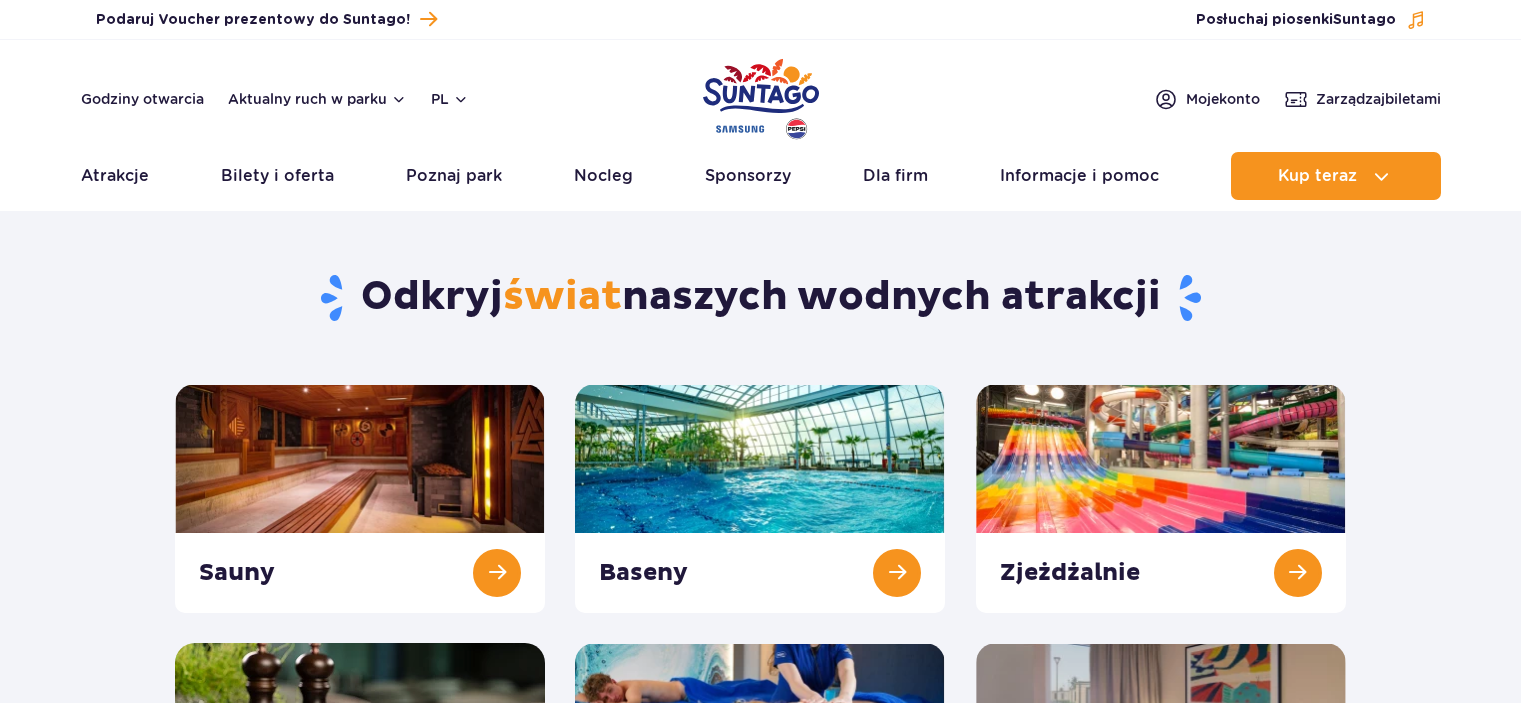 scroll, scrollTop: 0, scrollLeft: 0, axis: both 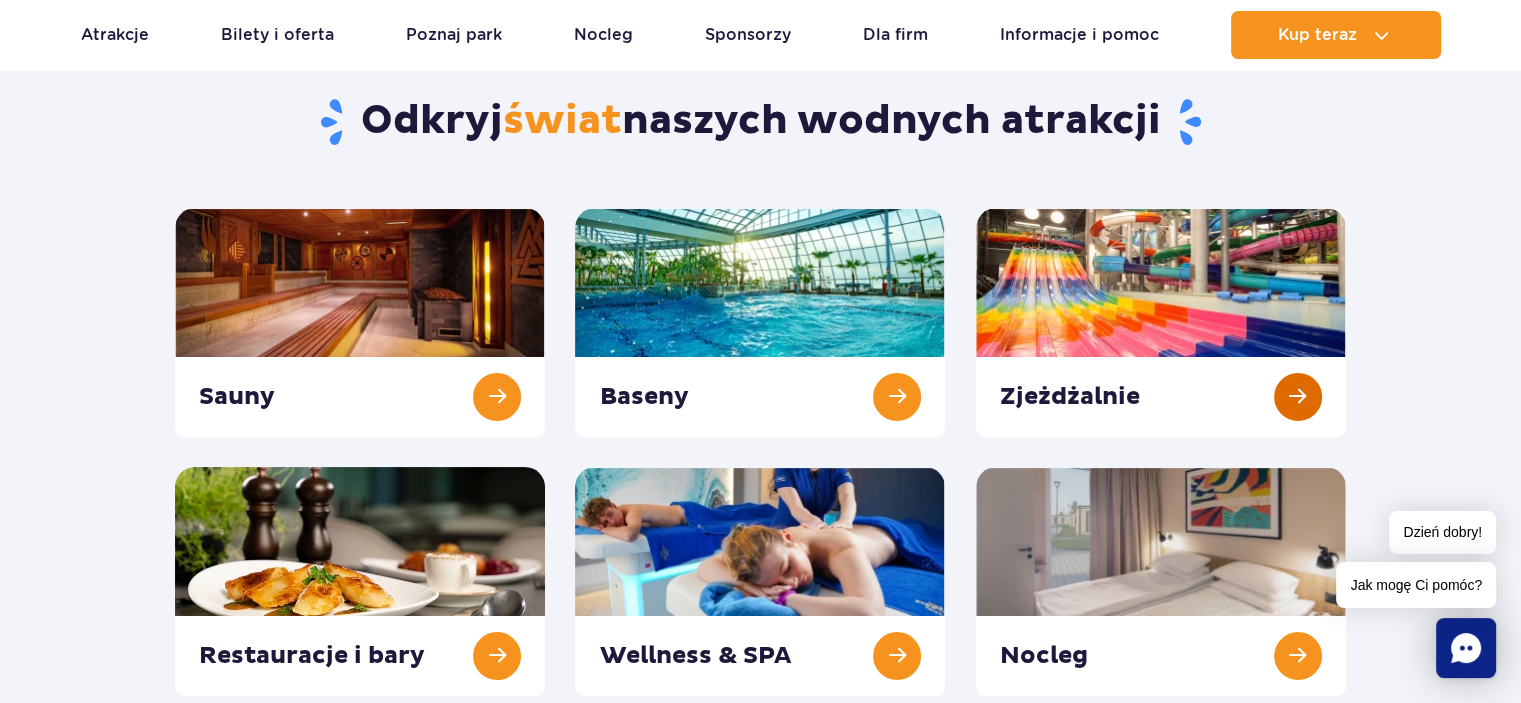 click at bounding box center (1161, 322) 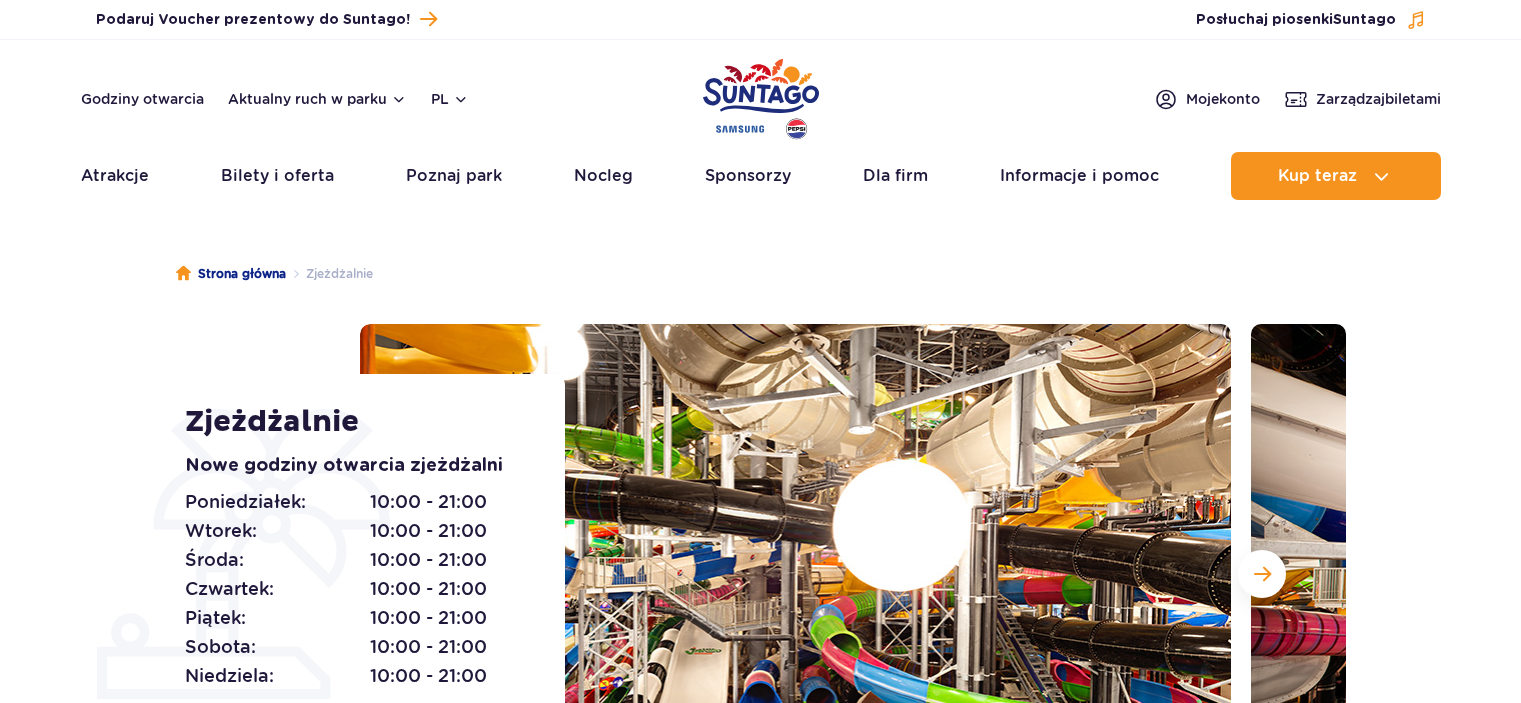 scroll, scrollTop: 0, scrollLeft: 0, axis: both 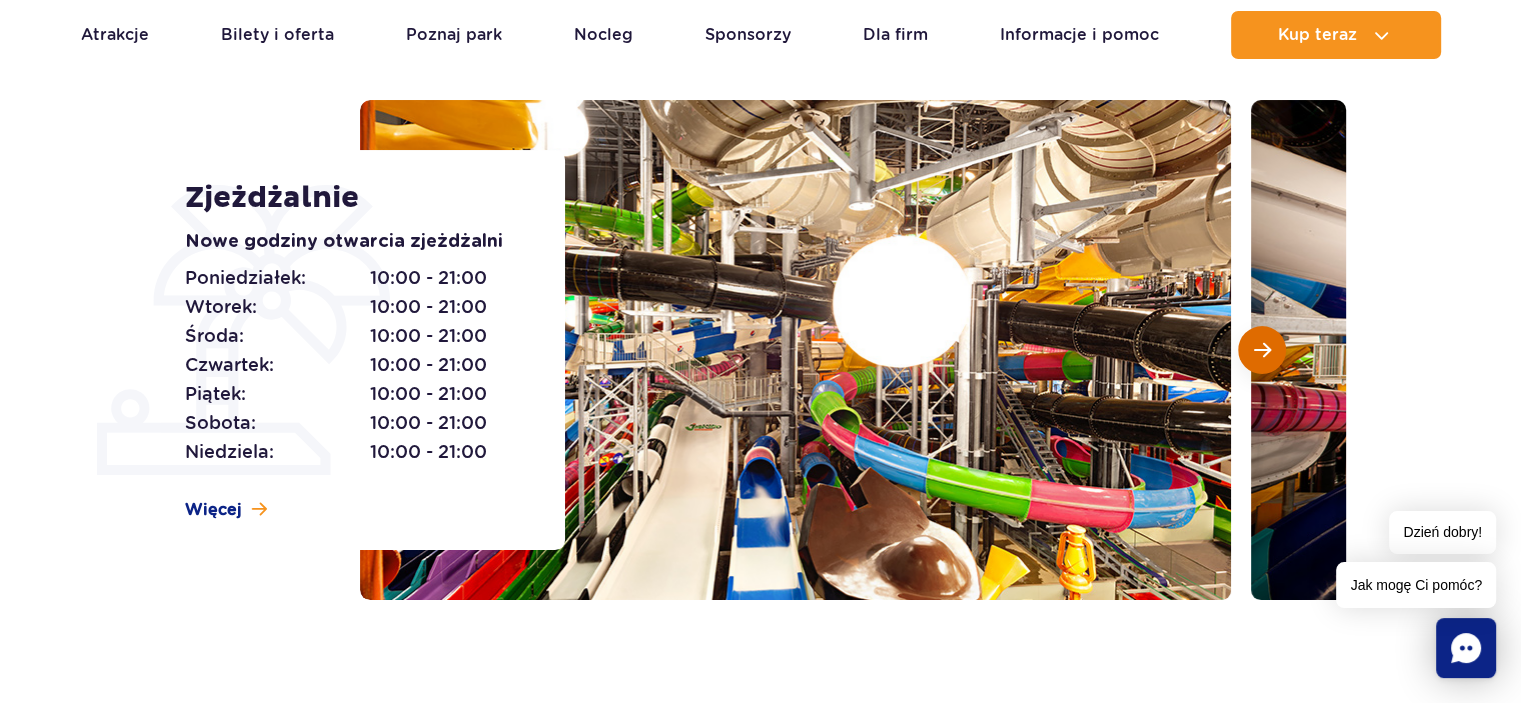 click at bounding box center [1262, 350] 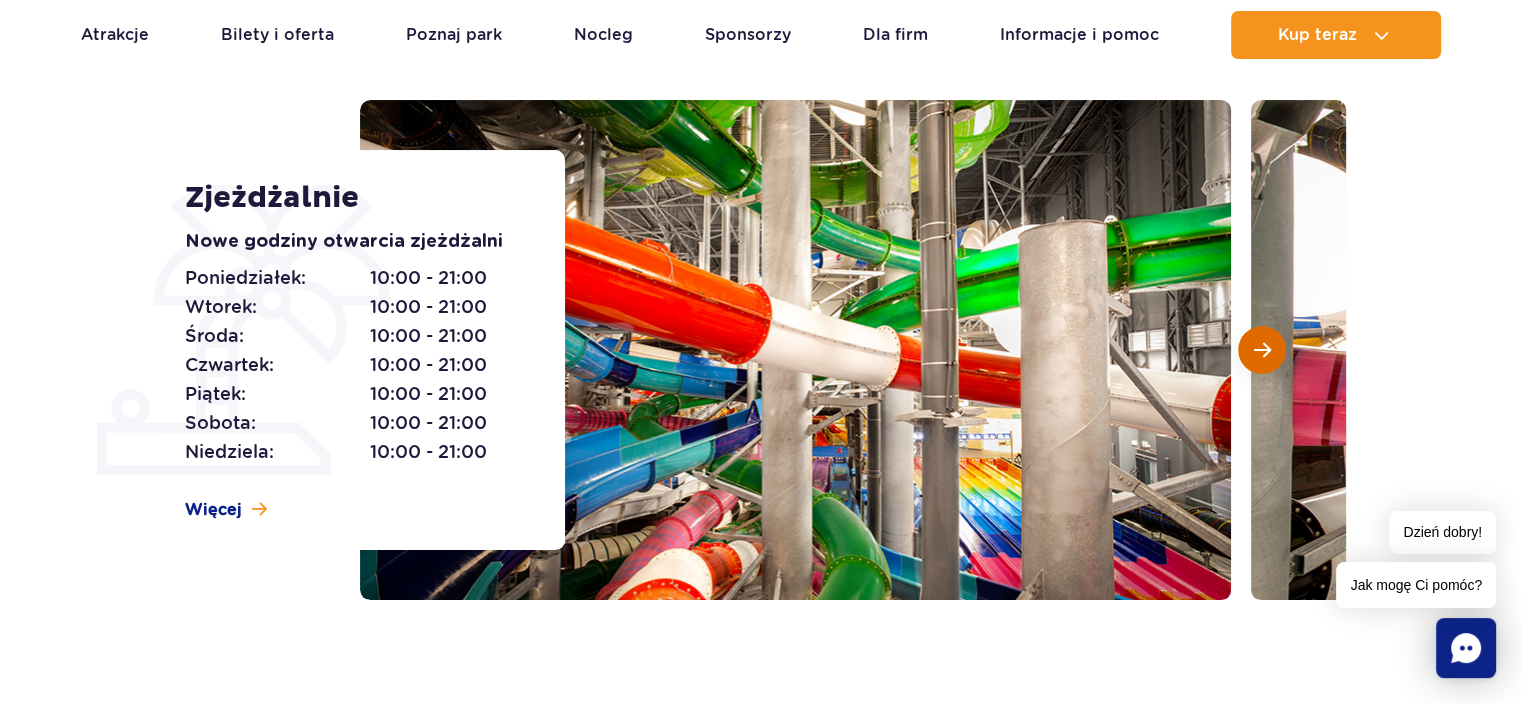 click at bounding box center [1262, 350] 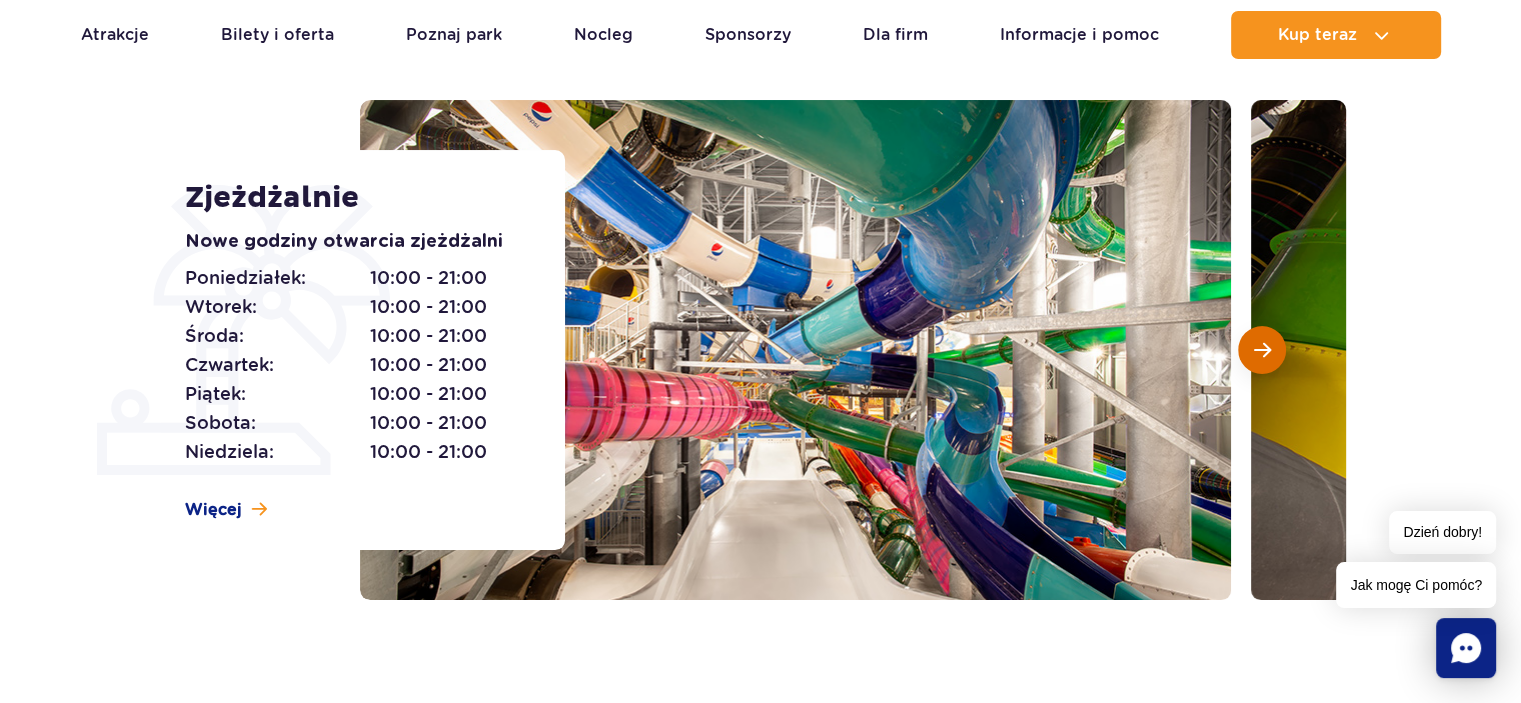 click at bounding box center [1262, 350] 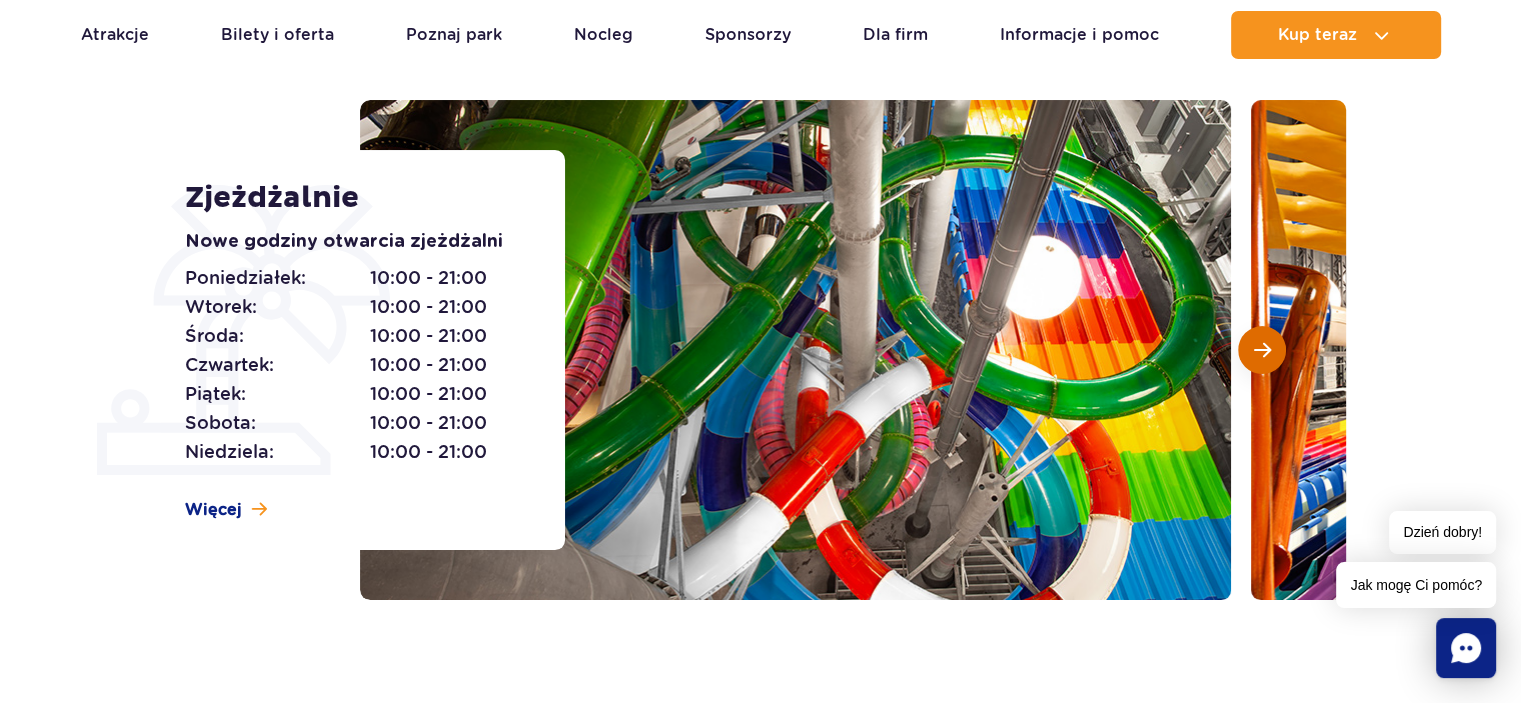 click at bounding box center [1262, 350] 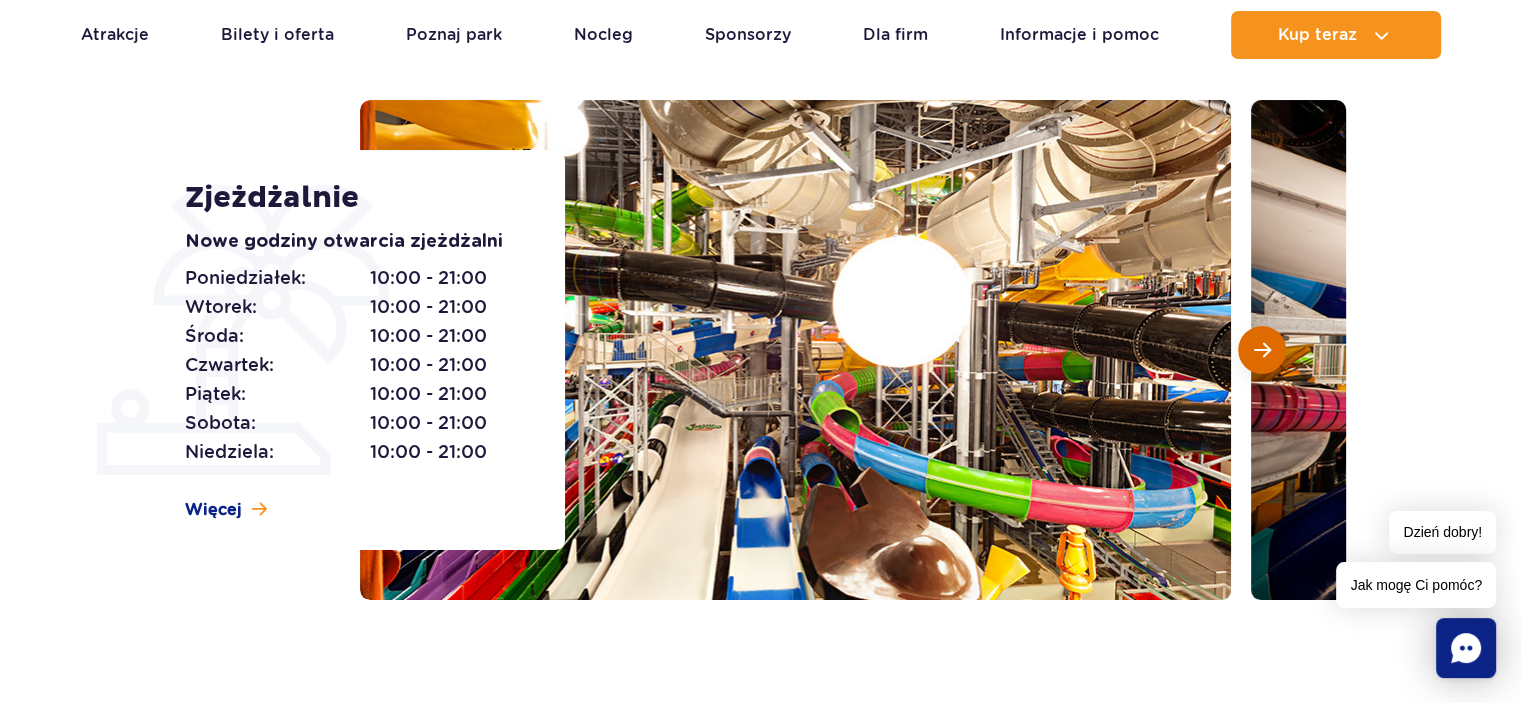 click at bounding box center (1262, 350) 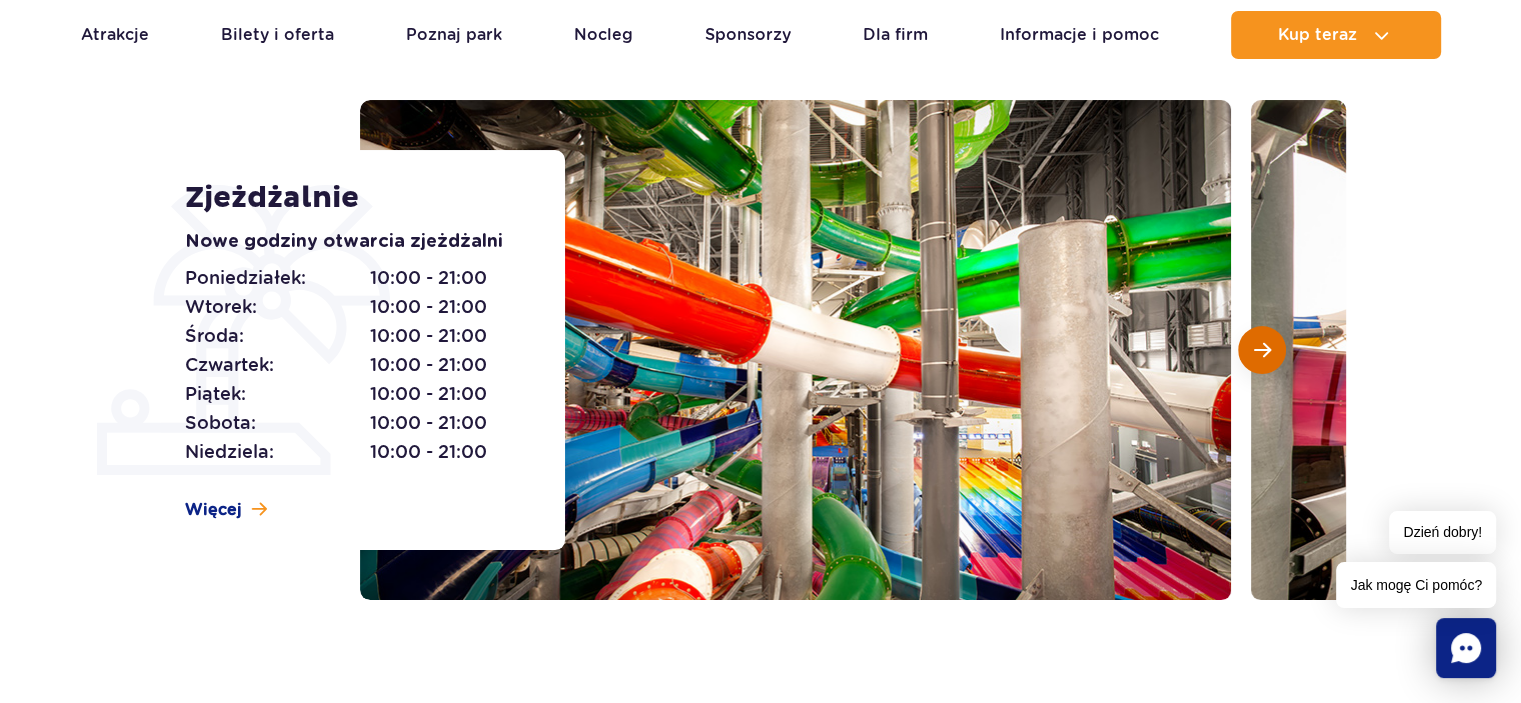 click at bounding box center (1262, 350) 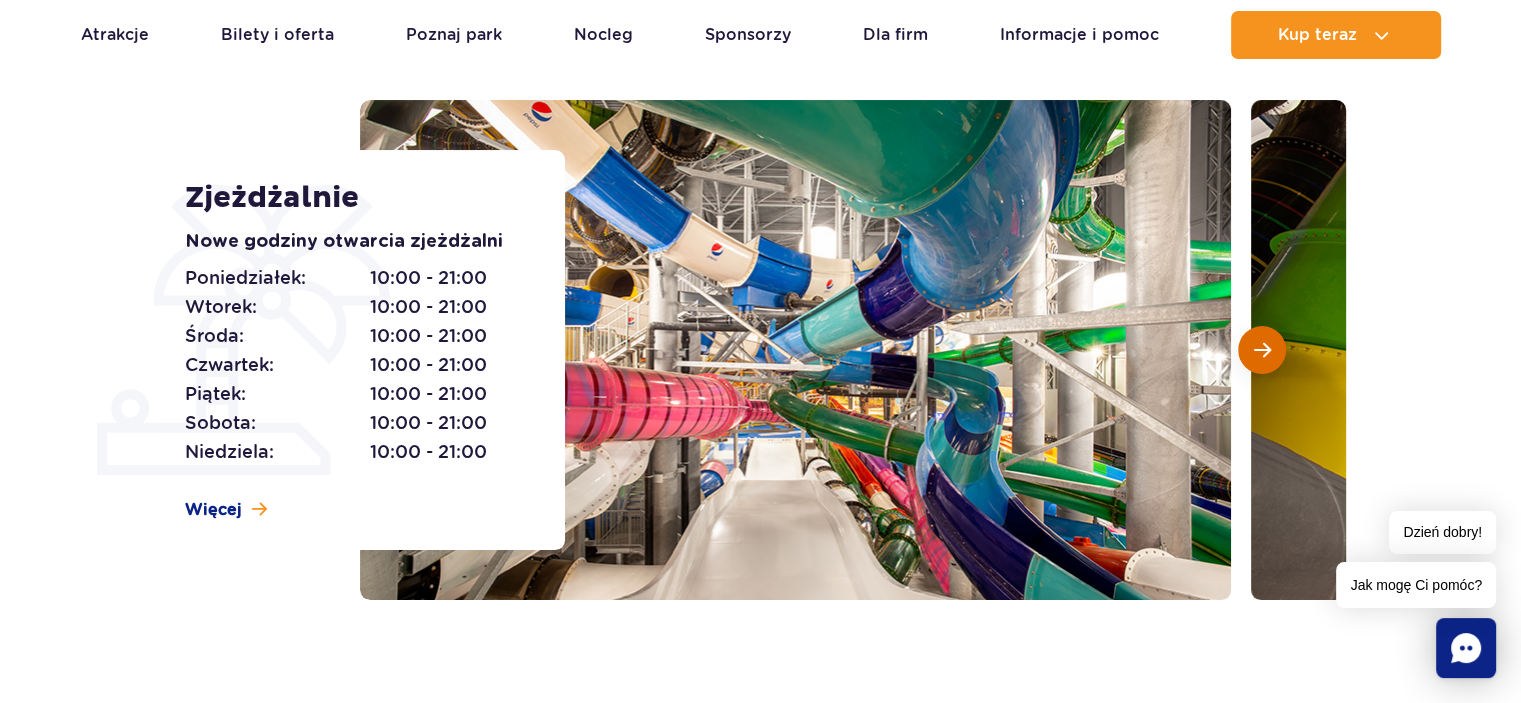 click at bounding box center [1262, 350] 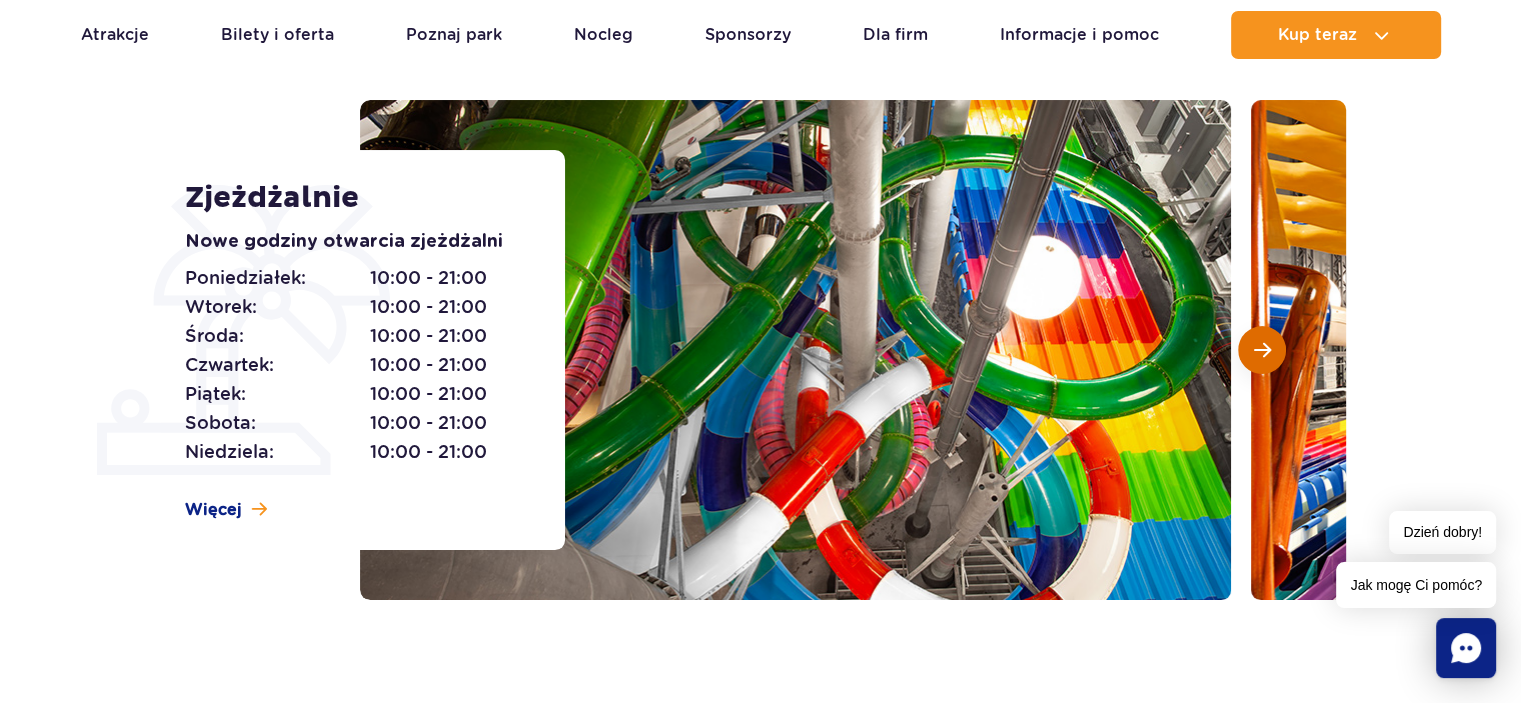 click at bounding box center (1262, 350) 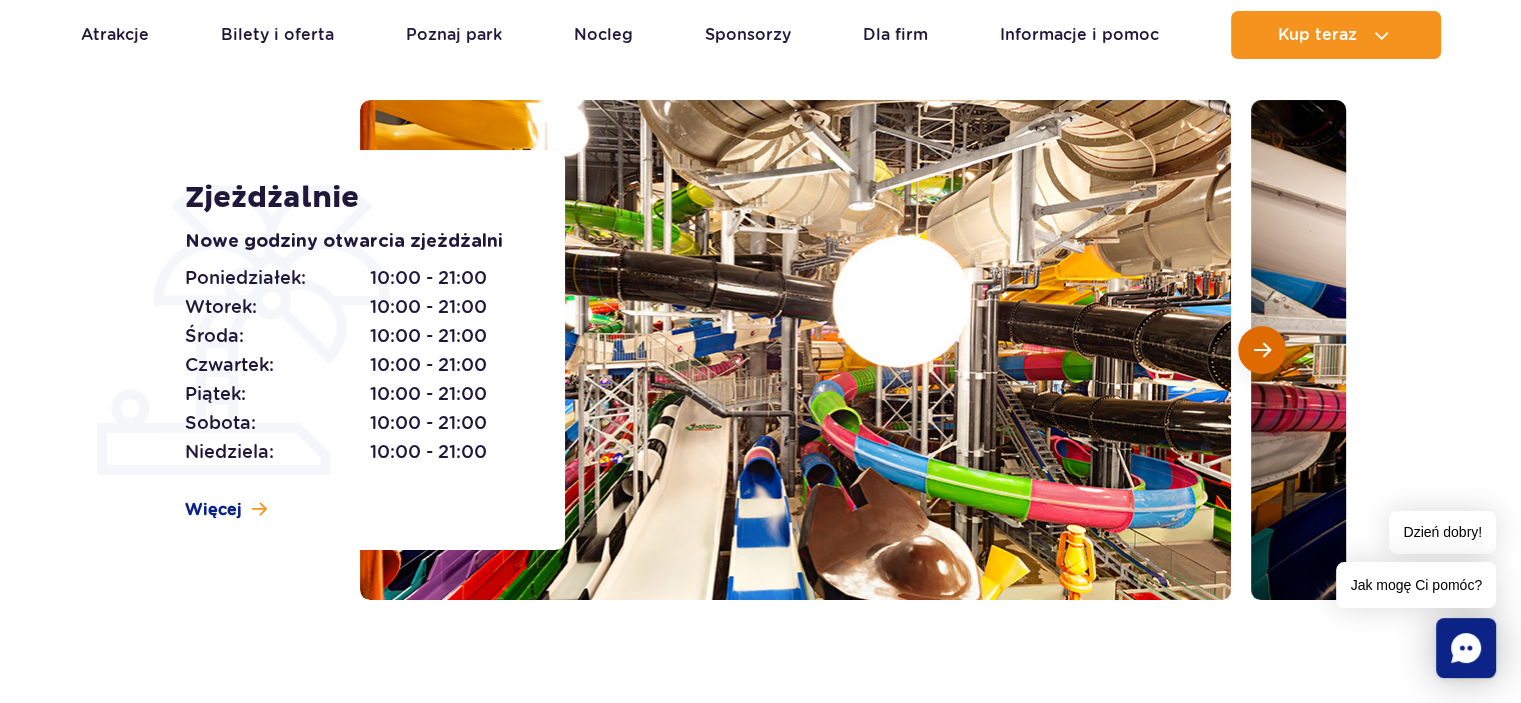 click at bounding box center [1262, 350] 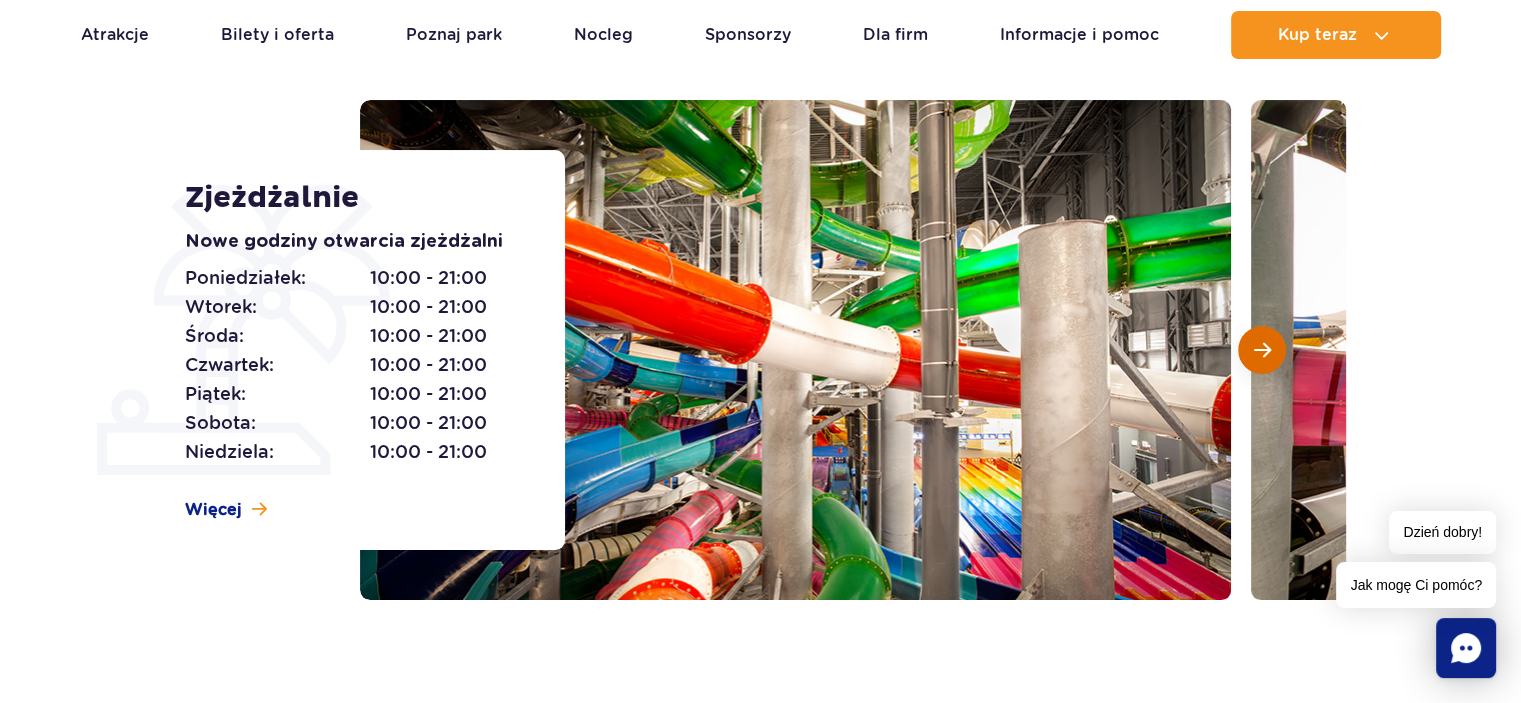 click at bounding box center (1262, 350) 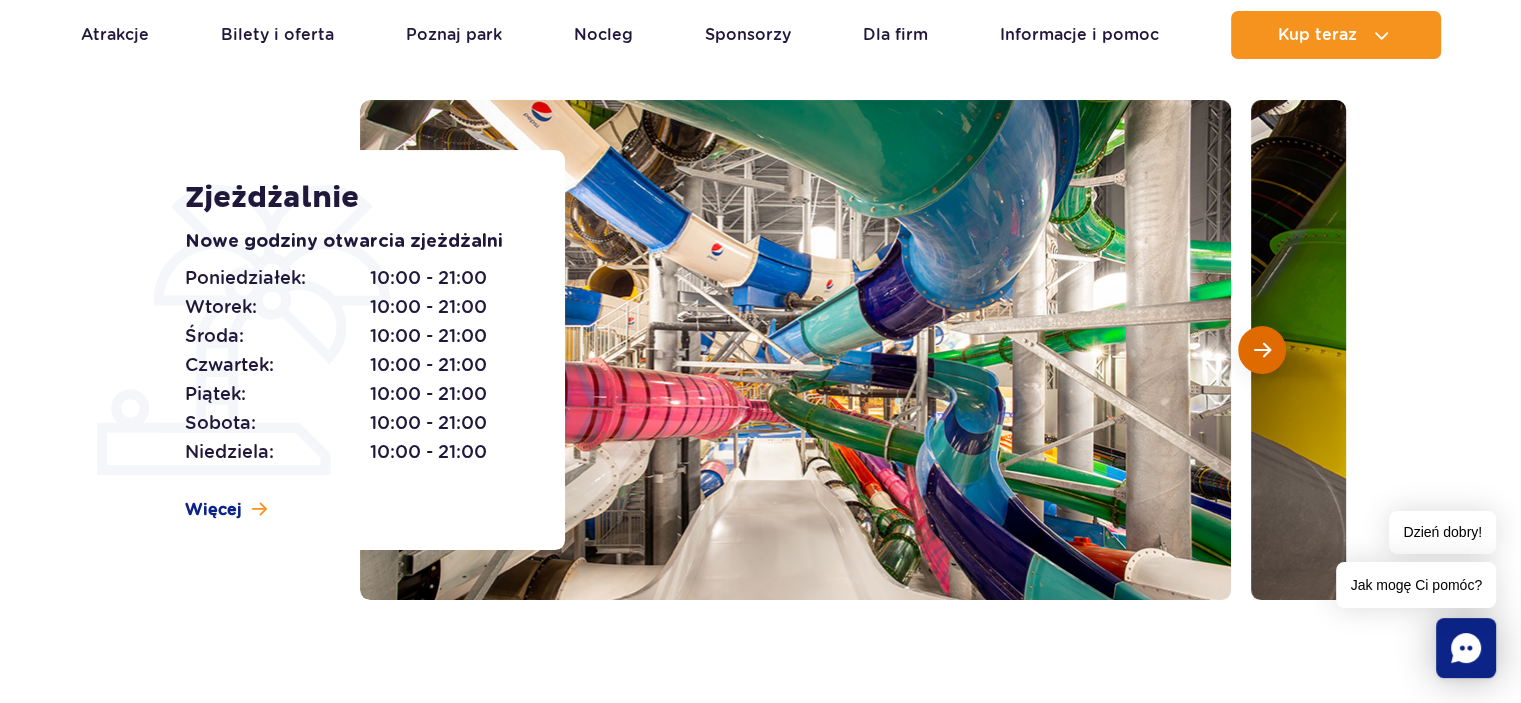 click at bounding box center (1262, 350) 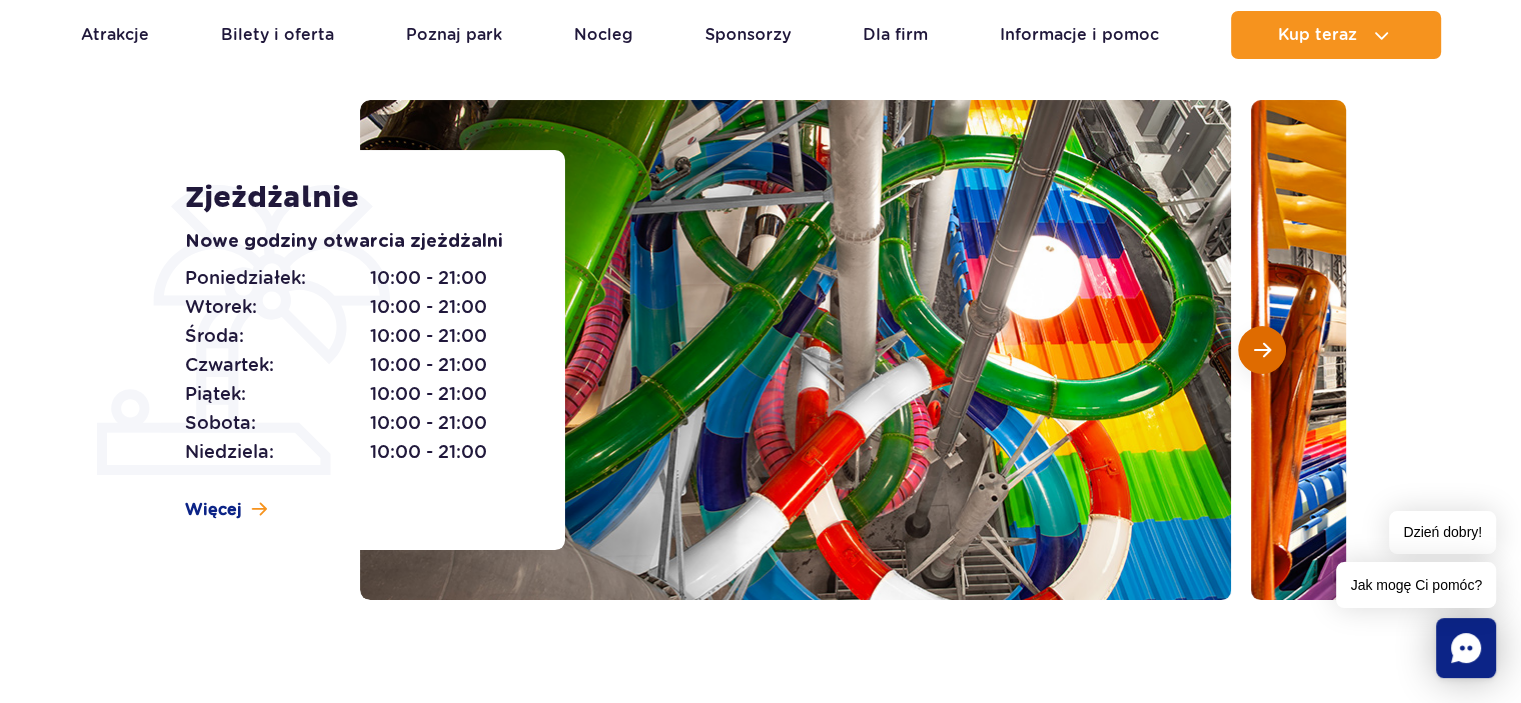 click at bounding box center [1262, 350] 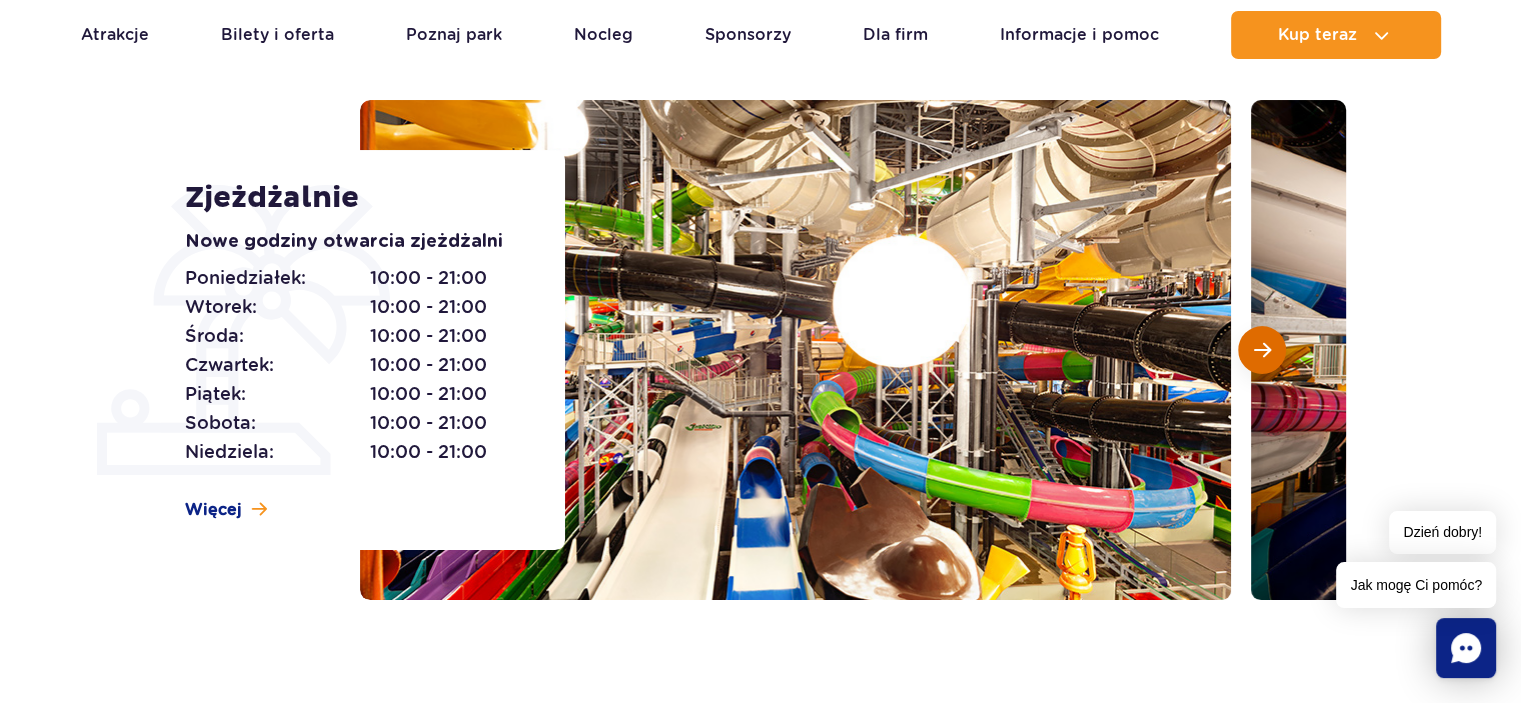 click at bounding box center [1262, 350] 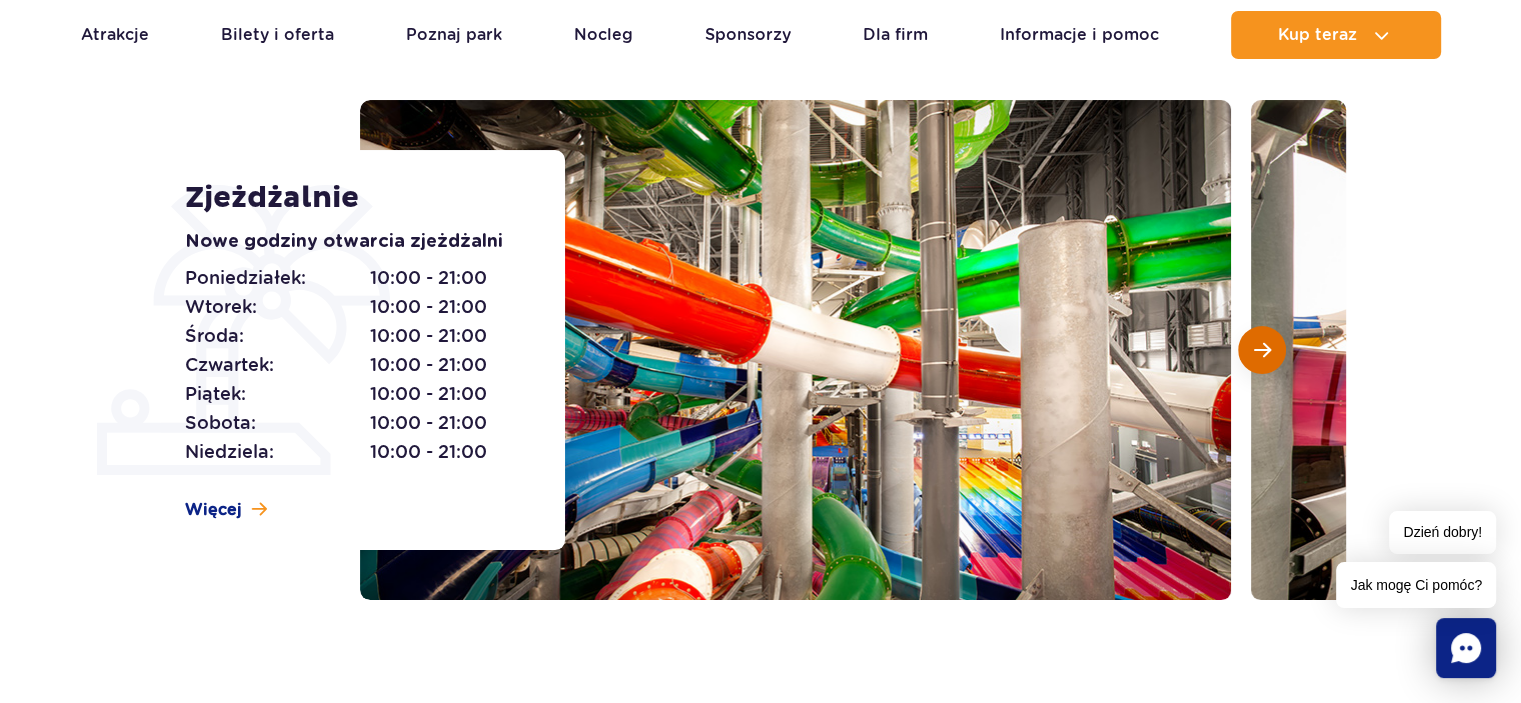 click at bounding box center [1262, 350] 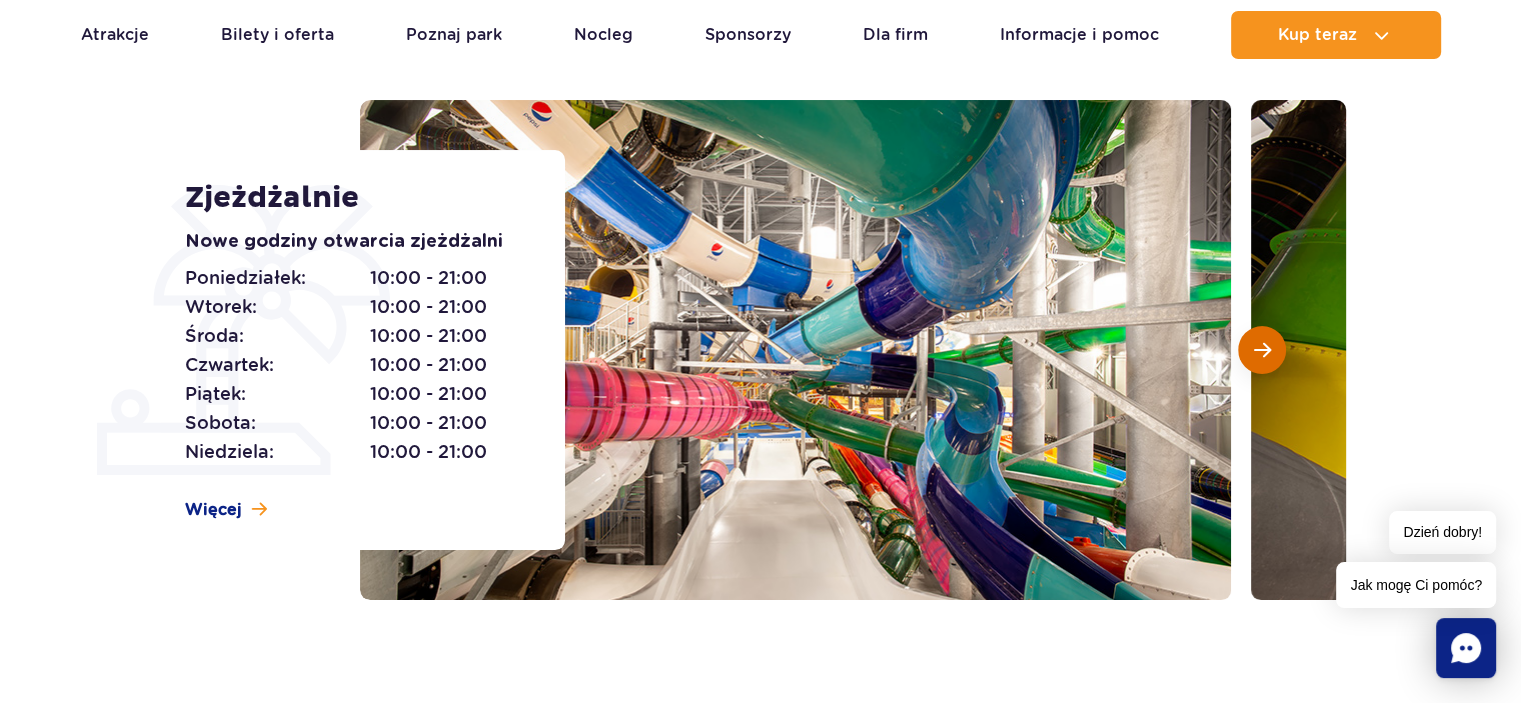 click at bounding box center [1262, 350] 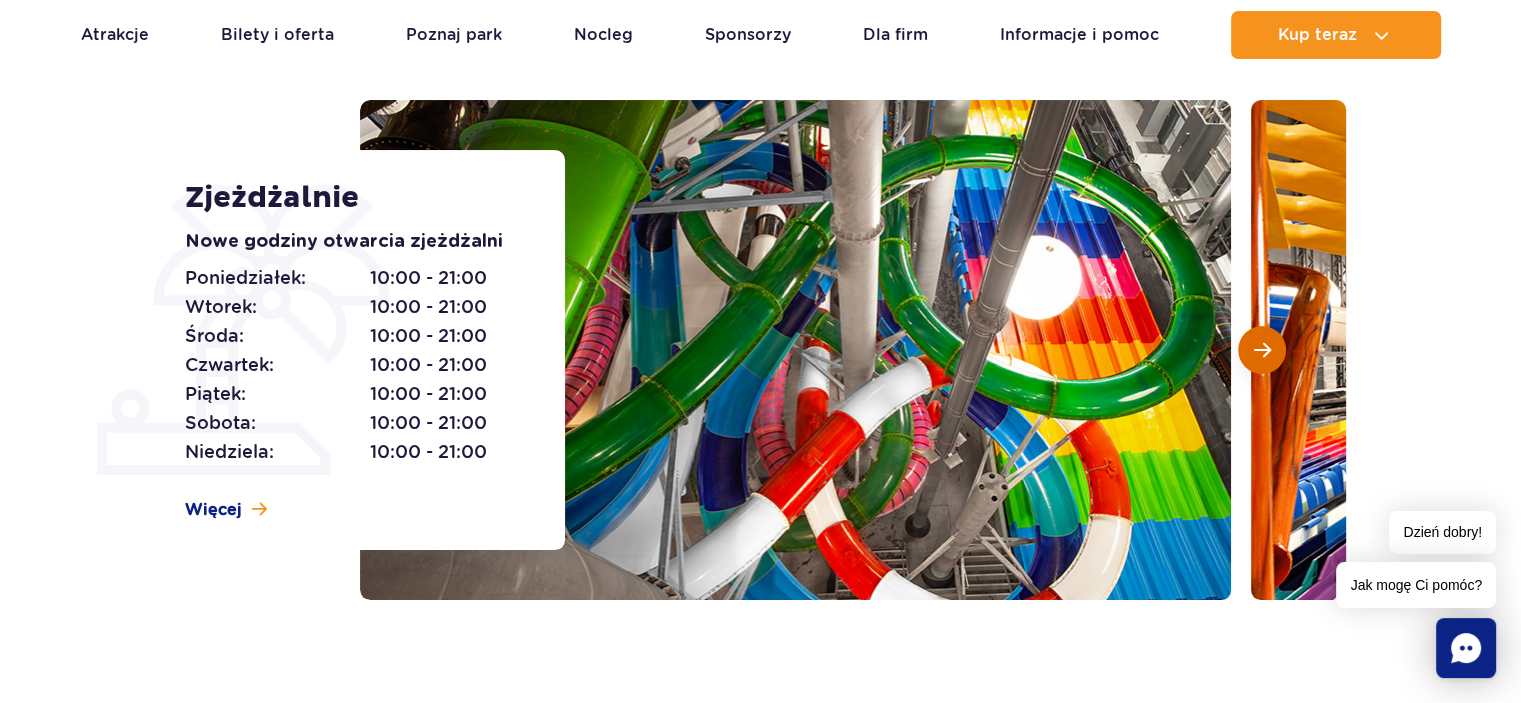 click at bounding box center (1262, 350) 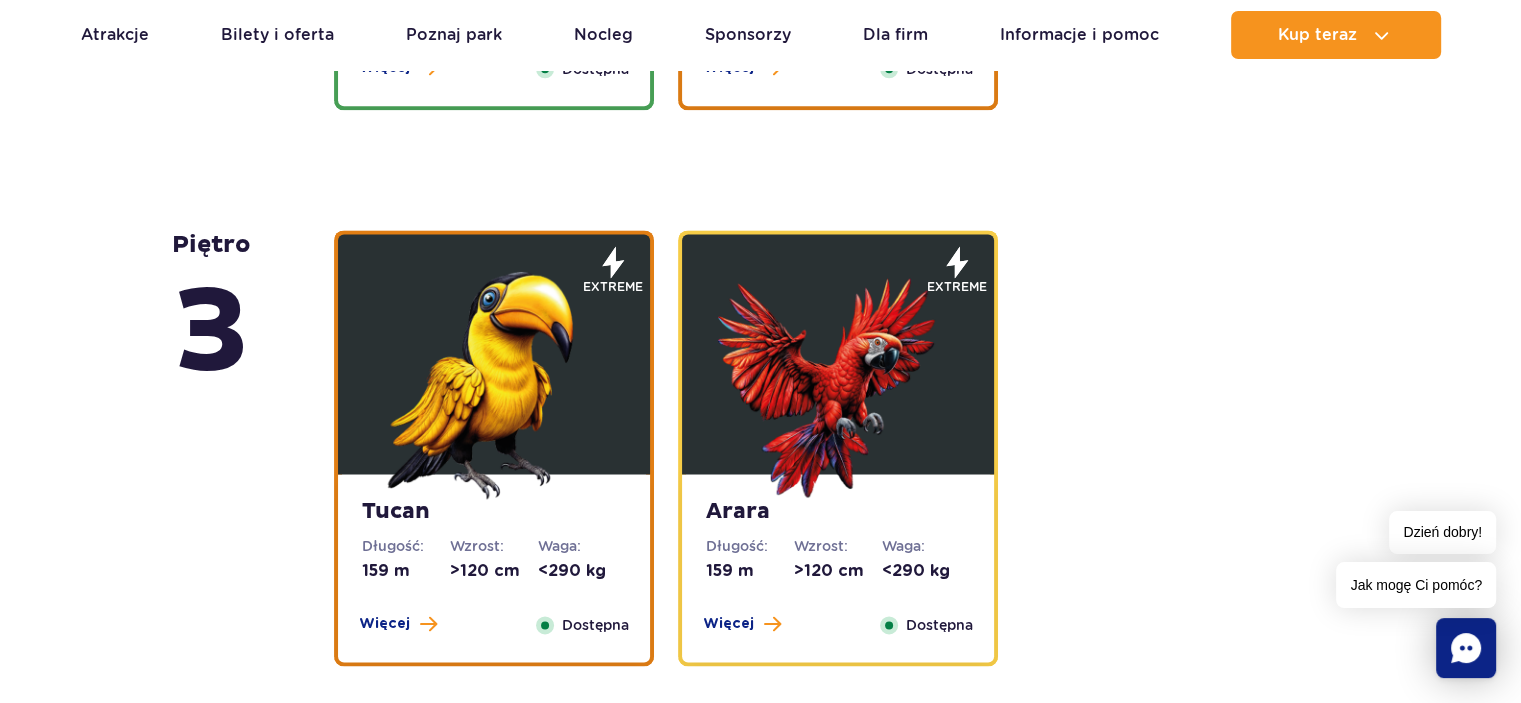 scroll, scrollTop: 2615, scrollLeft: 0, axis: vertical 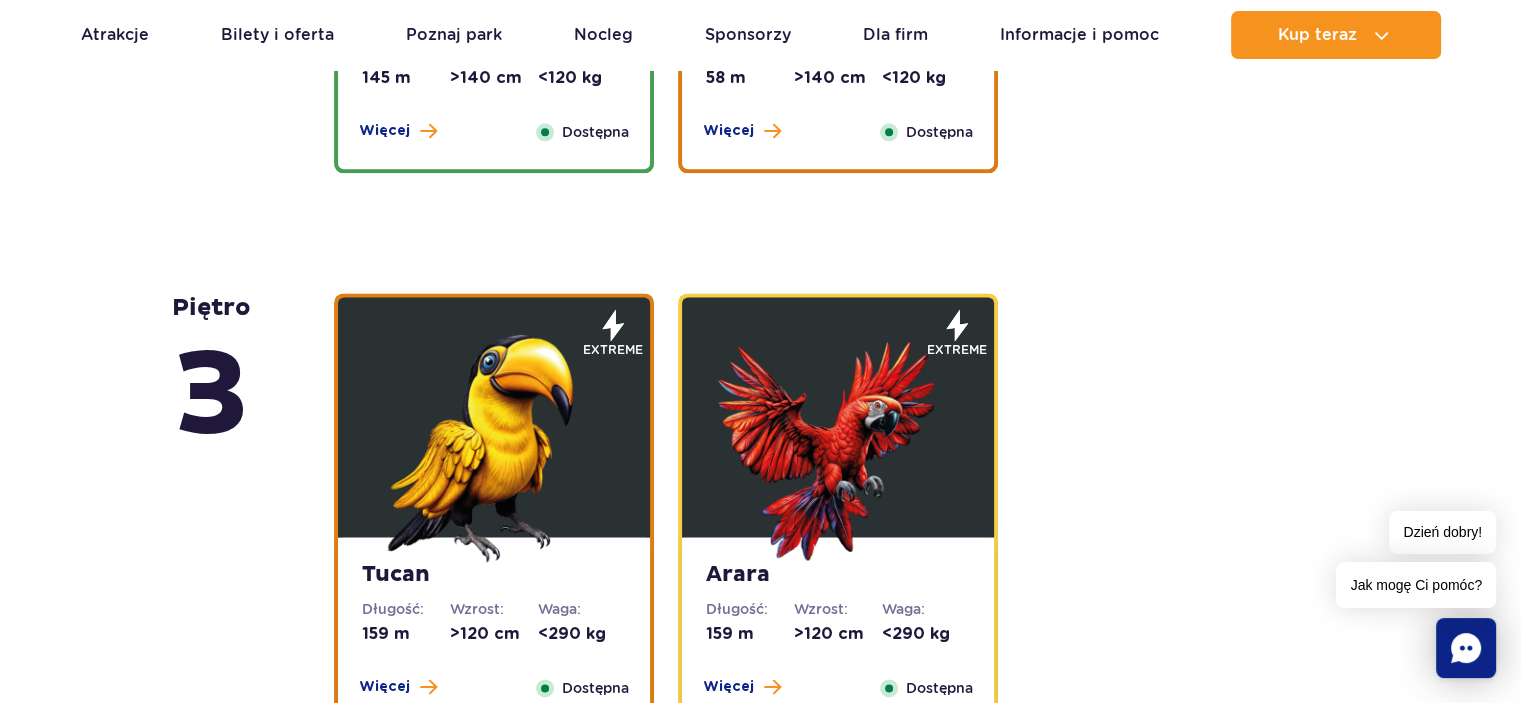 click at bounding box center [494, 442] 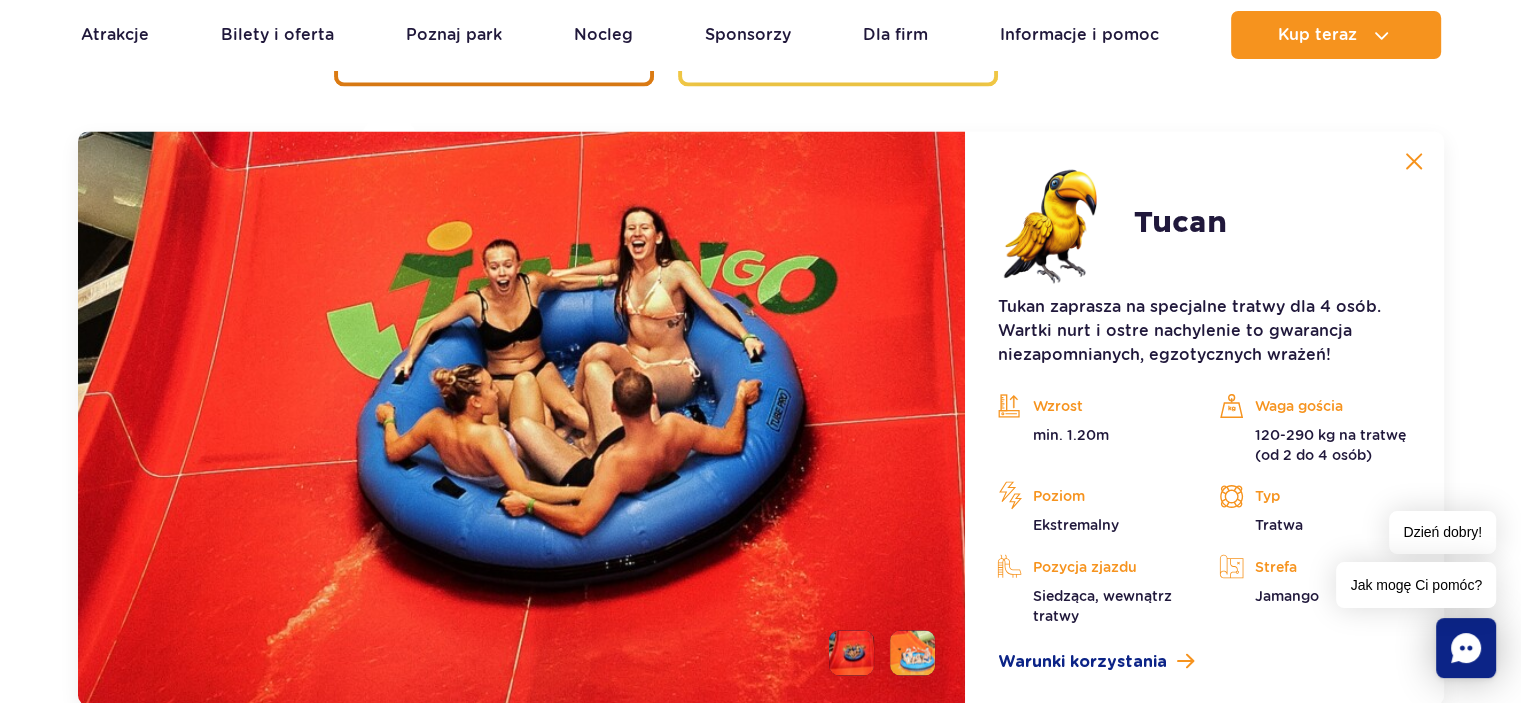 scroll, scrollTop: 3268, scrollLeft: 0, axis: vertical 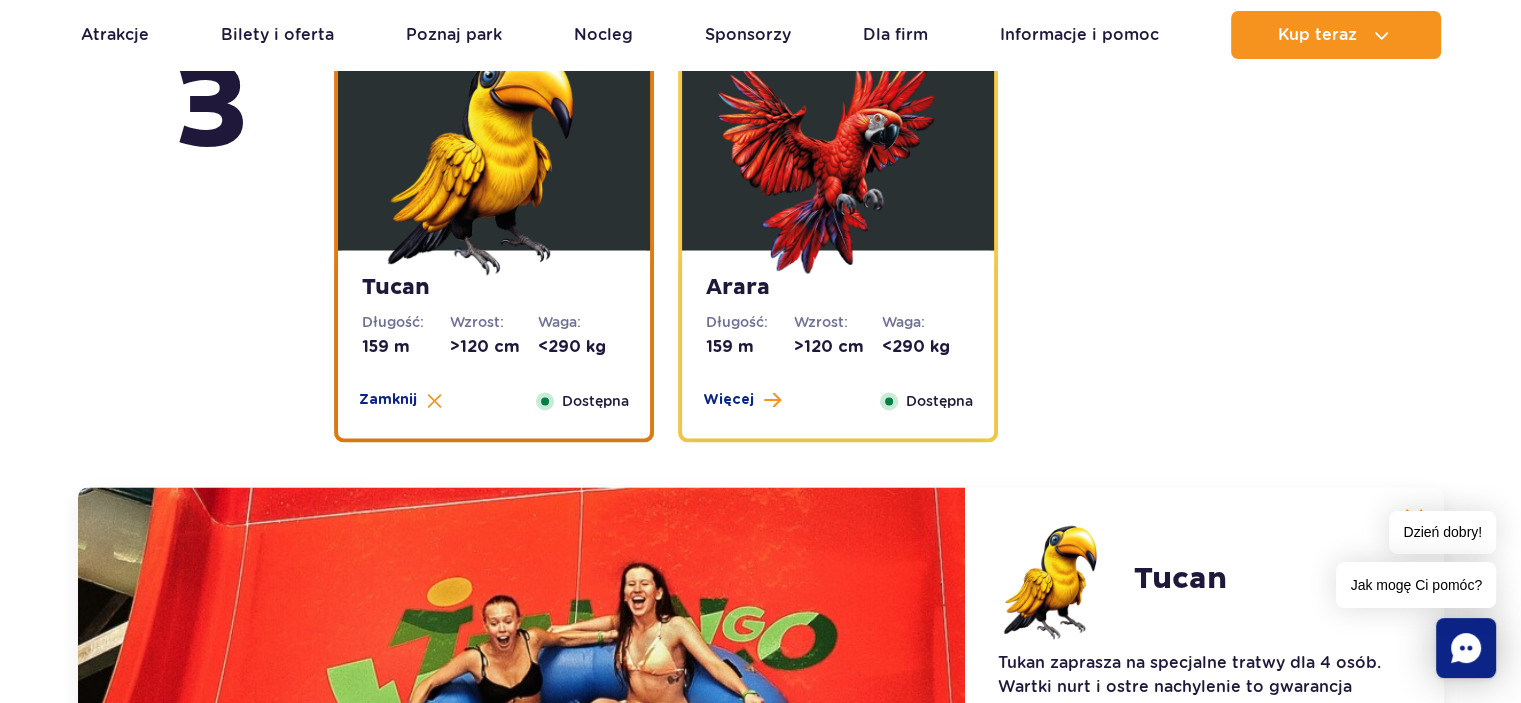 click at bounding box center (838, 155) 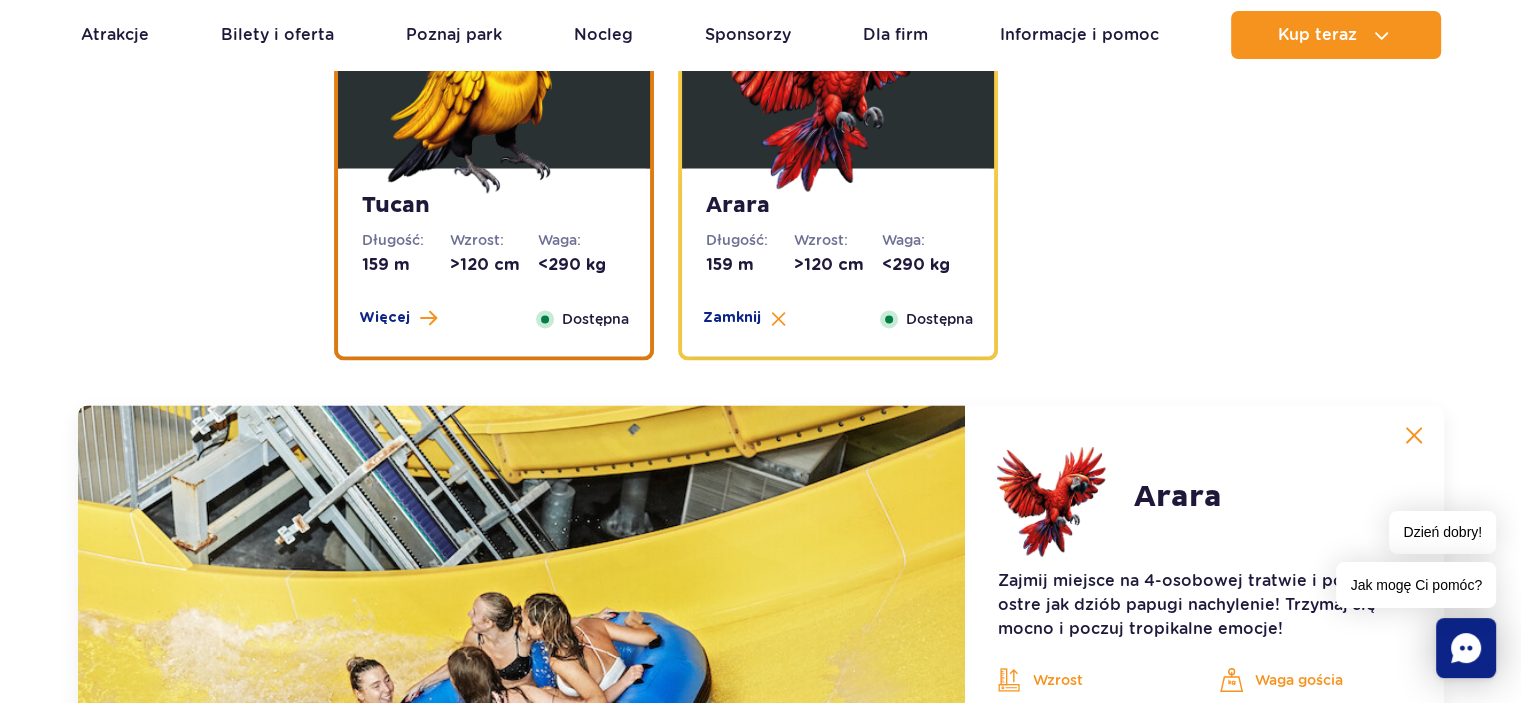 scroll, scrollTop: 3268, scrollLeft: 0, axis: vertical 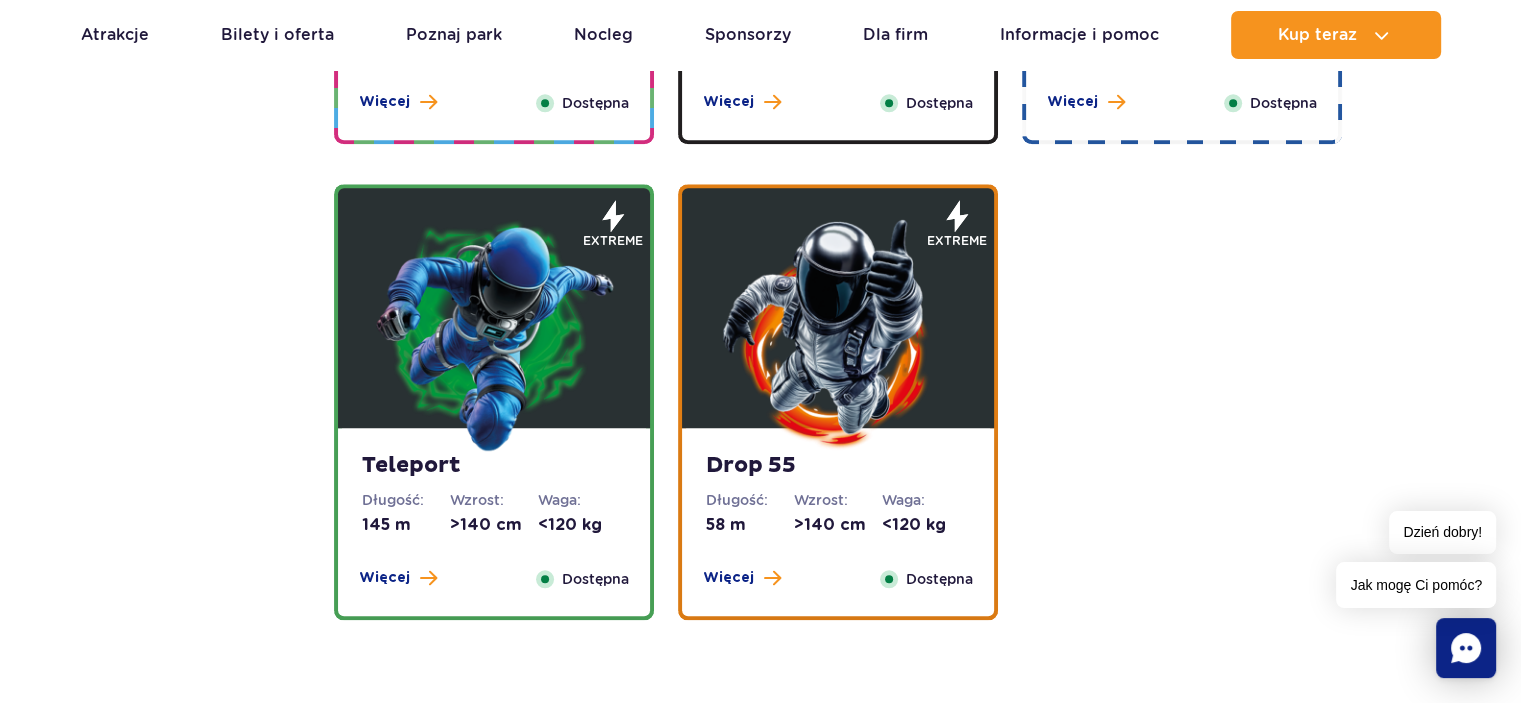 click at bounding box center (494, 333) 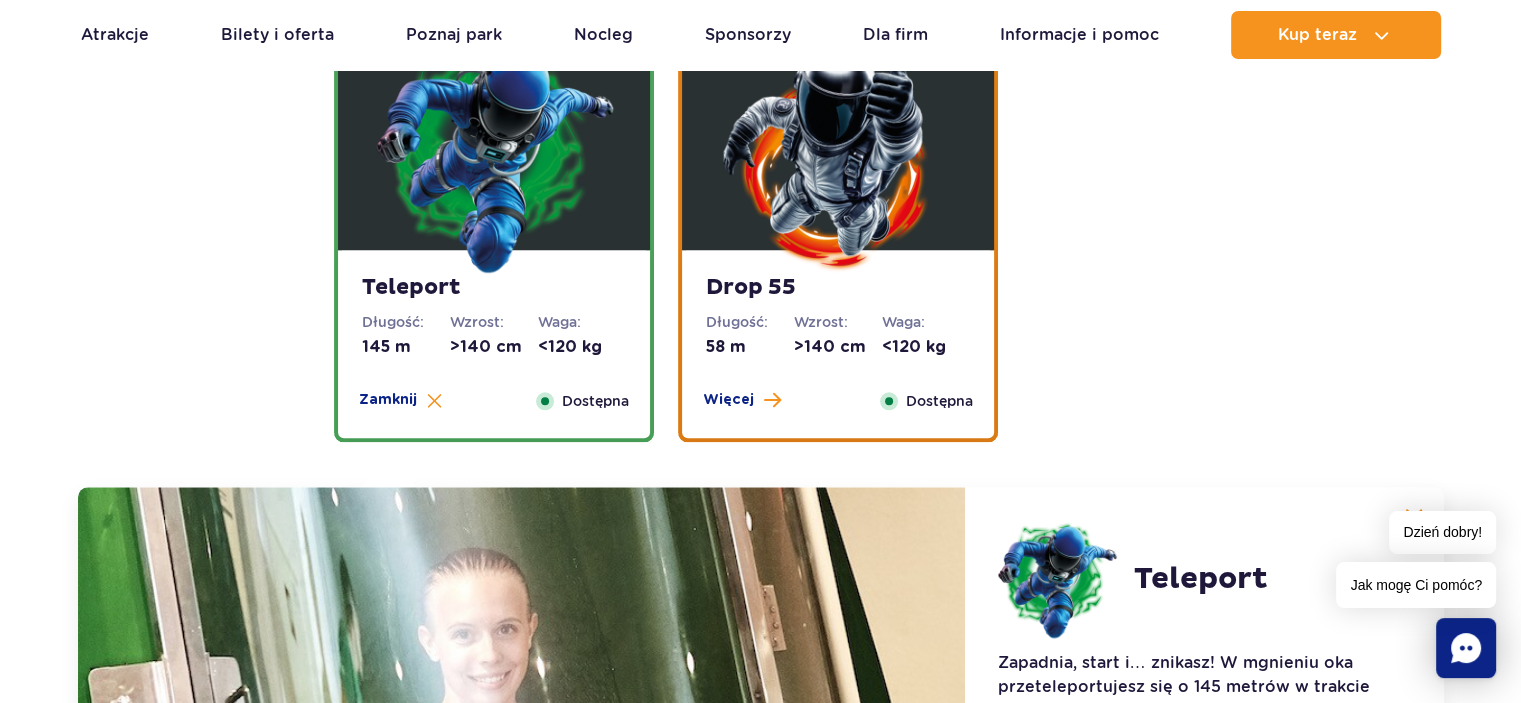 click at bounding box center (838, 155) 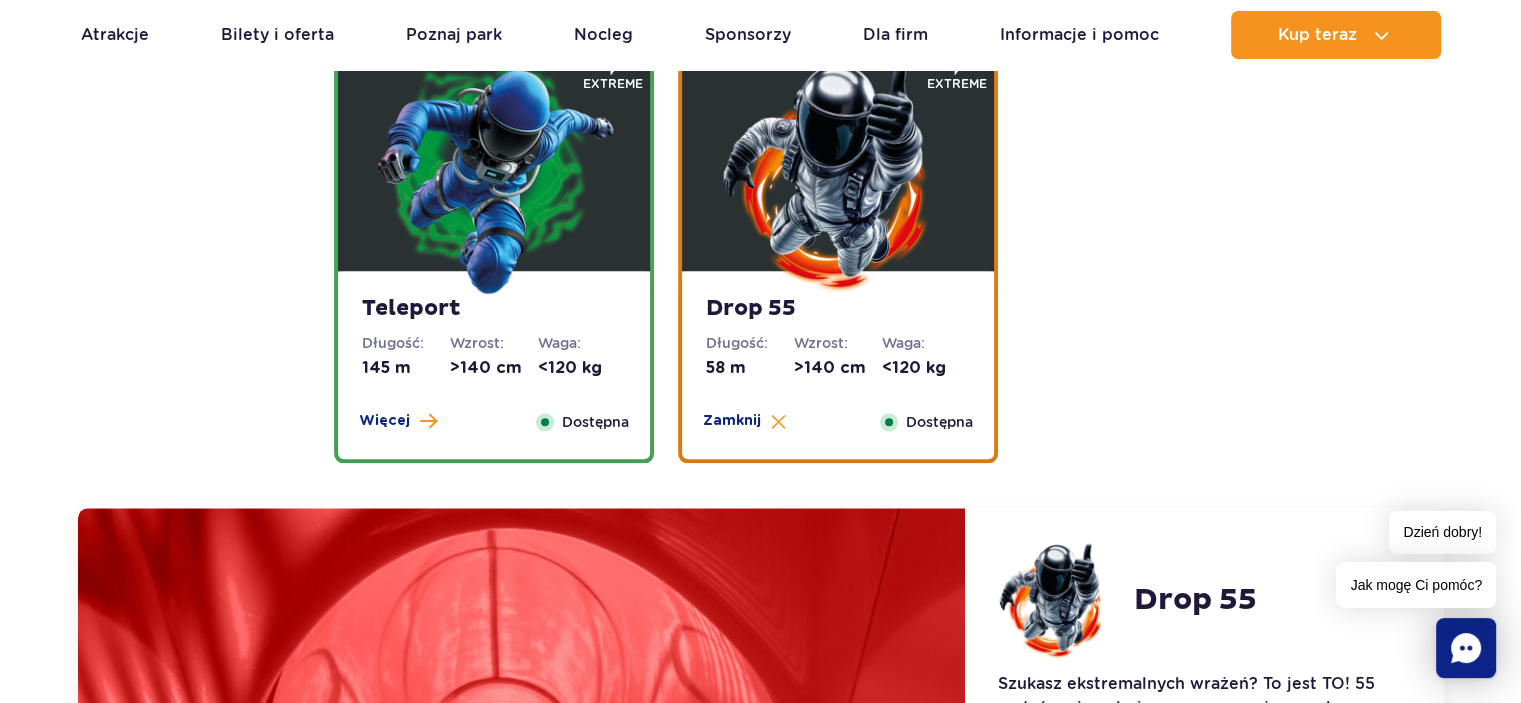 scroll, scrollTop: 1979, scrollLeft: 0, axis: vertical 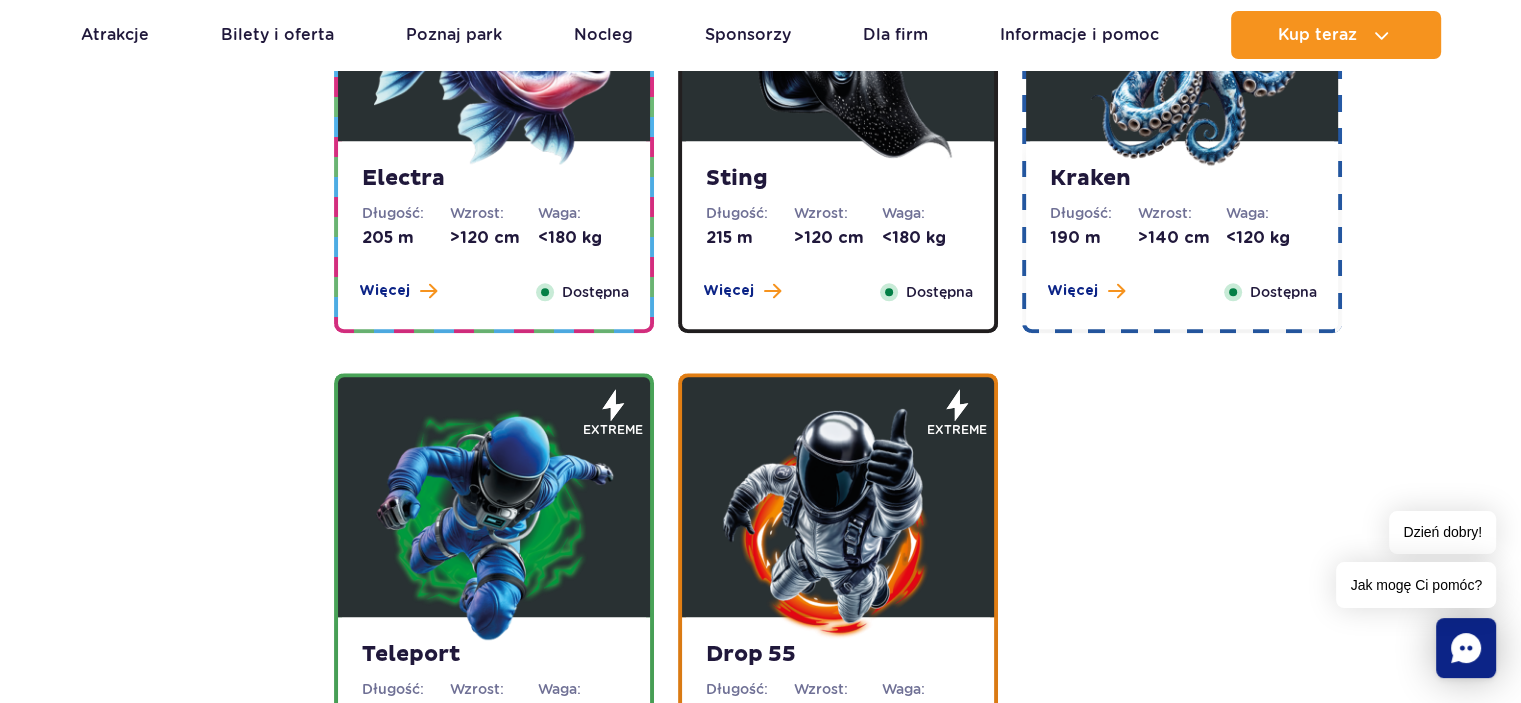 click on "Wzrost:" at bounding box center (494, 213) 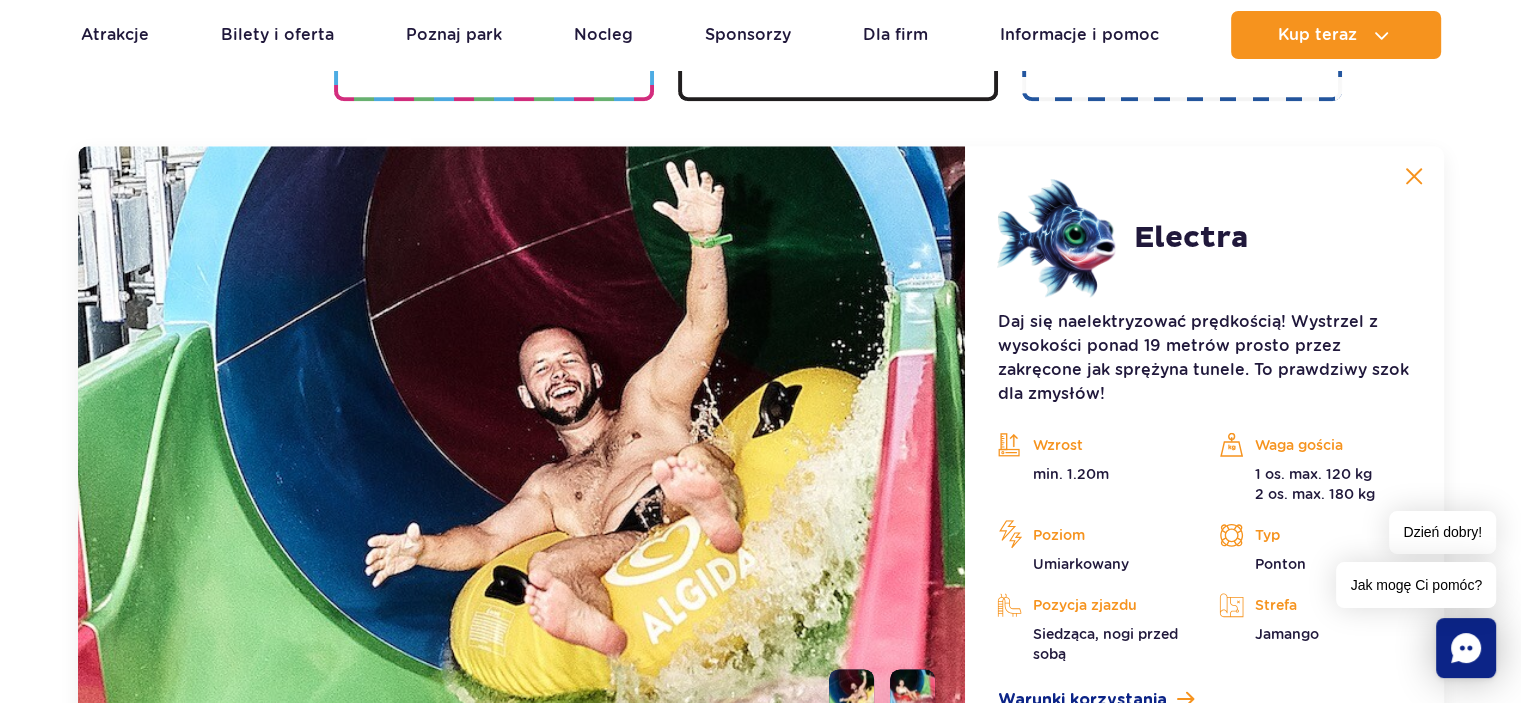 scroll, scrollTop: 2236, scrollLeft: 0, axis: vertical 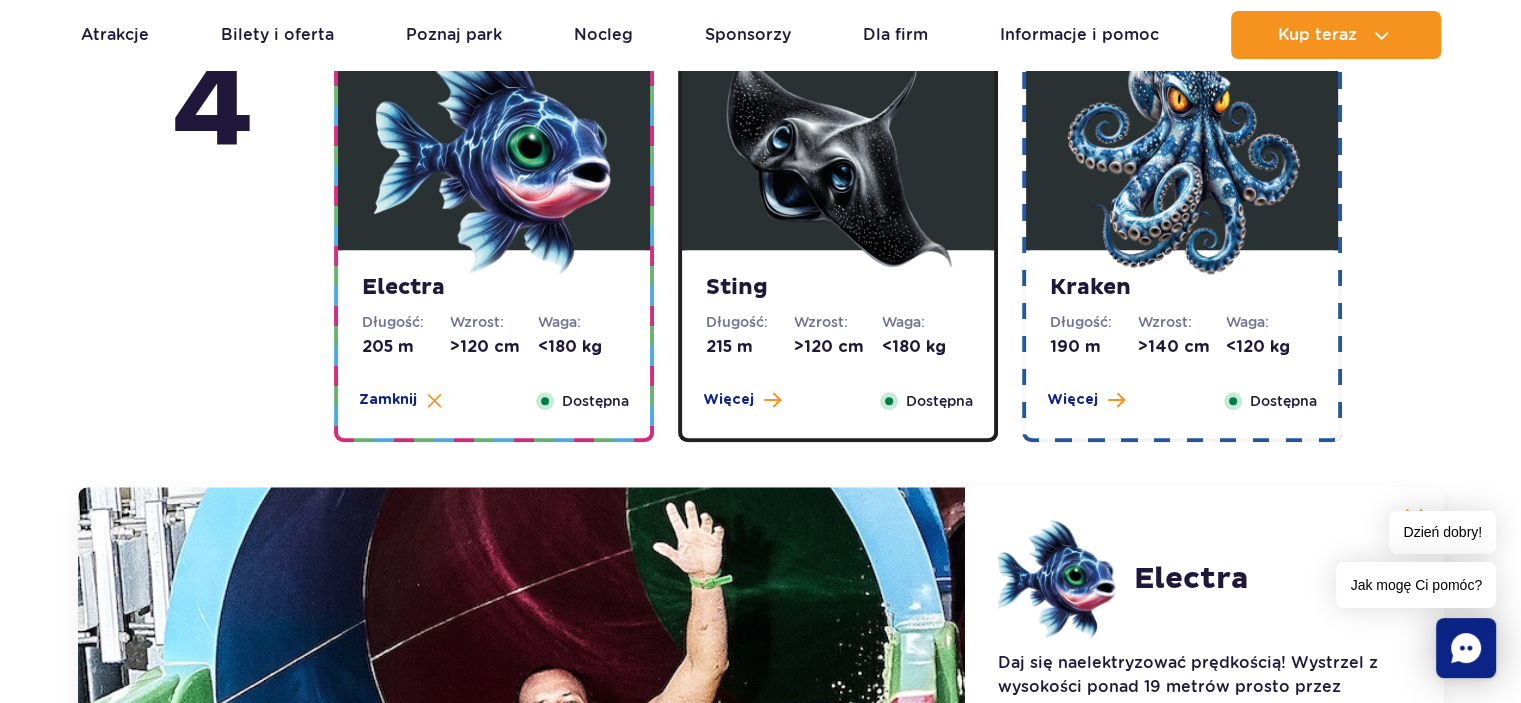click at bounding box center (838, 155) 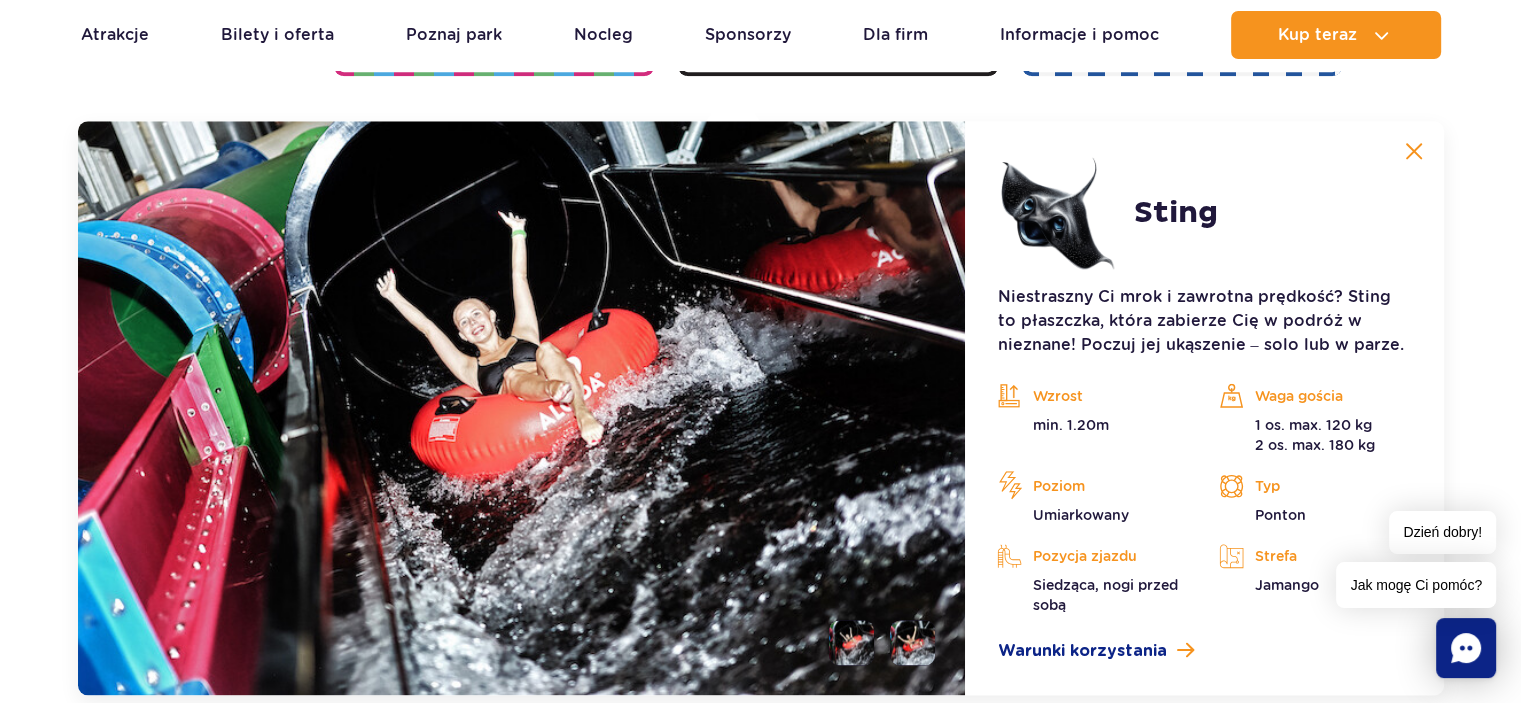 scroll, scrollTop: 1503, scrollLeft: 0, axis: vertical 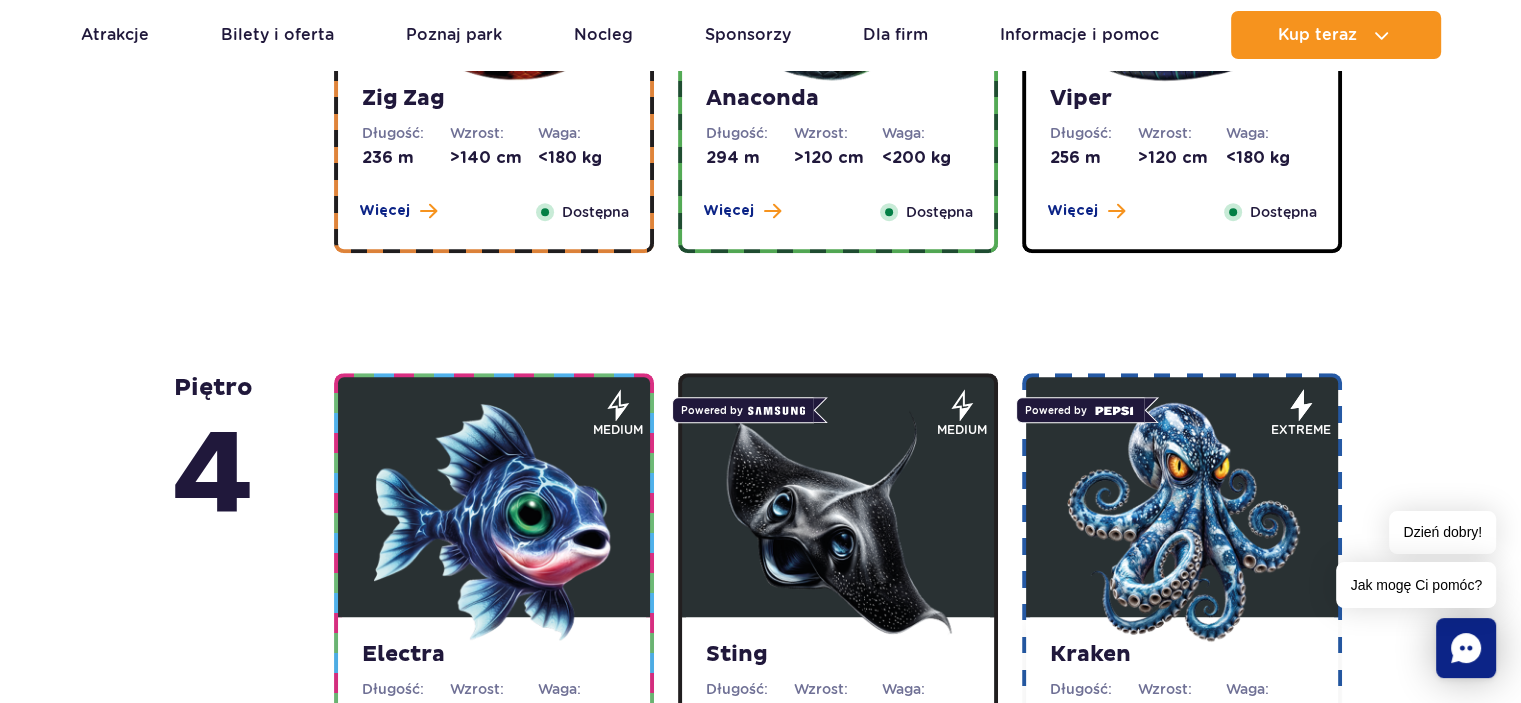 click on "Długość:" at bounding box center (1094, 133) 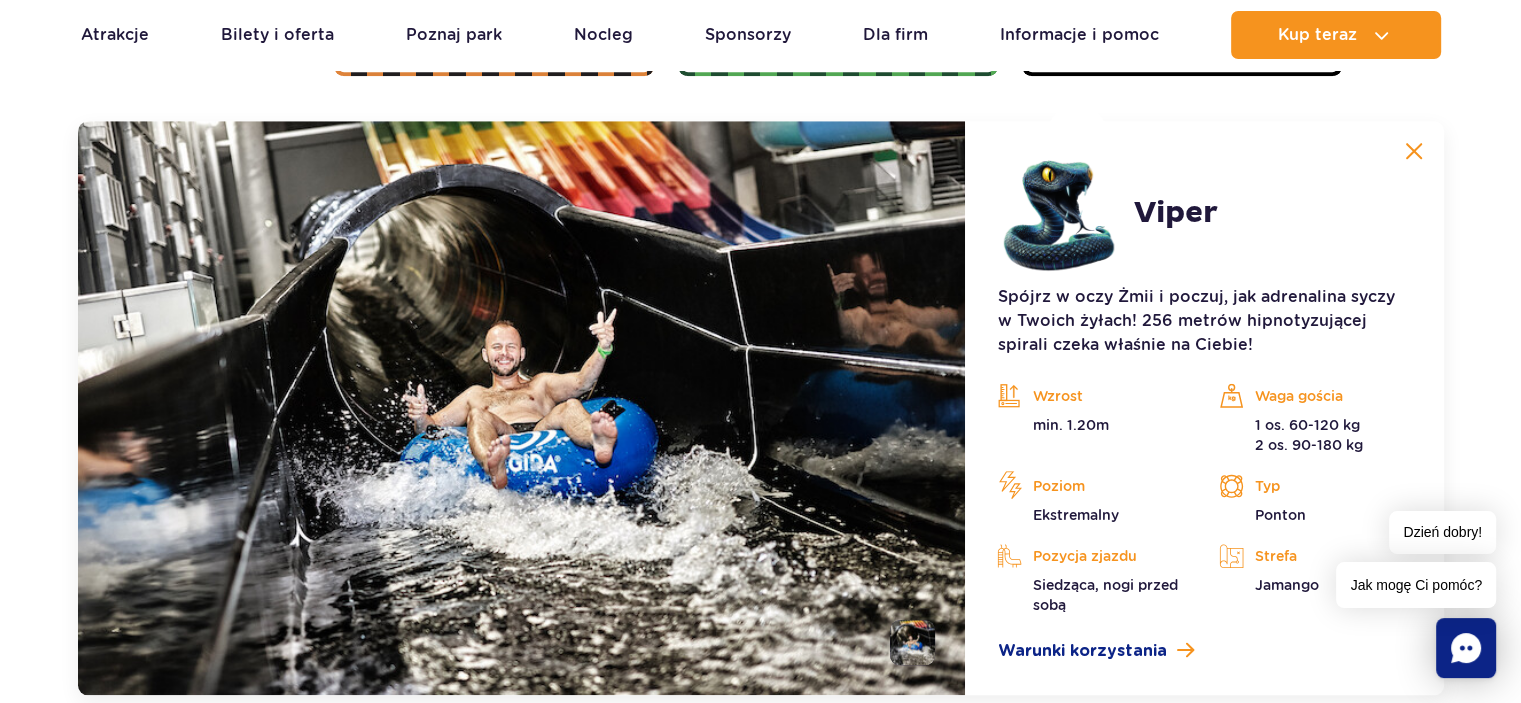 scroll, scrollTop: 1314, scrollLeft: 0, axis: vertical 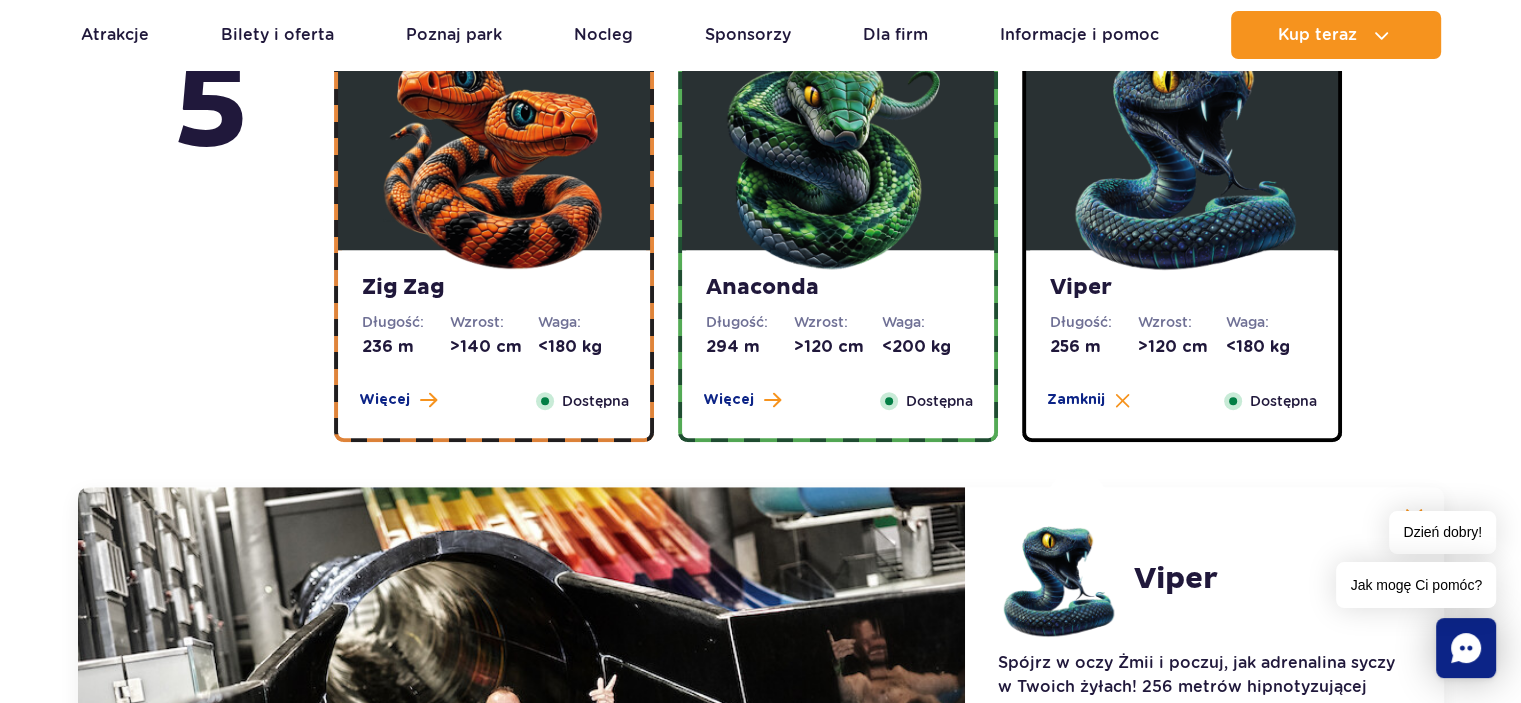 click at bounding box center [838, 155] 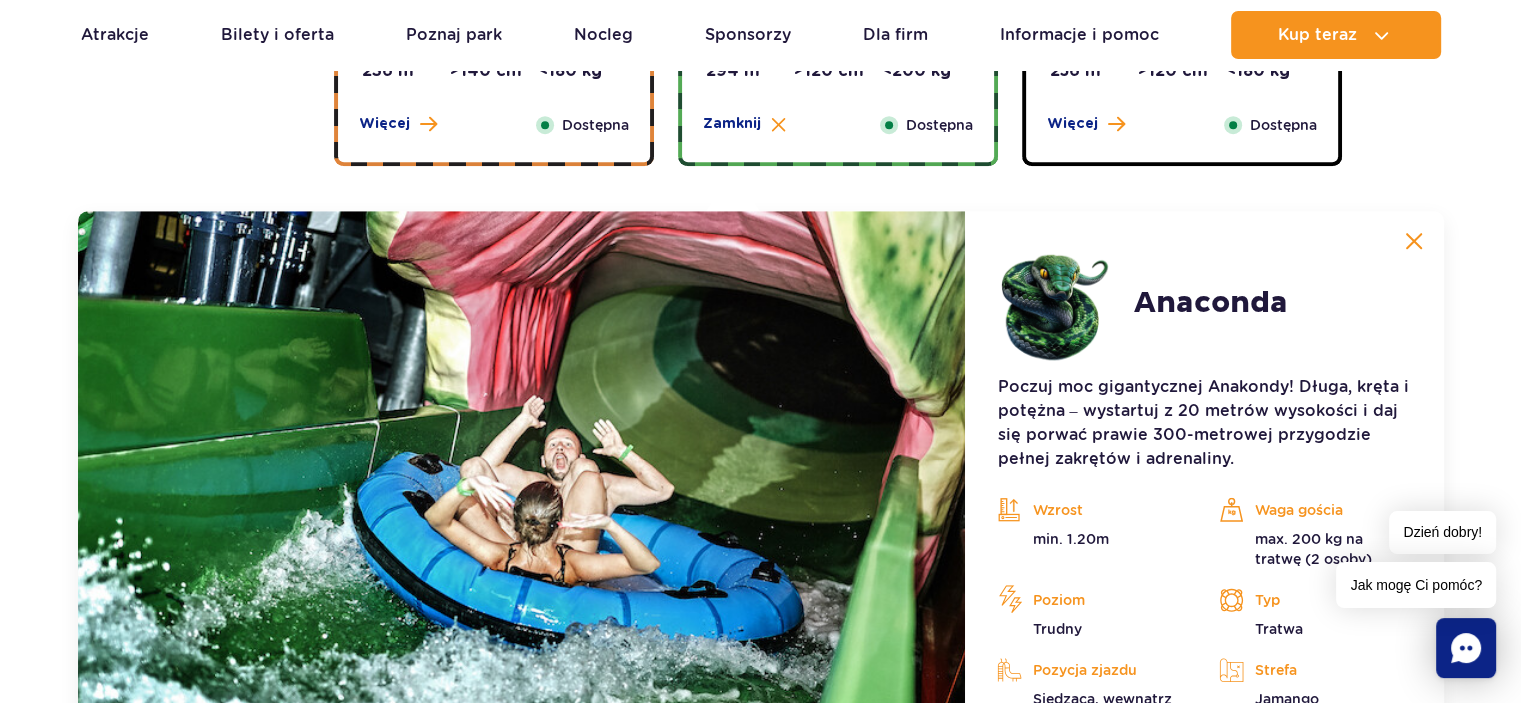 scroll, scrollTop: 1680, scrollLeft: 0, axis: vertical 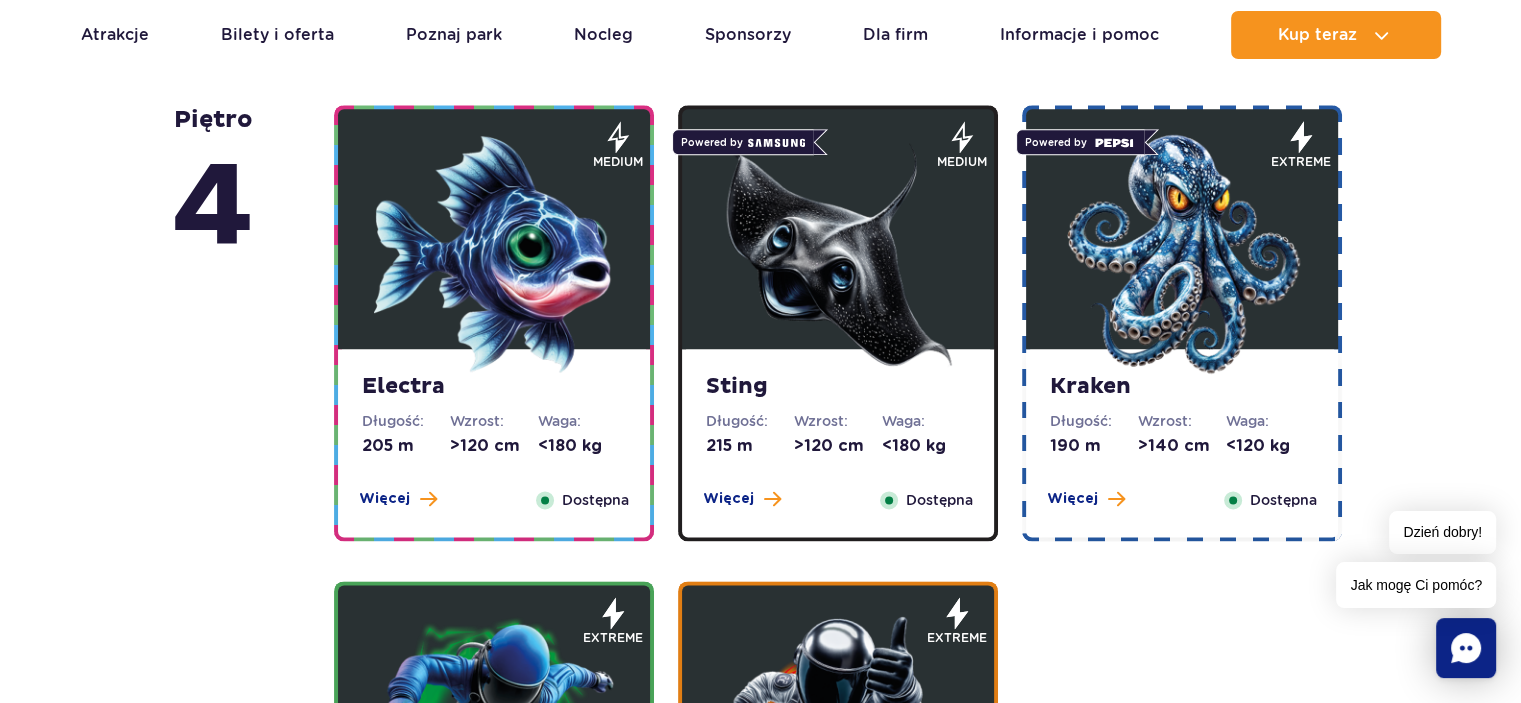 click at bounding box center [494, 254] 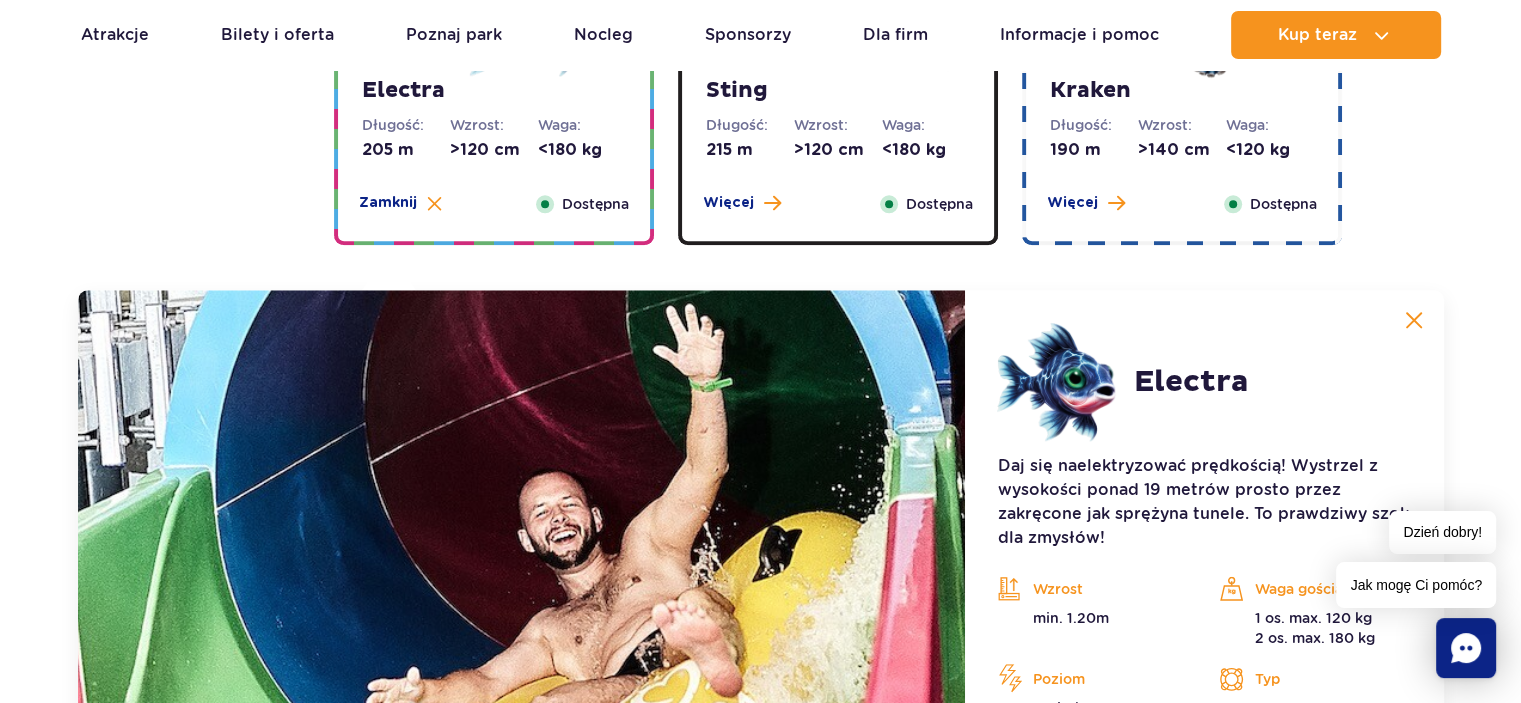 scroll, scrollTop: 2236, scrollLeft: 0, axis: vertical 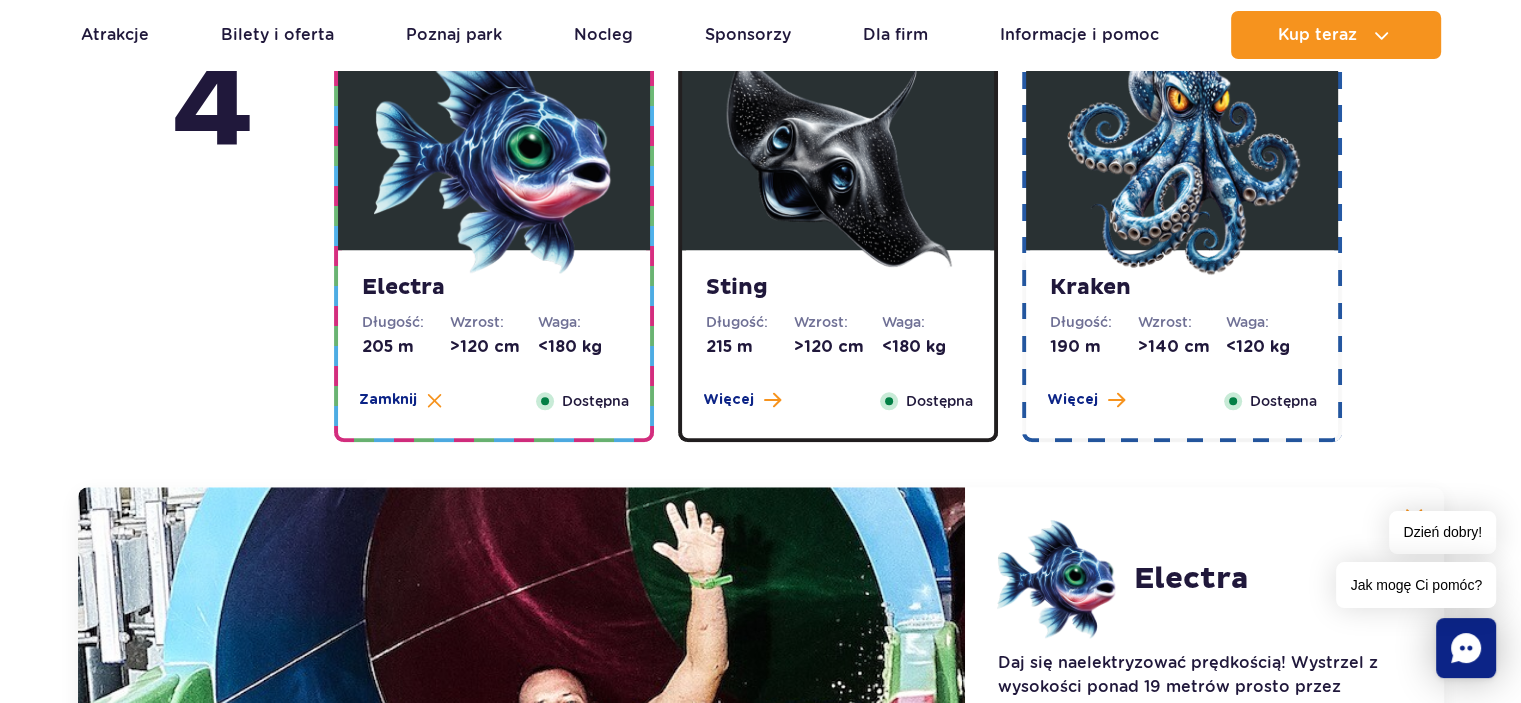 click at bounding box center (838, 155) 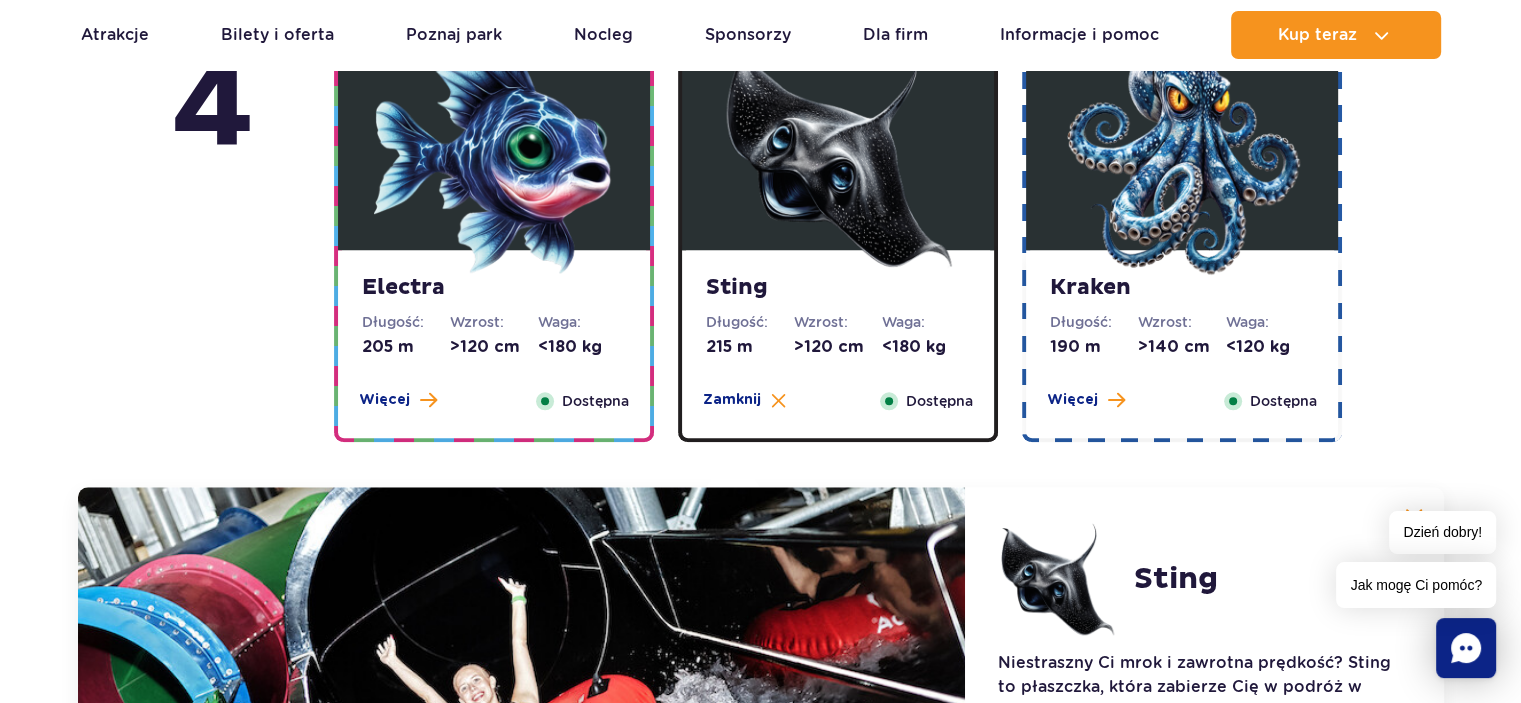 click at bounding box center [1182, 155] 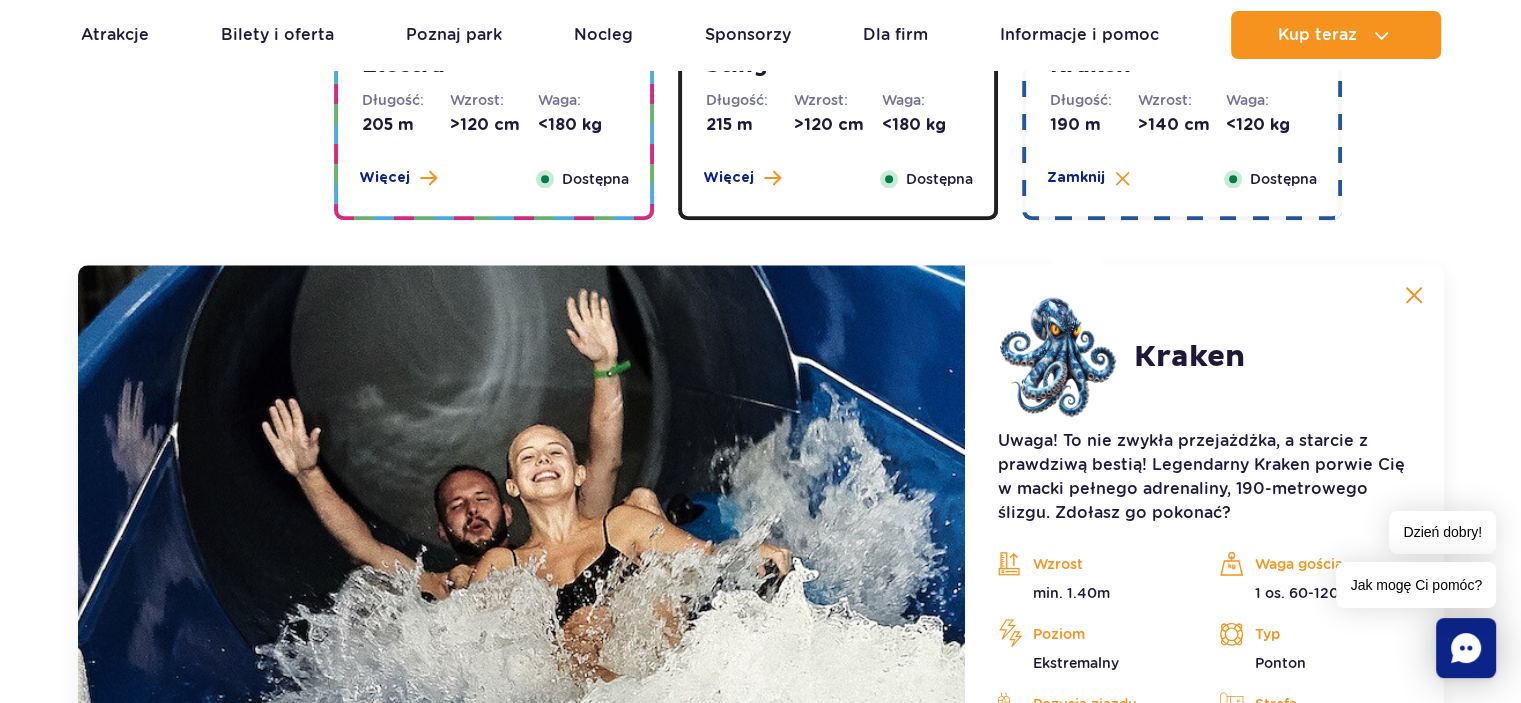 scroll, scrollTop: 2236, scrollLeft: 0, axis: vertical 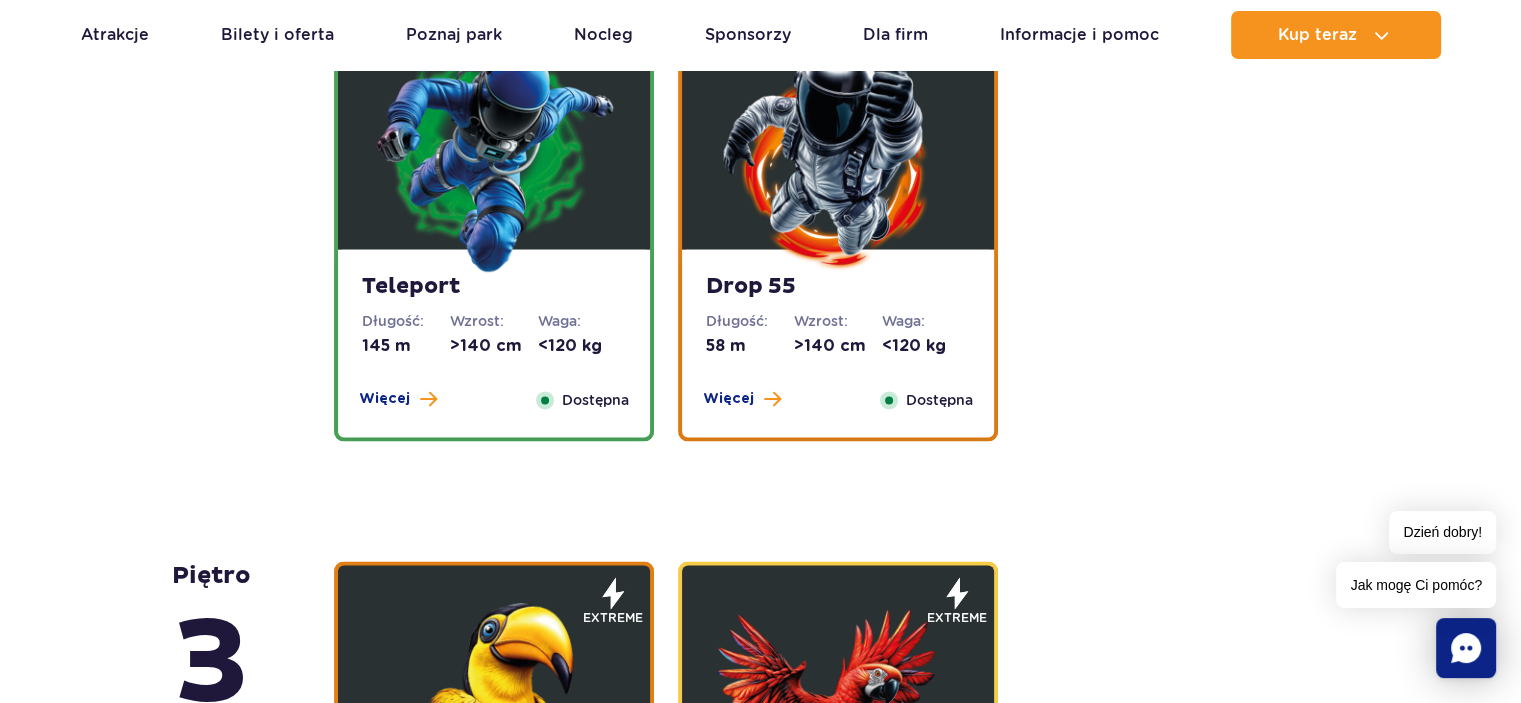 click on "Teleport" at bounding box center (494, 287) 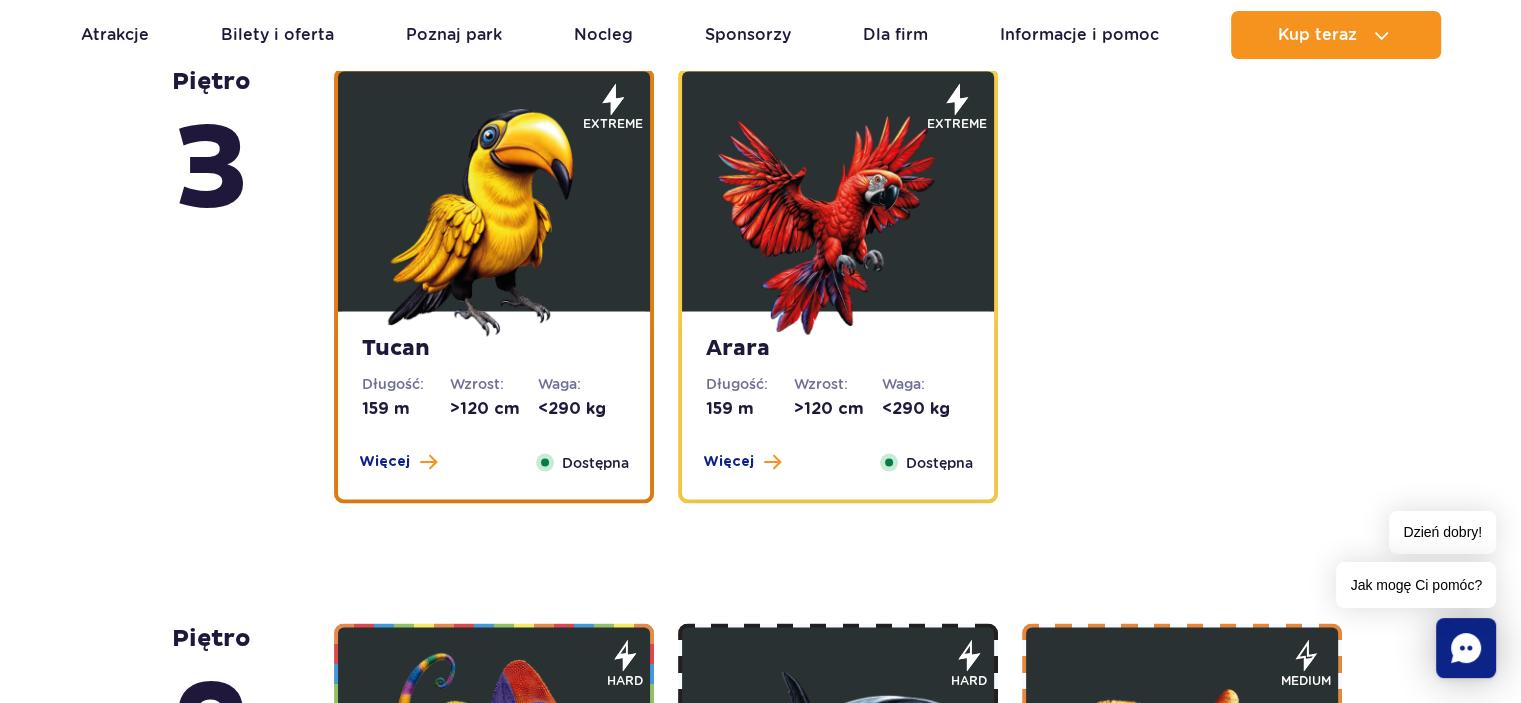 click at bounding box center [494, 216] 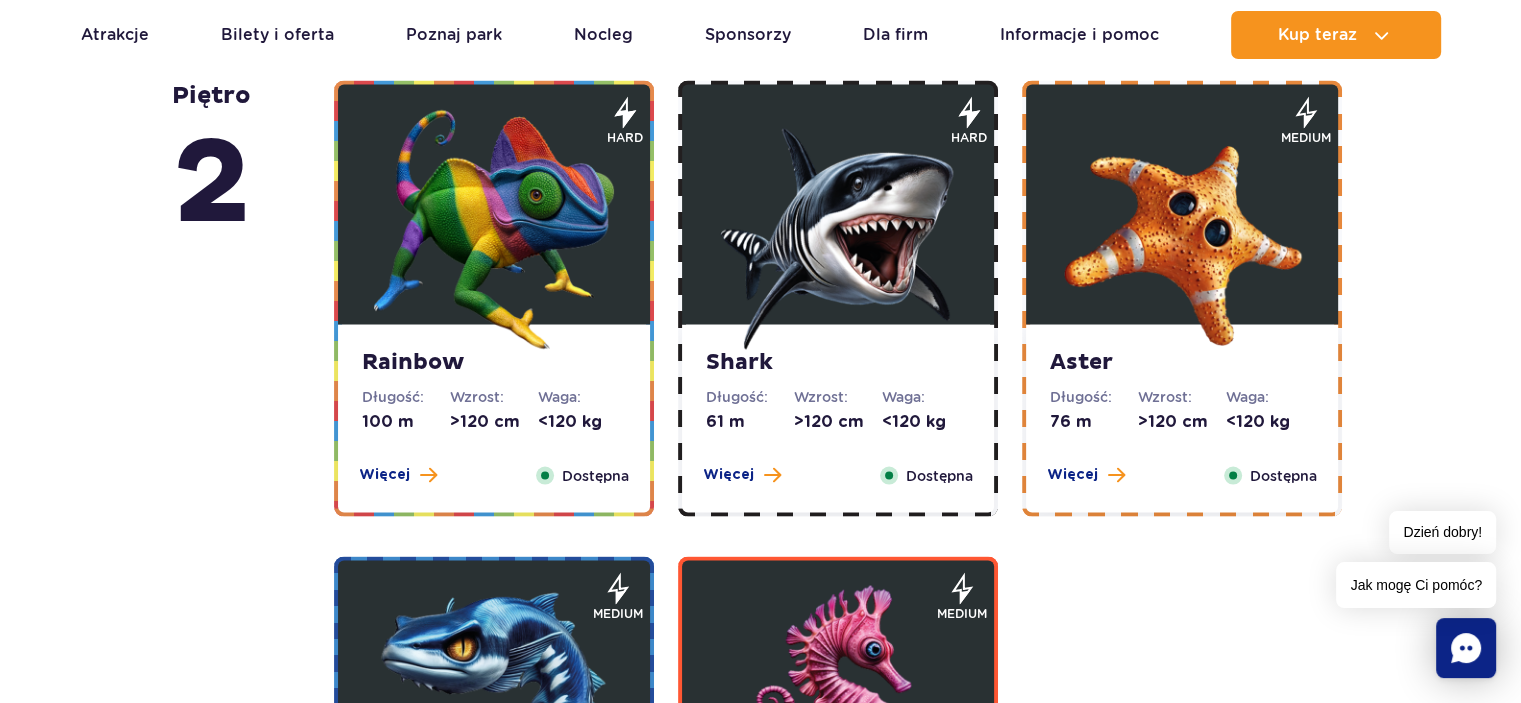 click at bounding box center (494, 230) 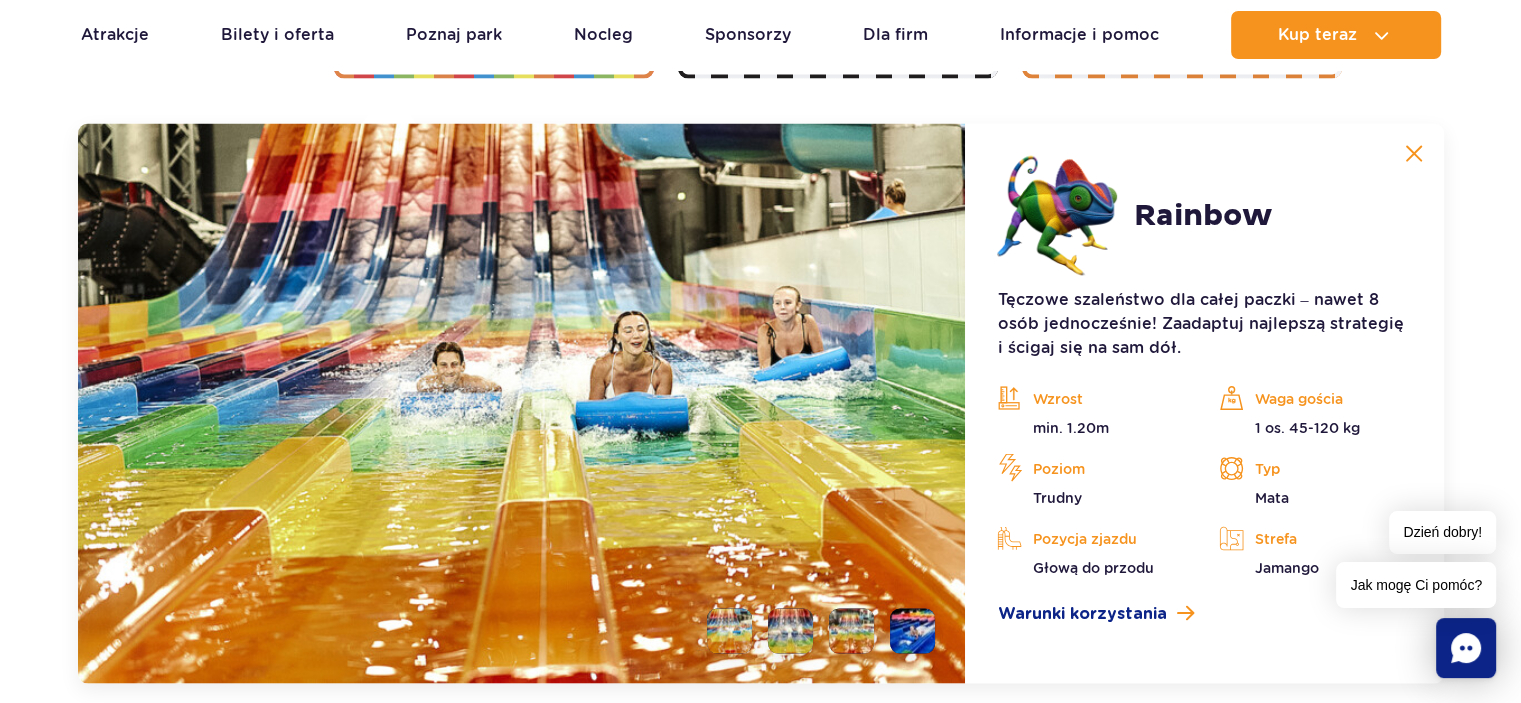scroll, scrollTop: 3824, scrollLeft: 0, axis: vertical 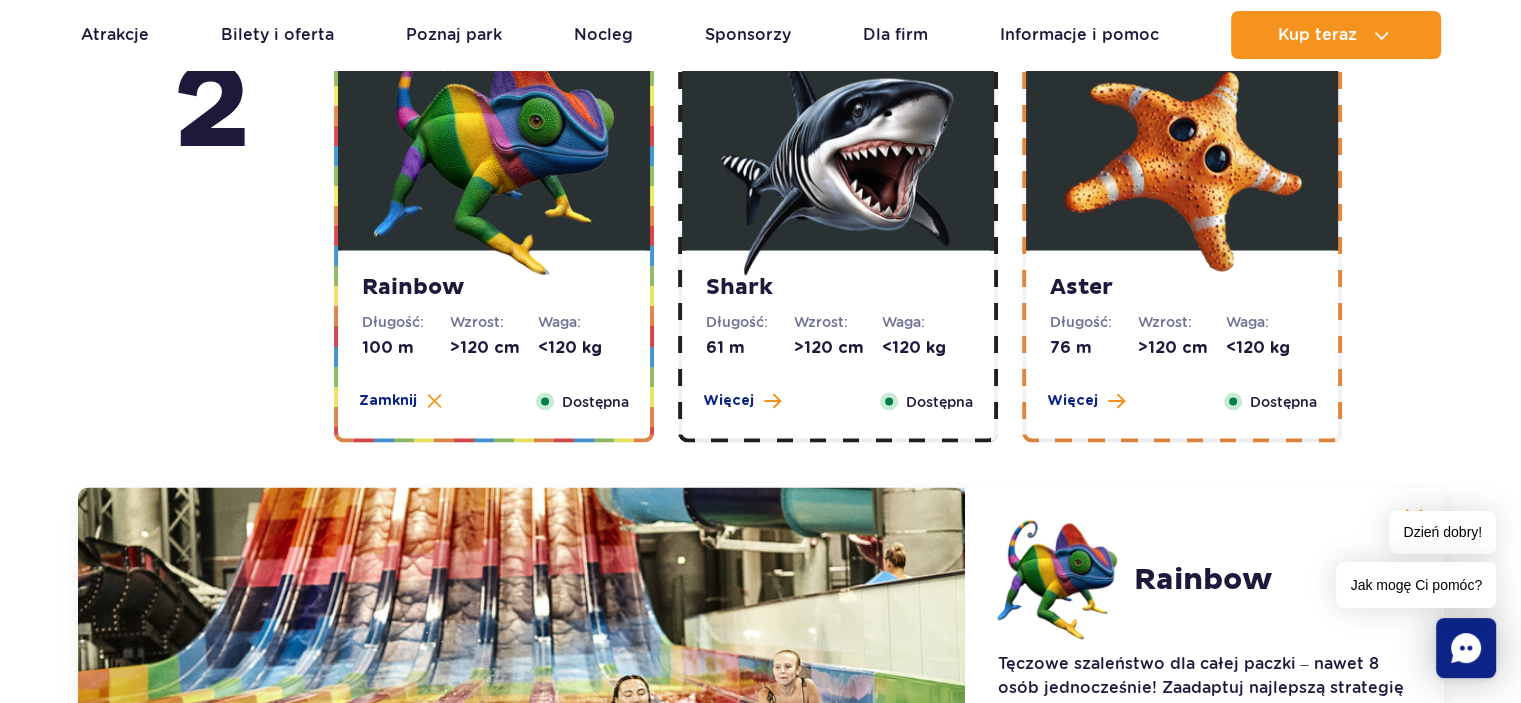 click on "Shark" at bounding box center (838, 288) 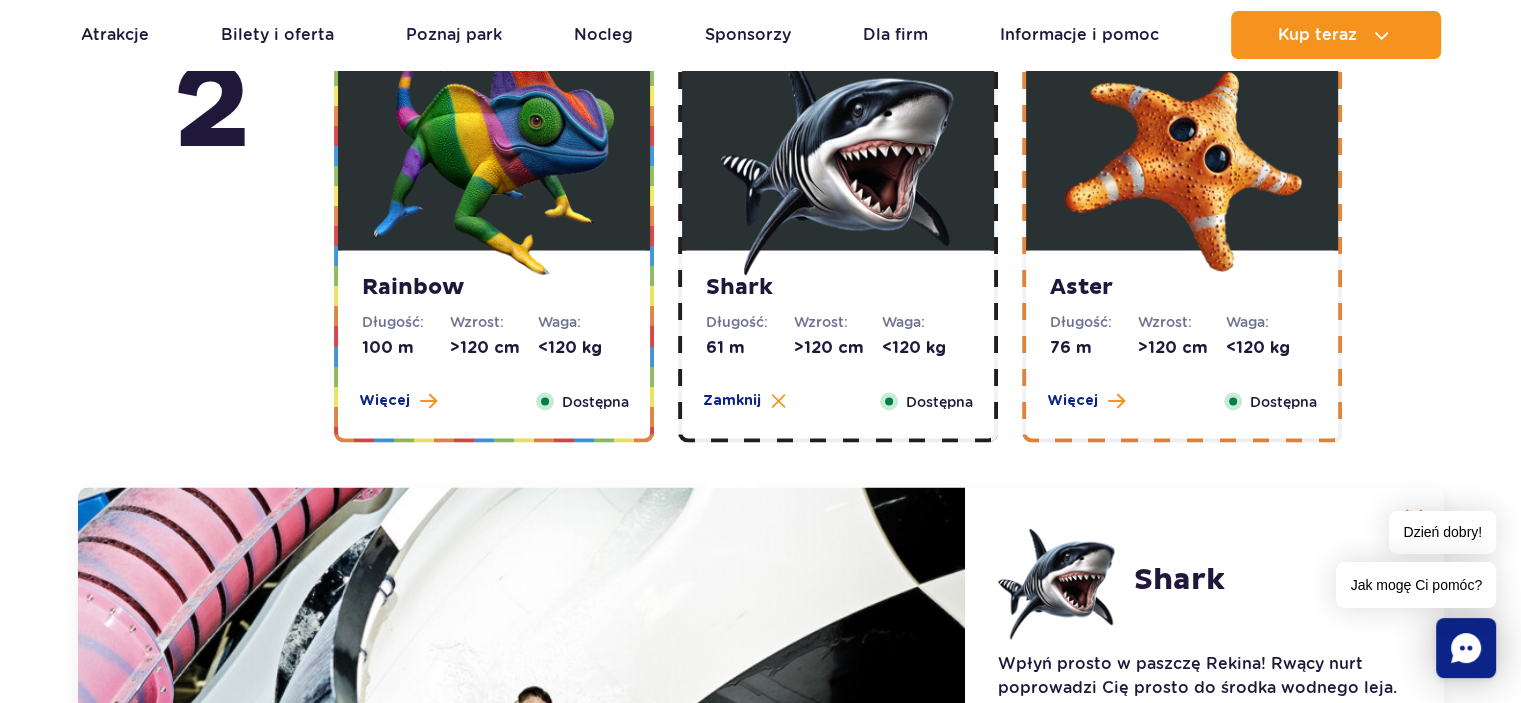 click at bounding box center (1182, 155) 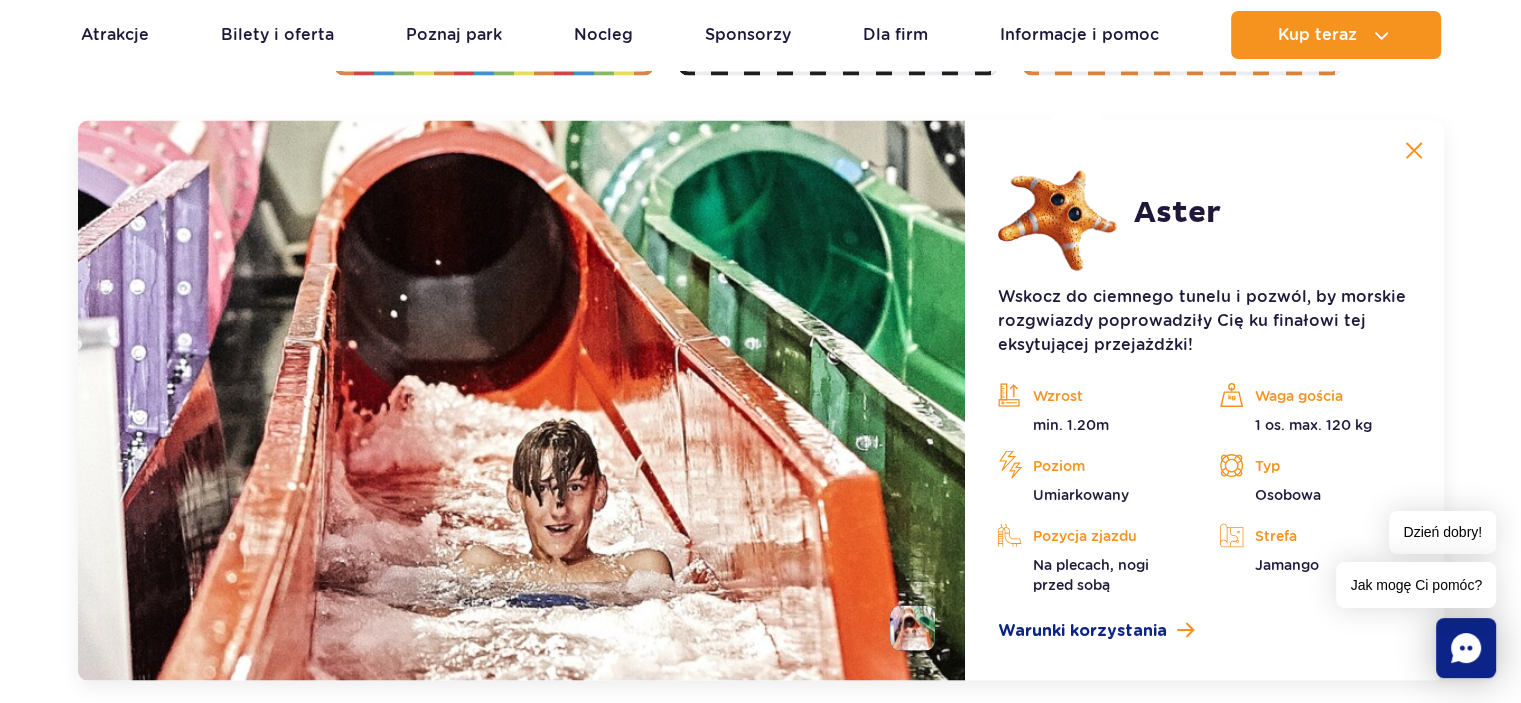 scroll, scrollTop: 4191, scrollLeft: 0, axis: vertical 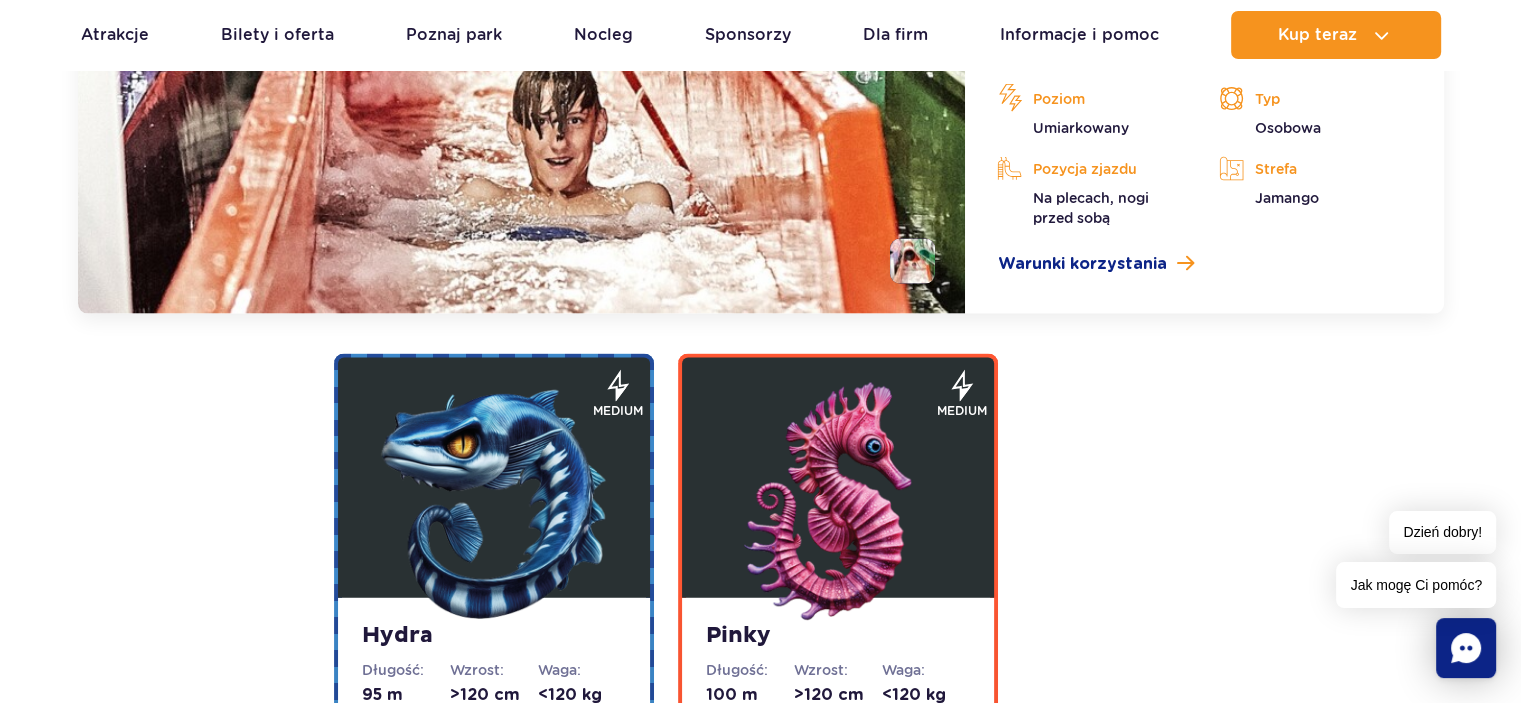 click at bounding box center (494, 503) 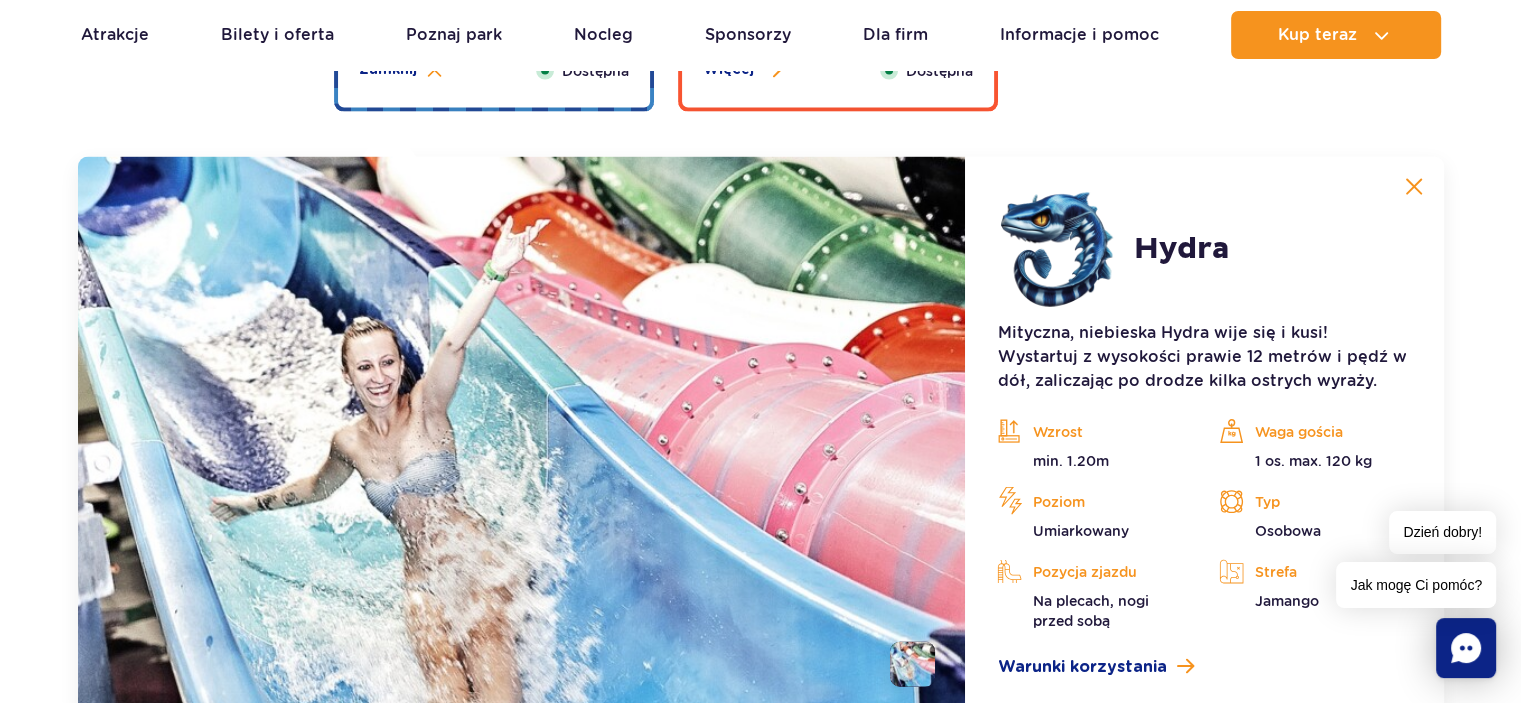 scroll, scrollTop: 4300, scrollLeft: 0, axis: vertical 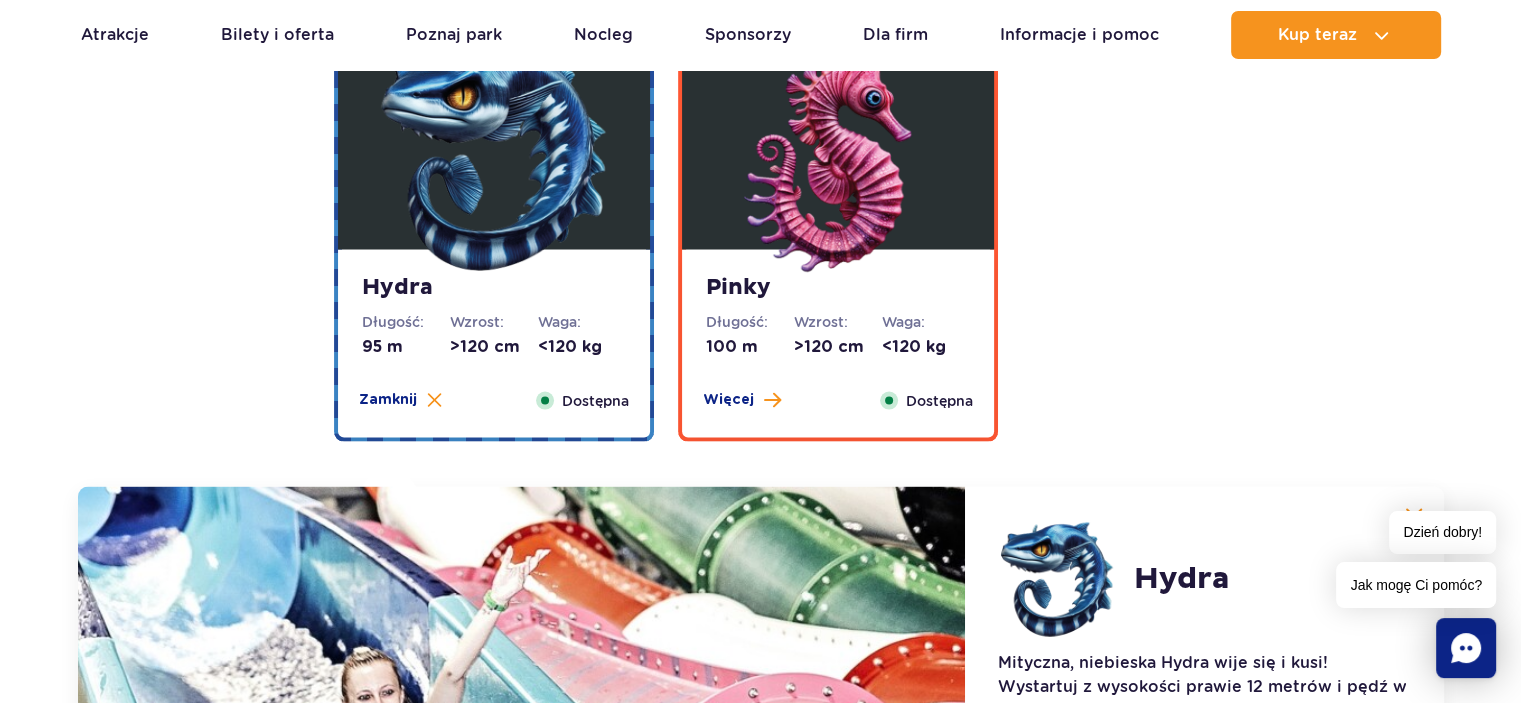 click at bounding box center [838, 155] 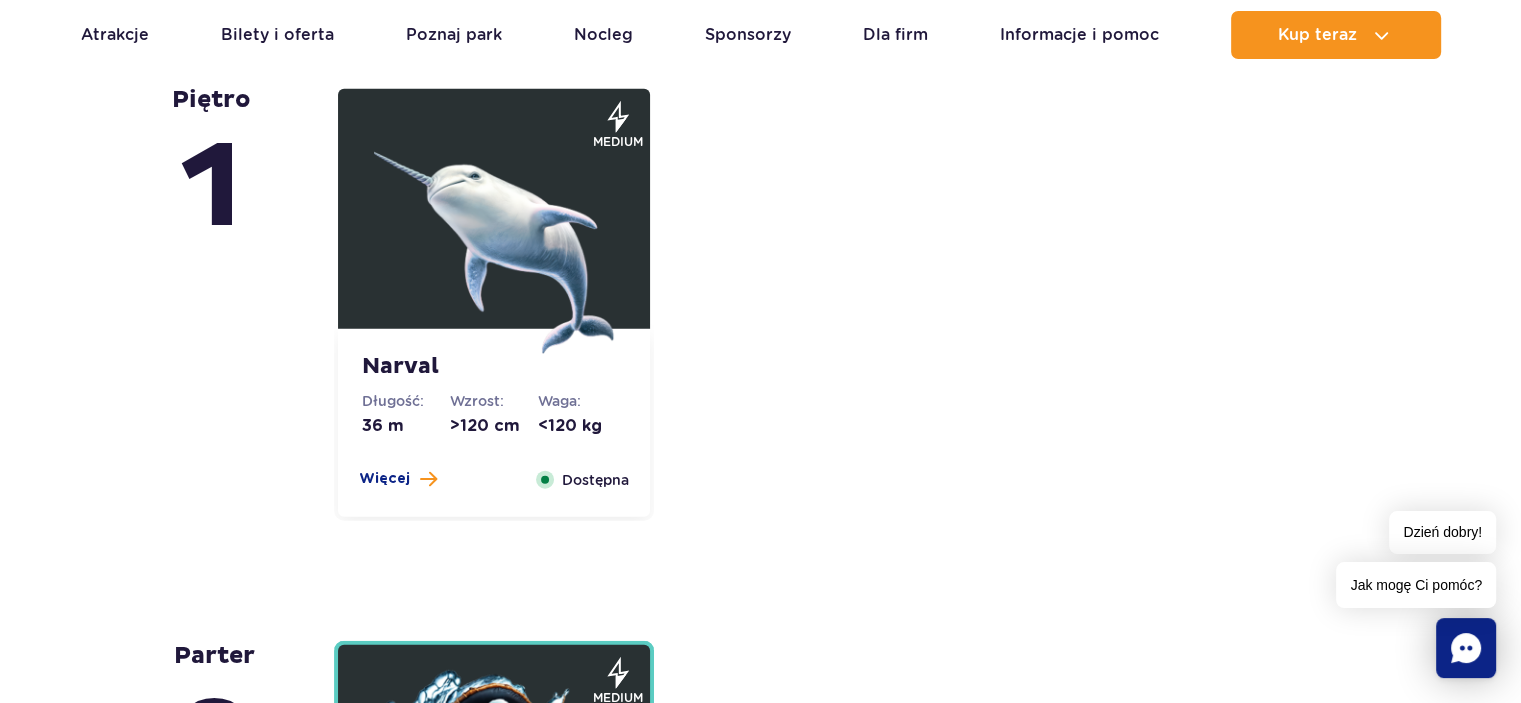click at bounding box center [494, 234] 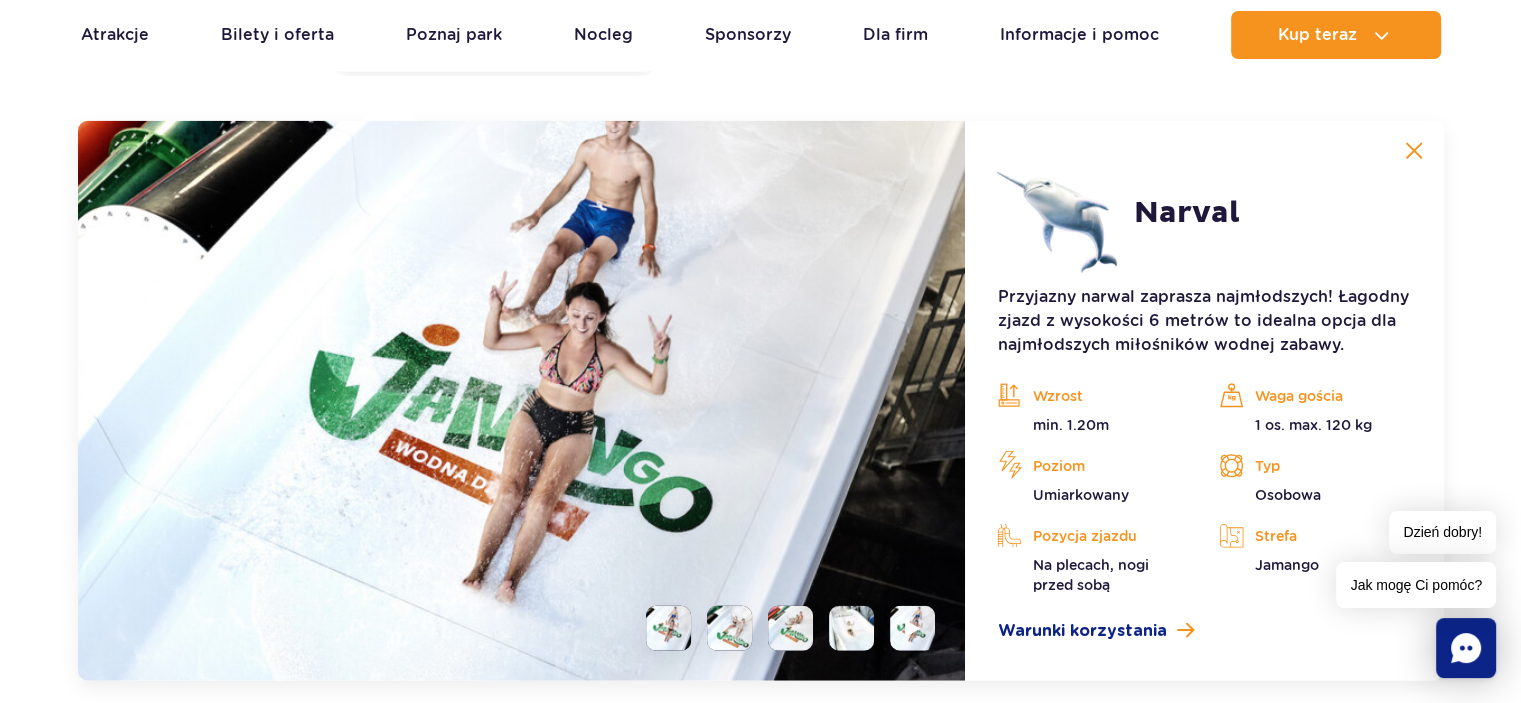 scroll, scrollTop: 5223, scrollLeft: 0, axis: vertical 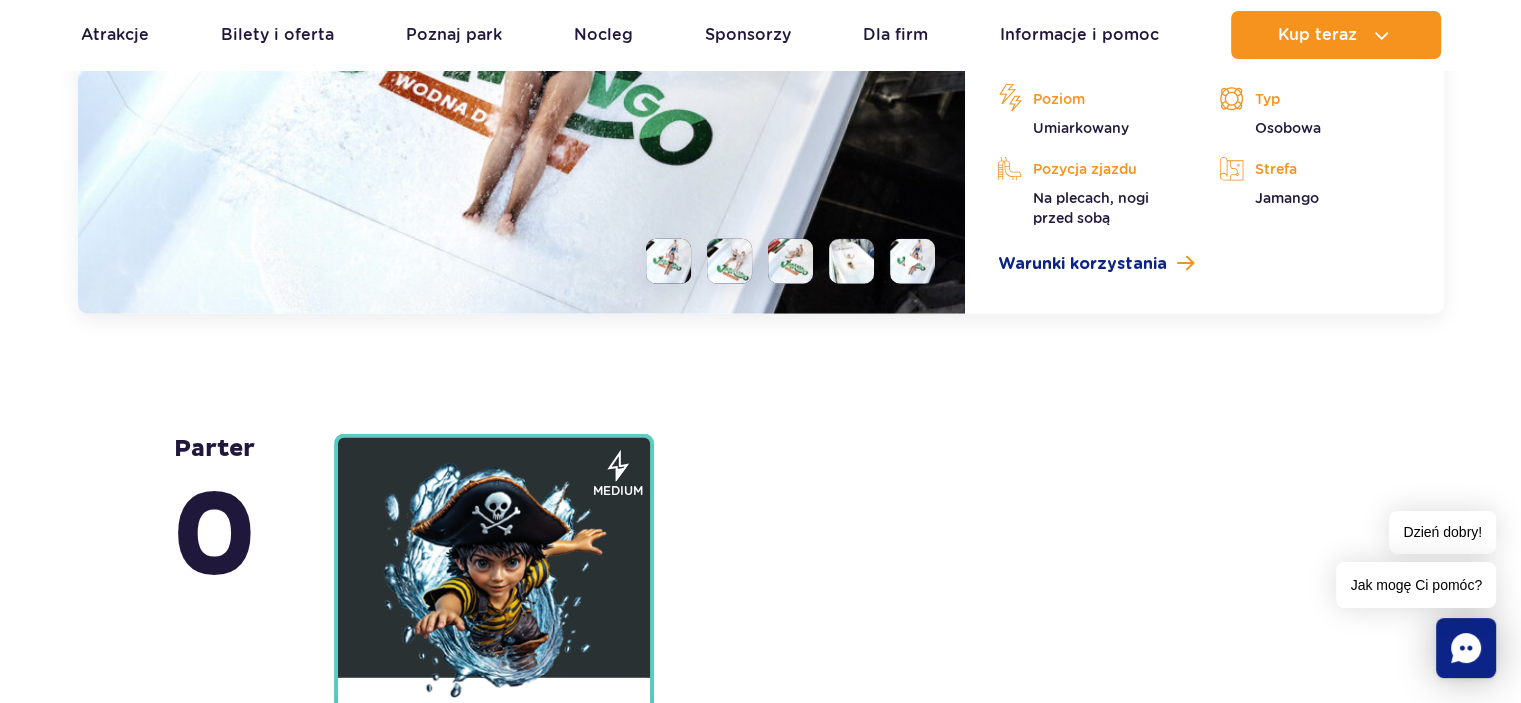 click at bounding box center (494, 583) 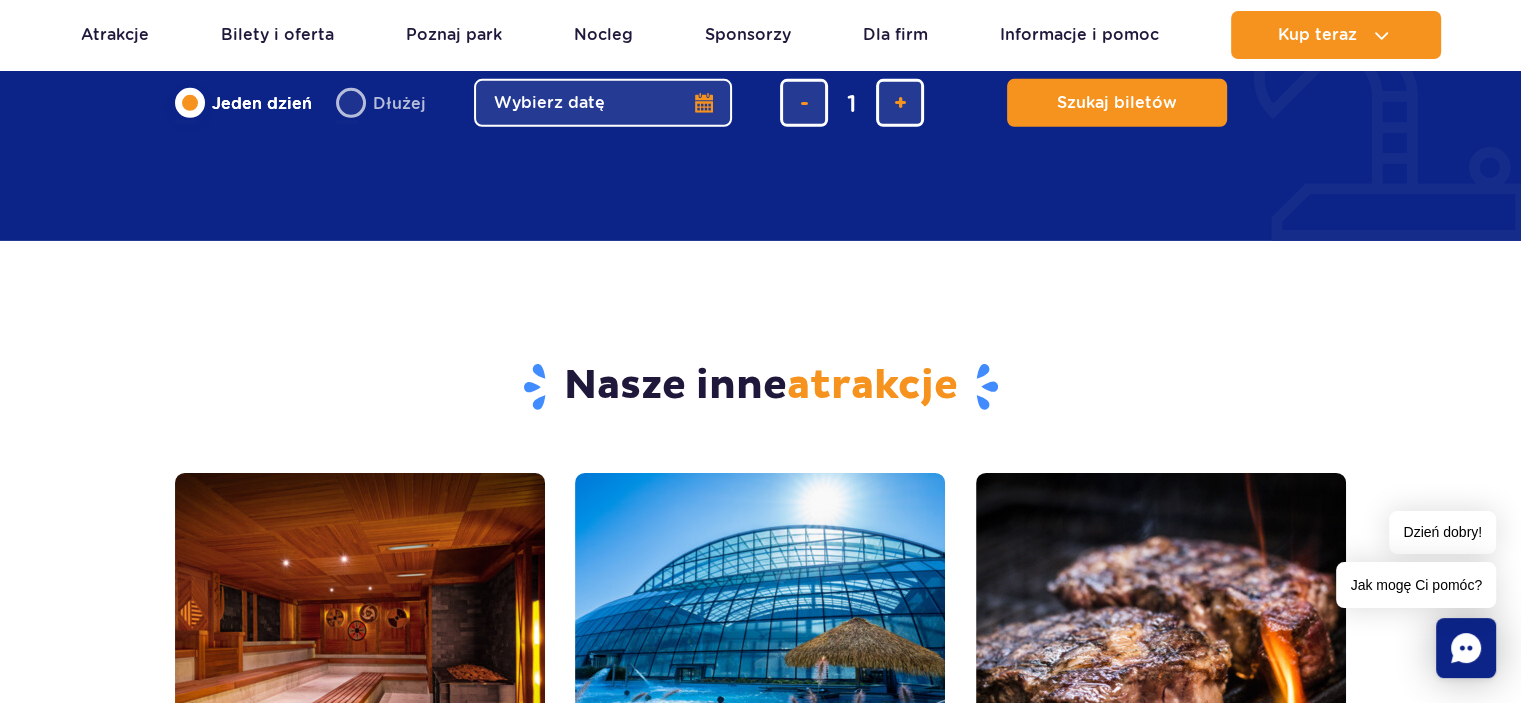 scroll, scrollTop: 6879, scrollLeft: 0, axis: vertical 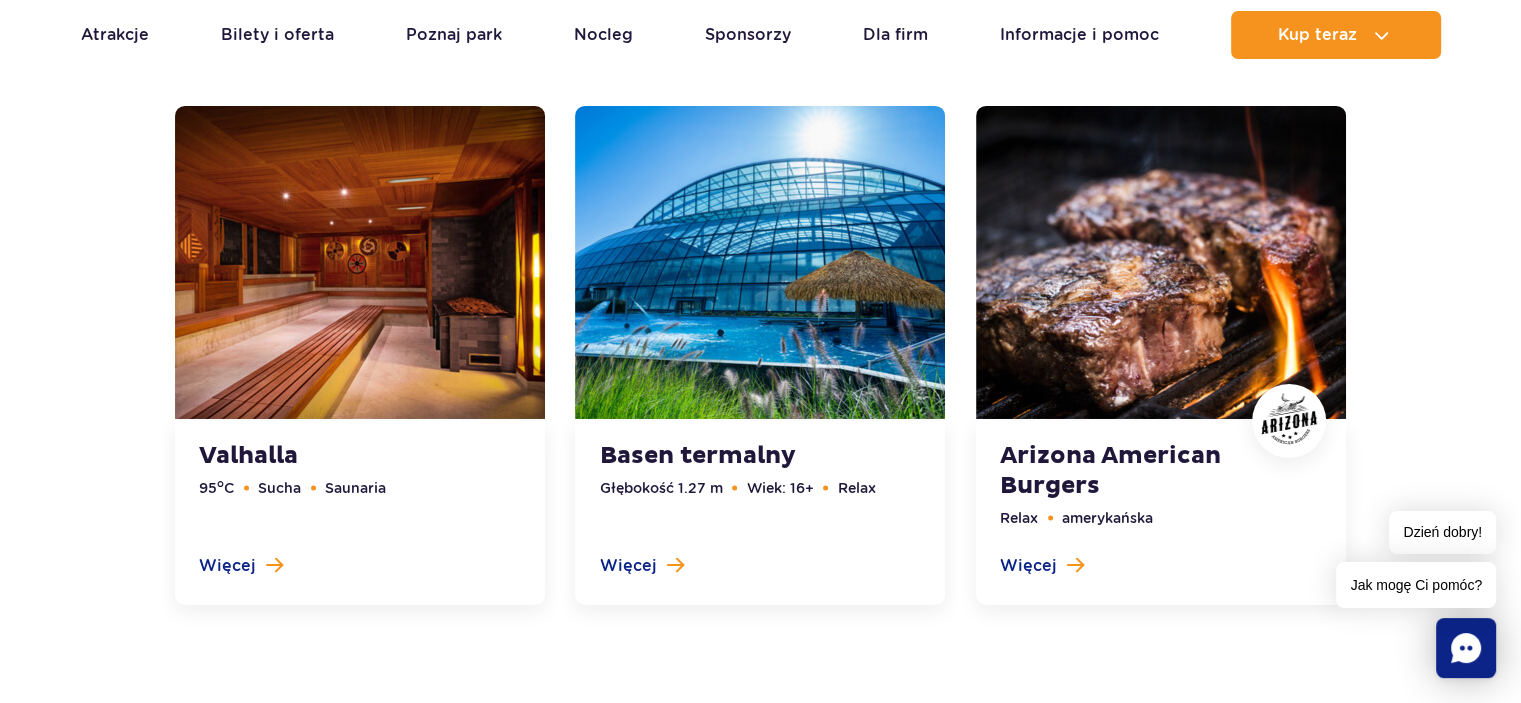 click at bounding box center [760, 355] 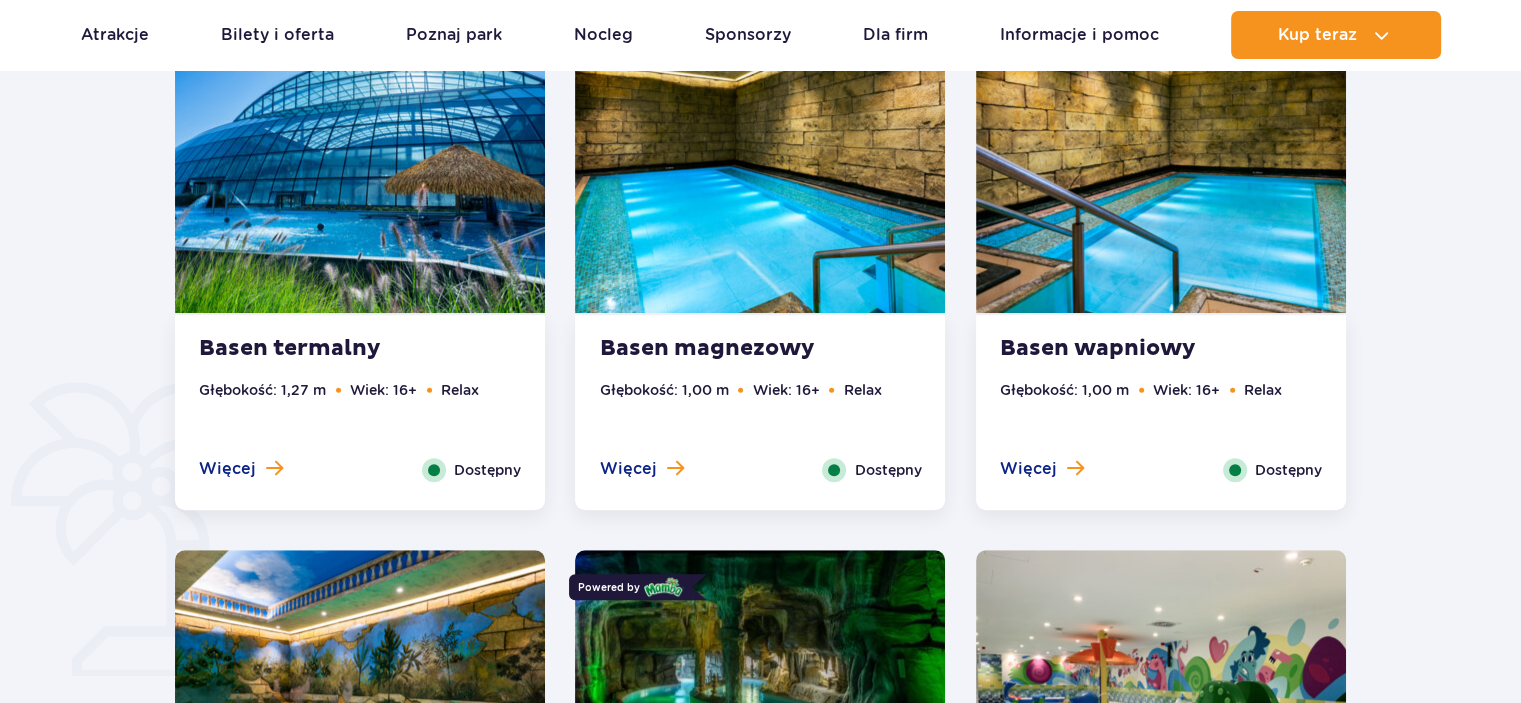 scroll, scrollTop: 0, scrollLeft: 0, axis: both 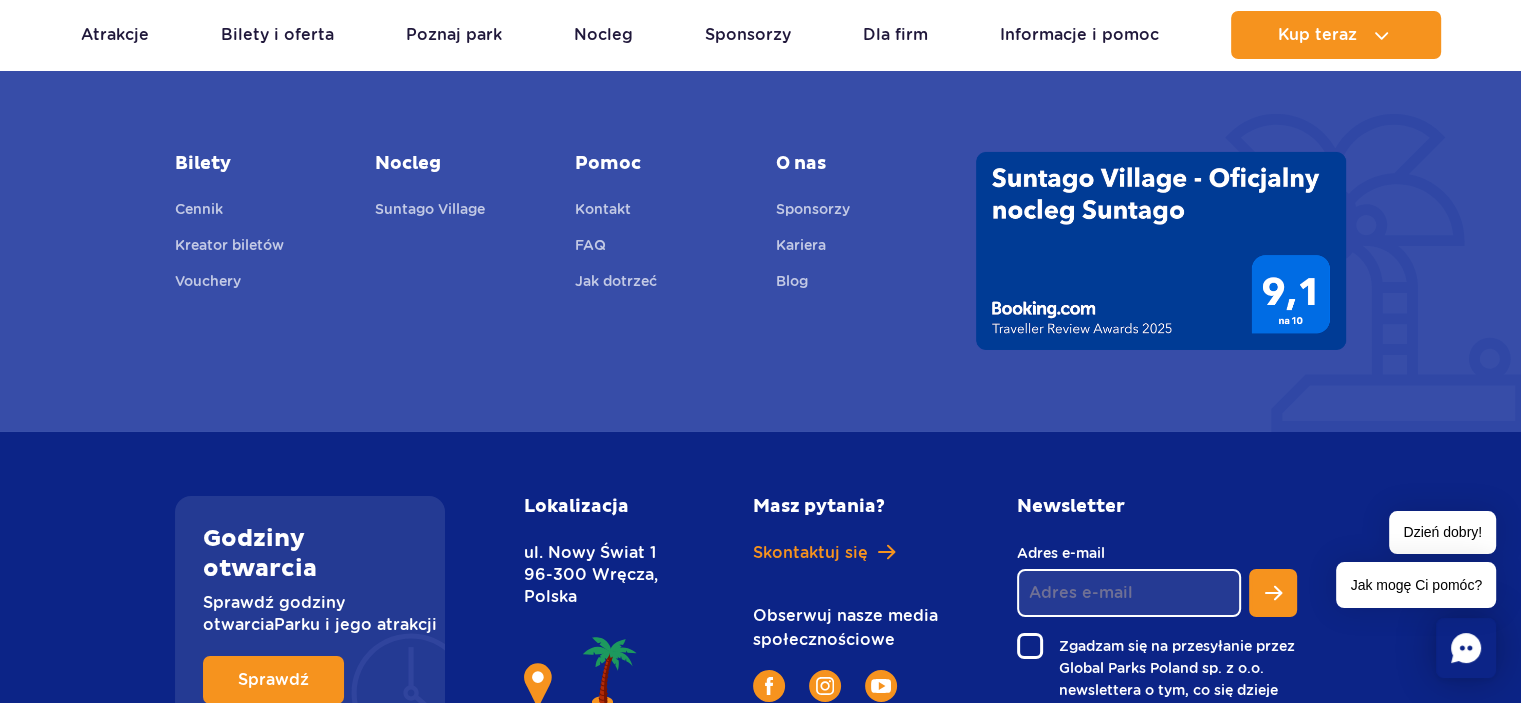 click on "[STREET] [NUMBER]
[POSTAL_CODE] [CITY],   [COUNTRY]" at bounding box center [601, 575] 